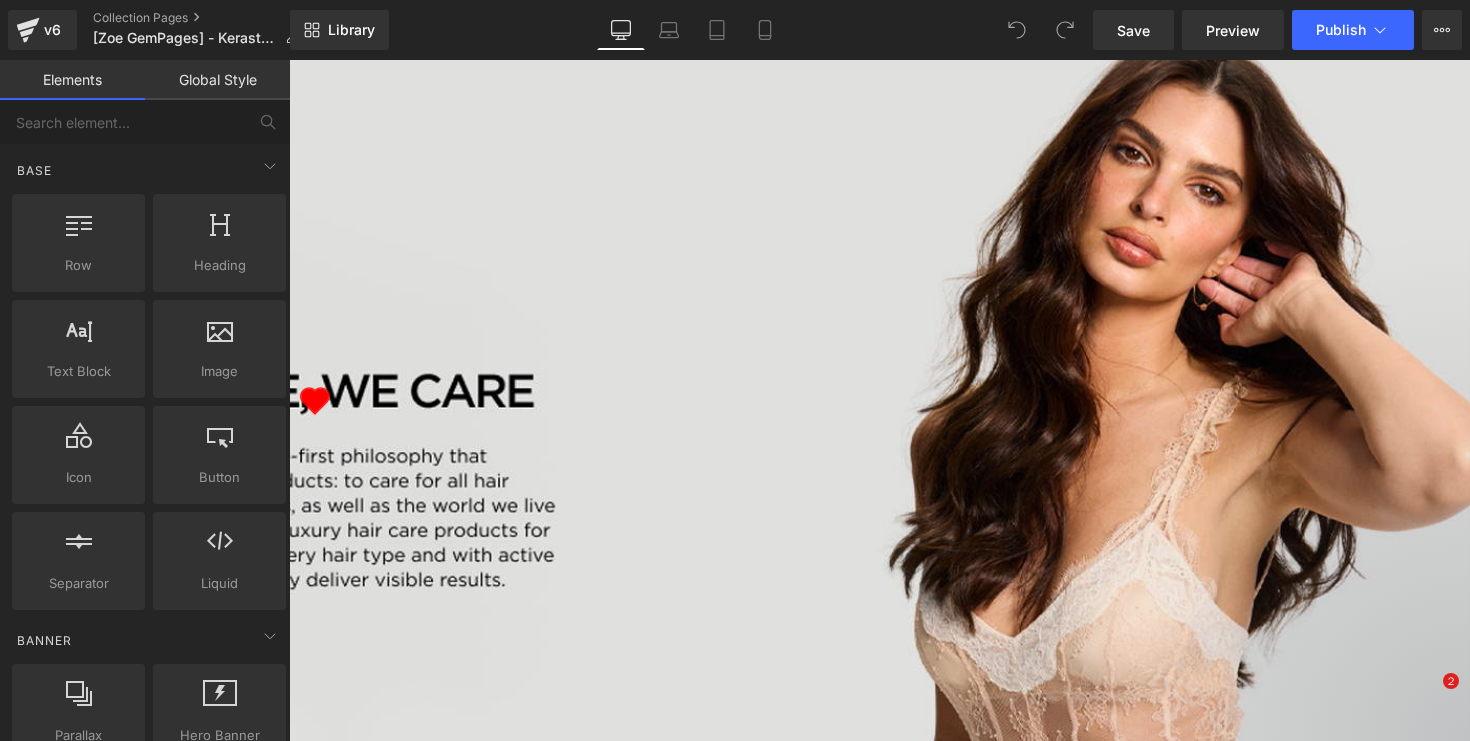 scroll, scrollTop: 0, scrollLeft: 0, axis: both 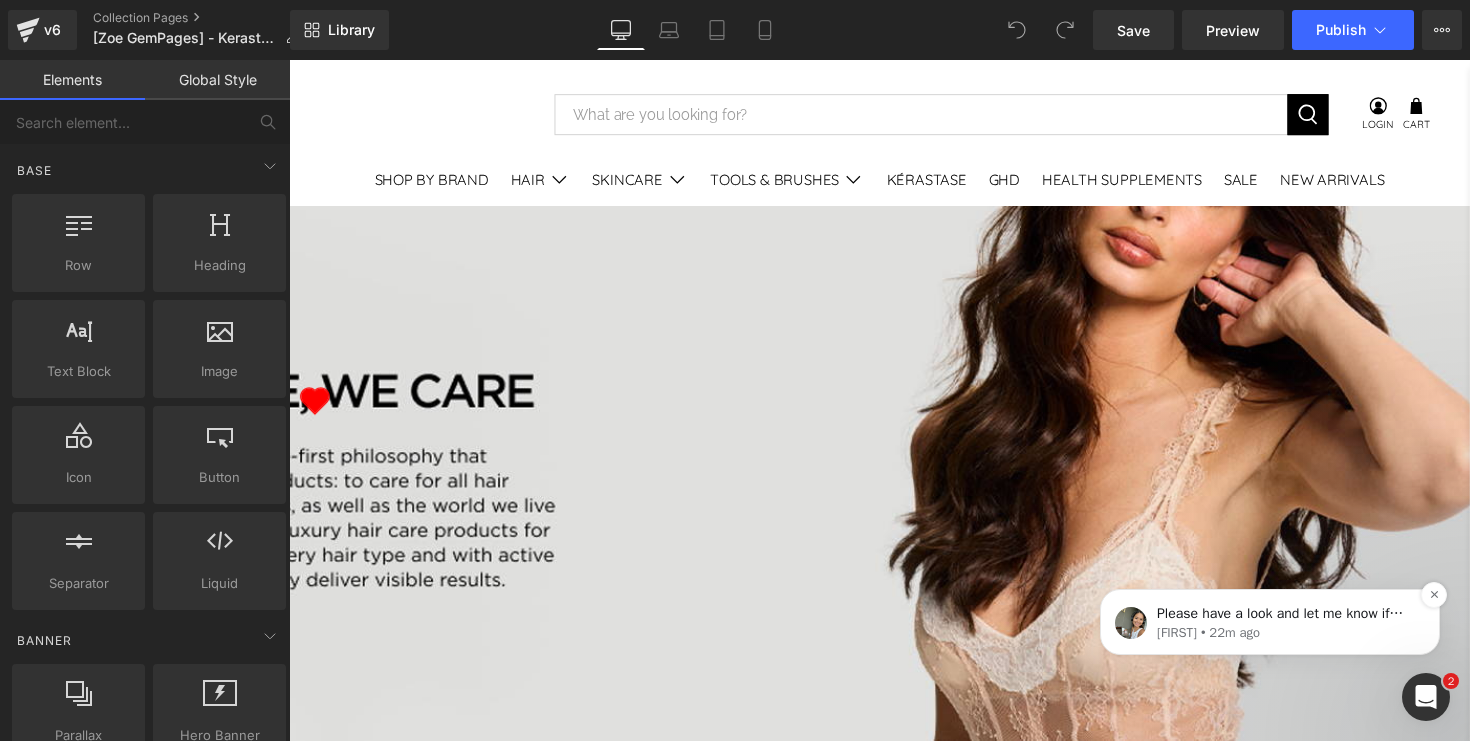 click on "Zoe • 22m ago" at bounding box center [1286, 633] 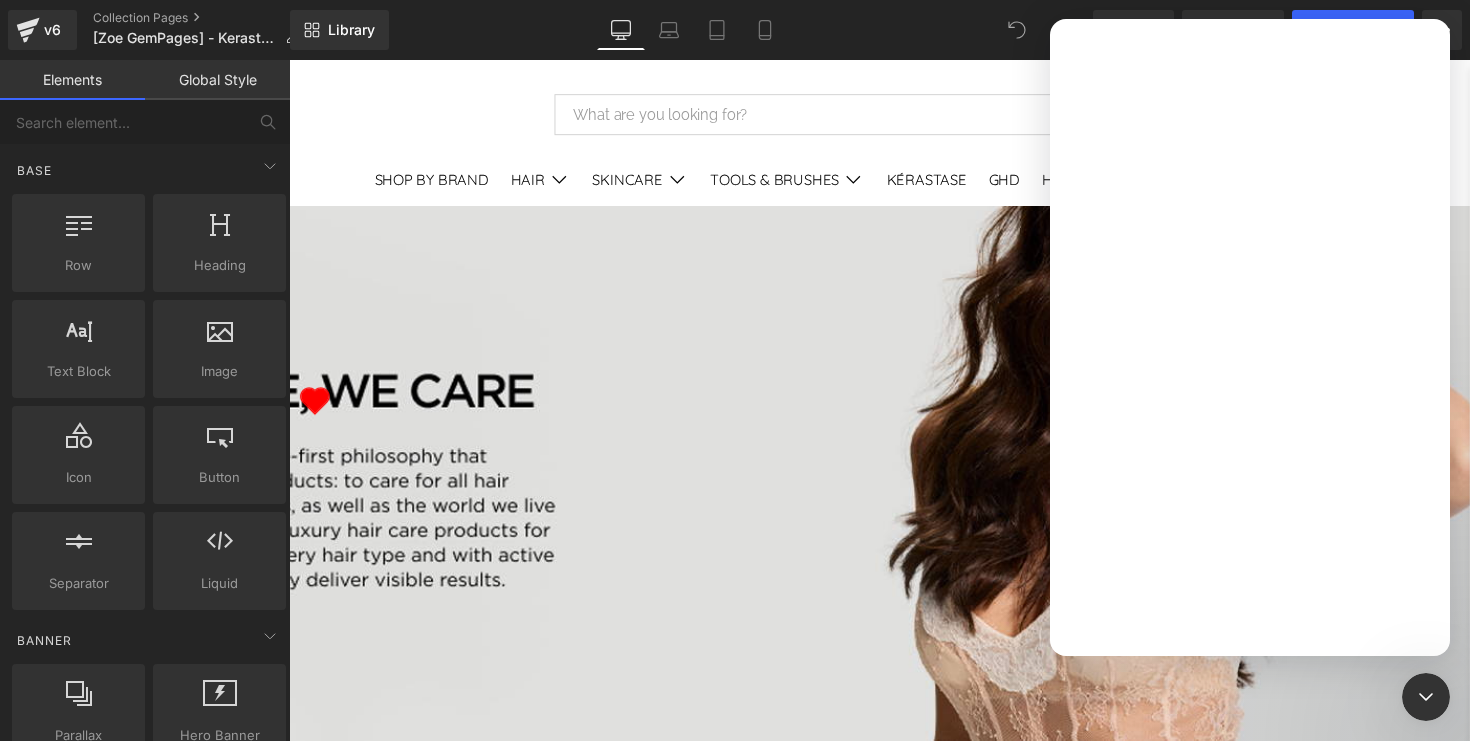 scroll, scrollTop: 0, scrollLeft: 0, axis: both 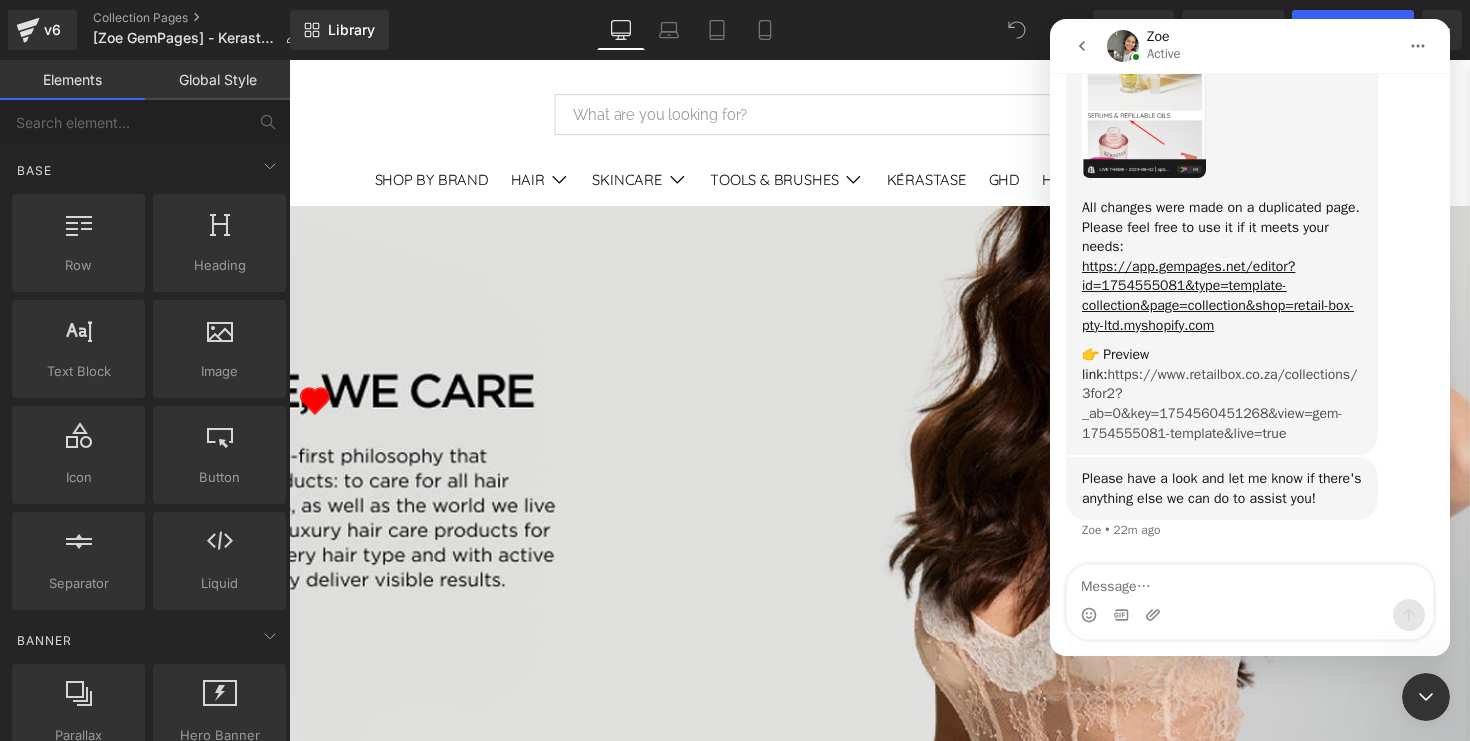 click on "https://www.retailbox.co.za/collections/3for2?_ab=0&key=1754560451268&view=gem-1754555081-template&live=true" at bounding box center (1219, 404) 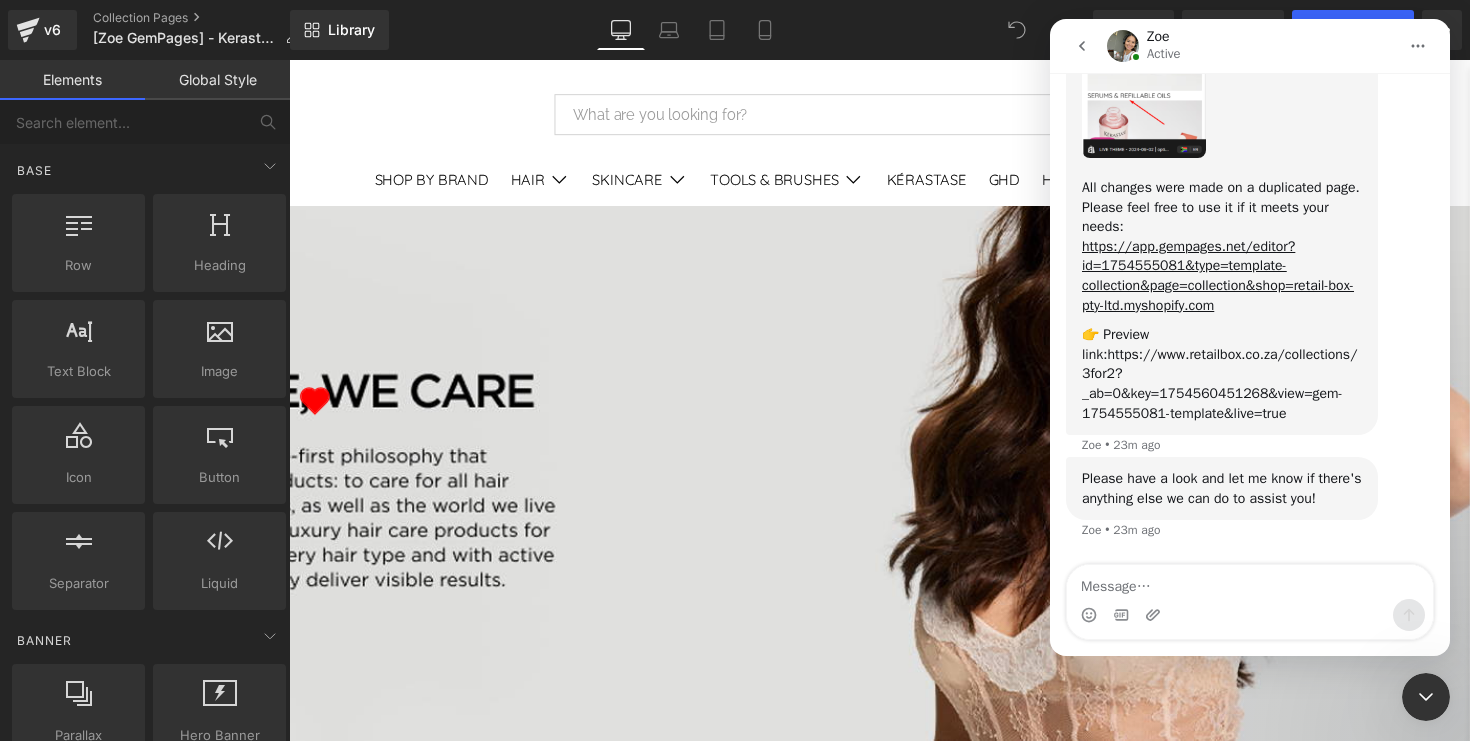 scroll, scrollTop: 4864, scrollLeft: 0, axis: vertical 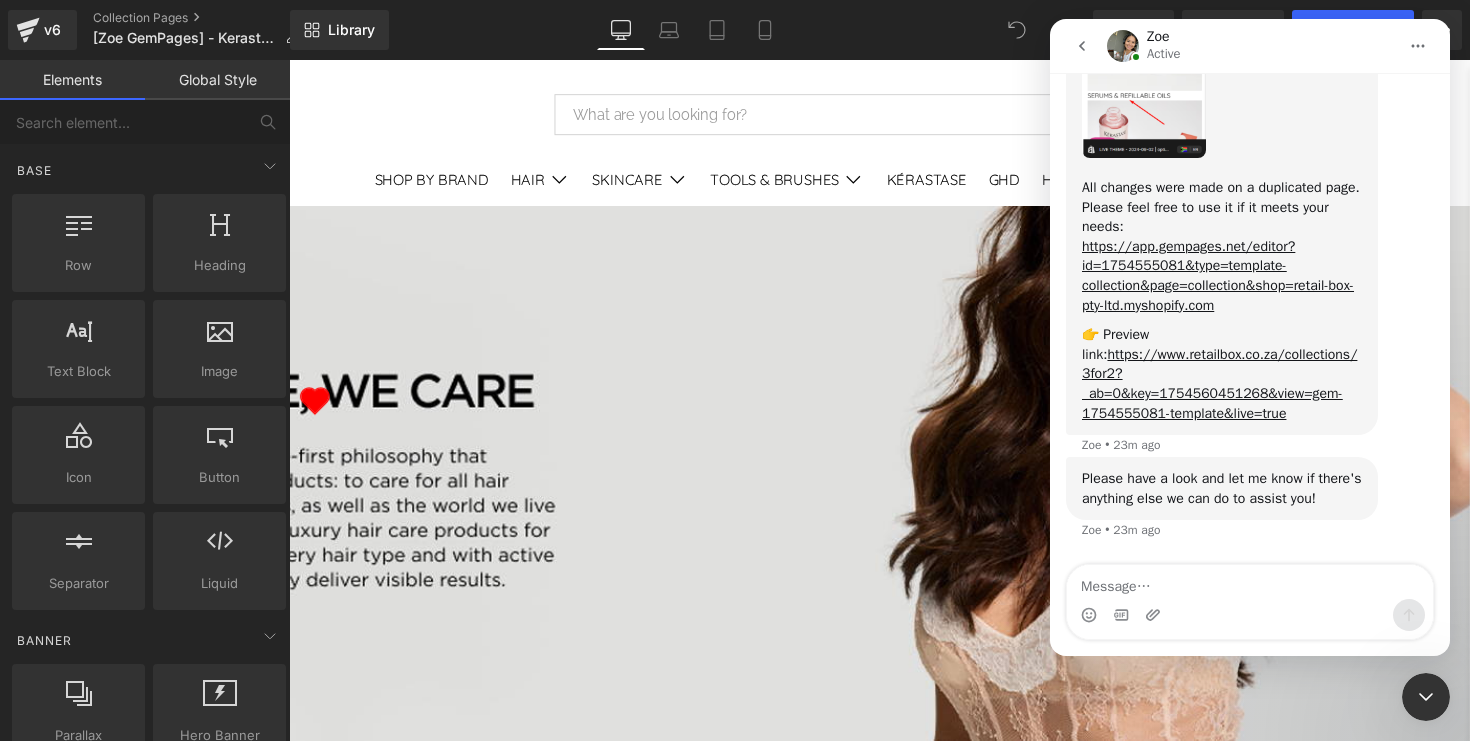 click at bounding box center (735, 340) 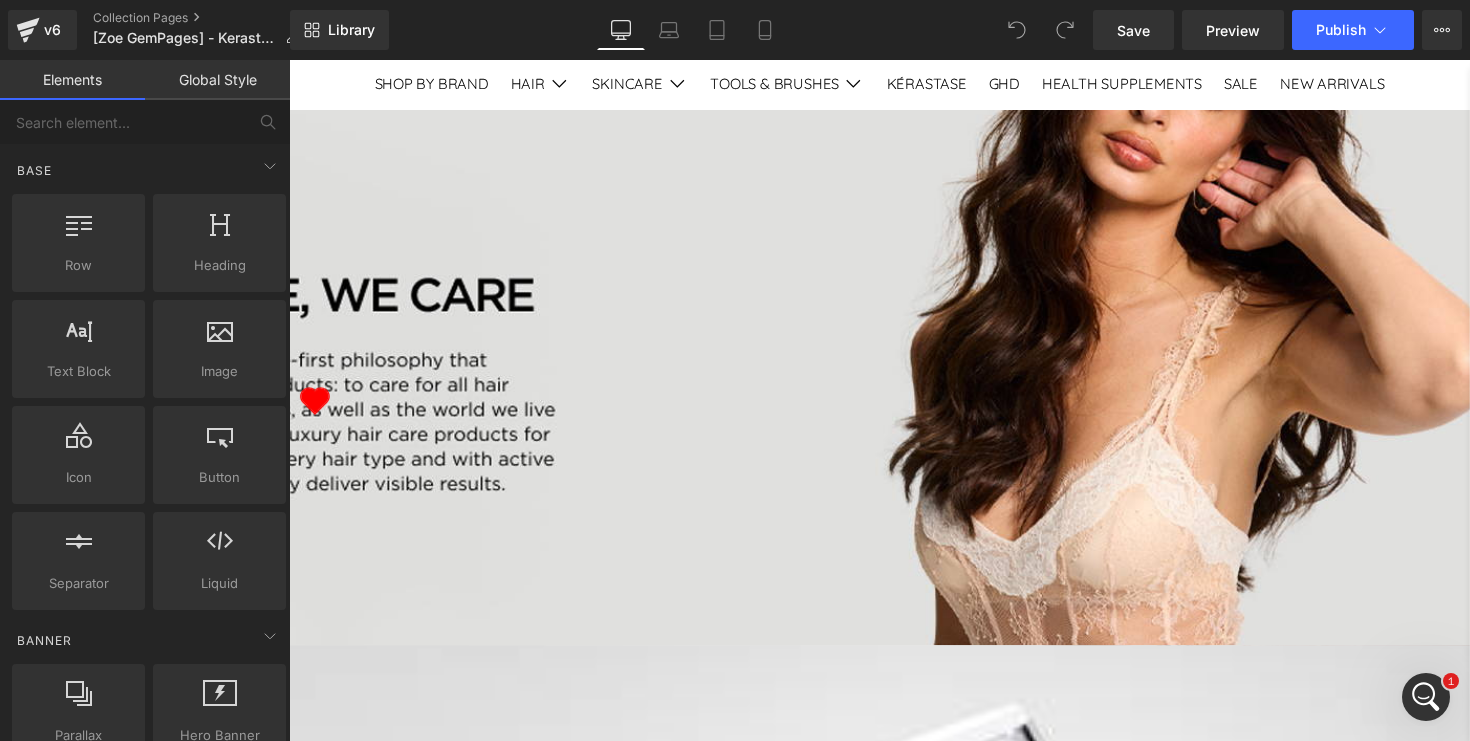 scroll, scrollTop: 265, scrollLeft: 0, axis: vertical 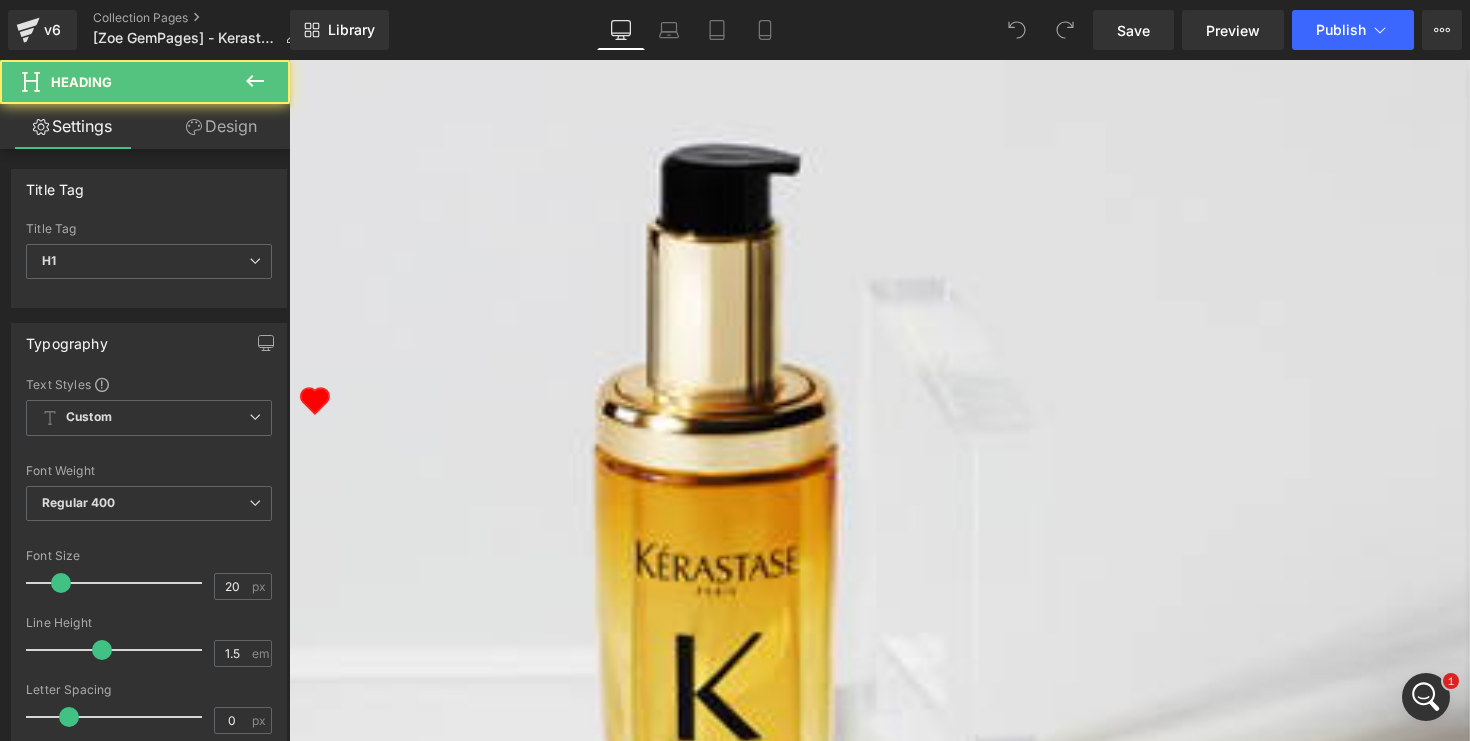click on "BEST SELLERS" at bounding box center (894, 12104) 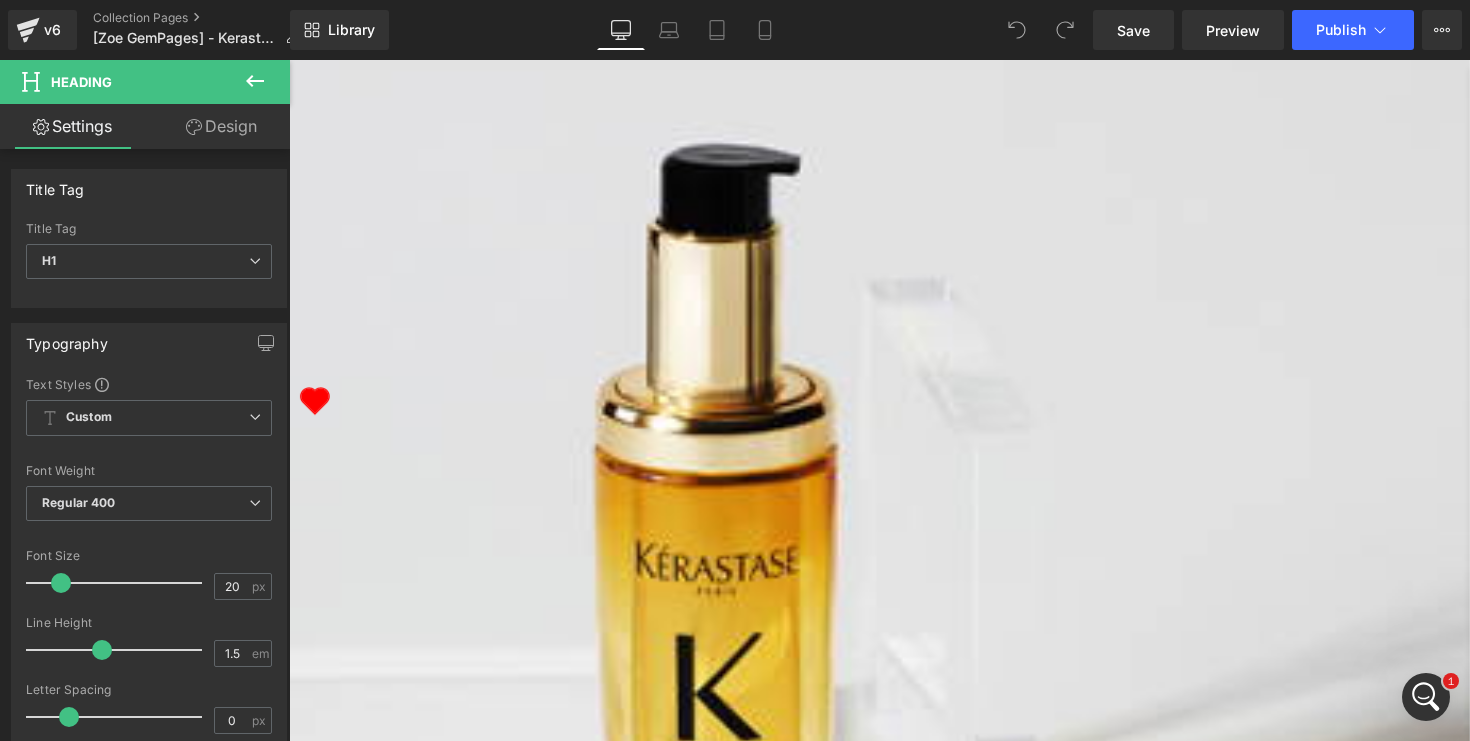 click on "Design" at bounding box center [221, 126] 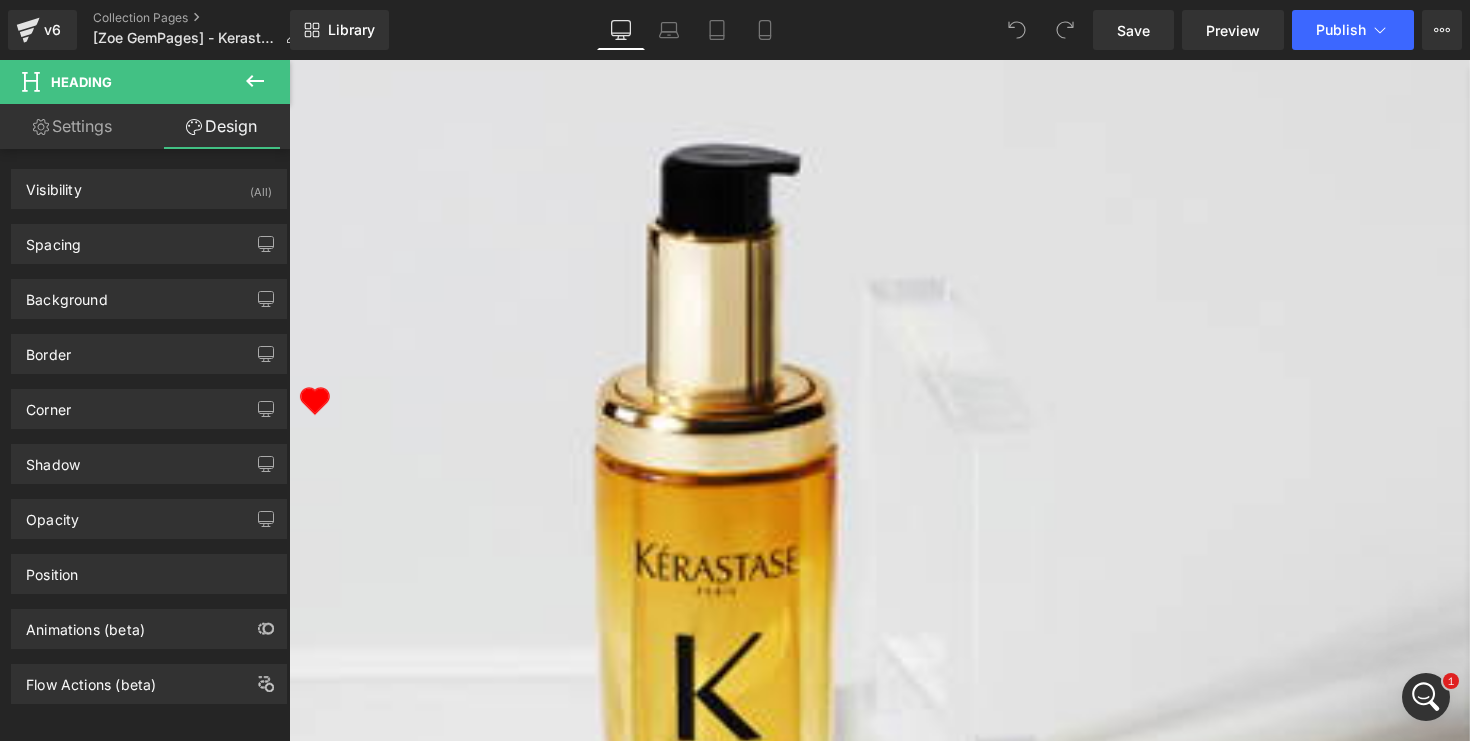 click on "Settings" at bounding box center (72, 126) 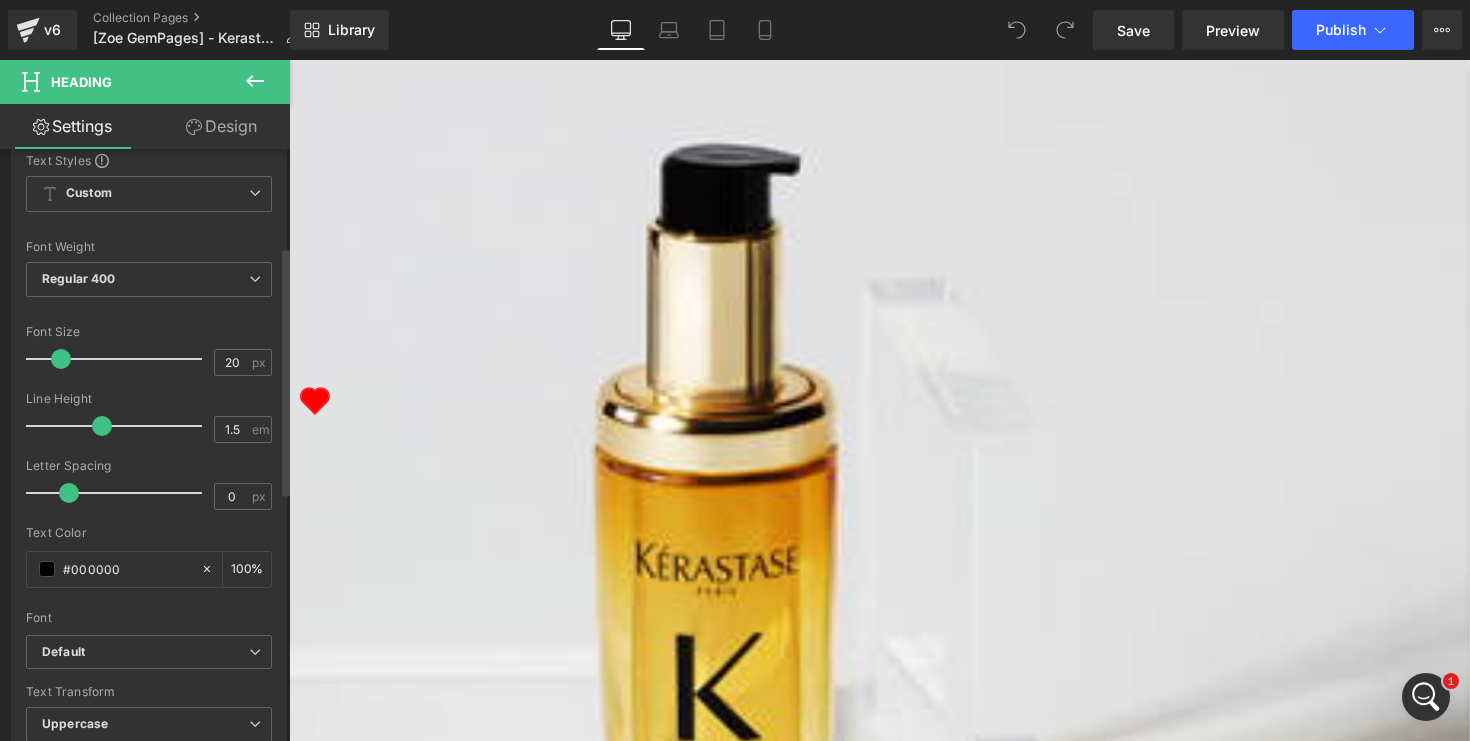 scroll, scrollTop: 223, scrollLeft: 0, axis: vertical 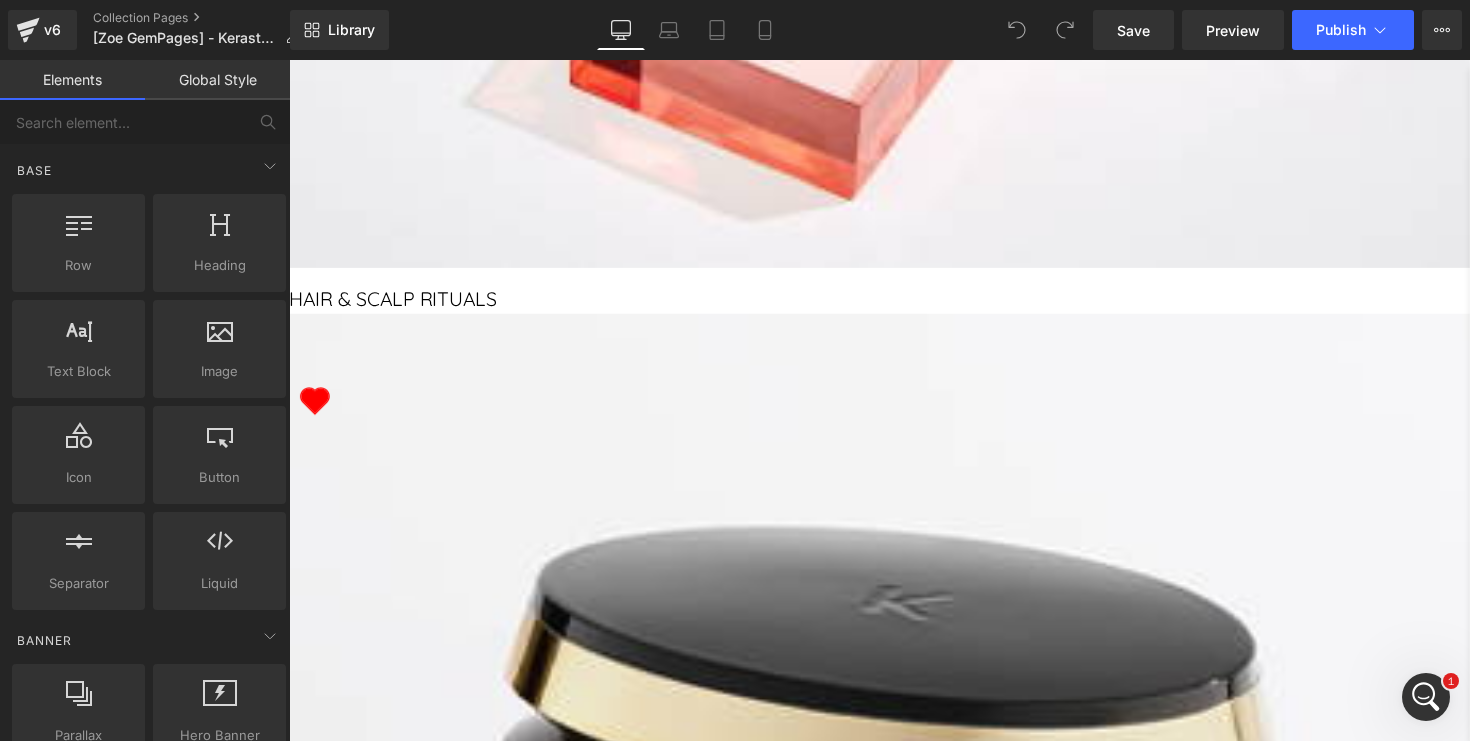click on "Add Single Section" at bounding box center [461, 23679] 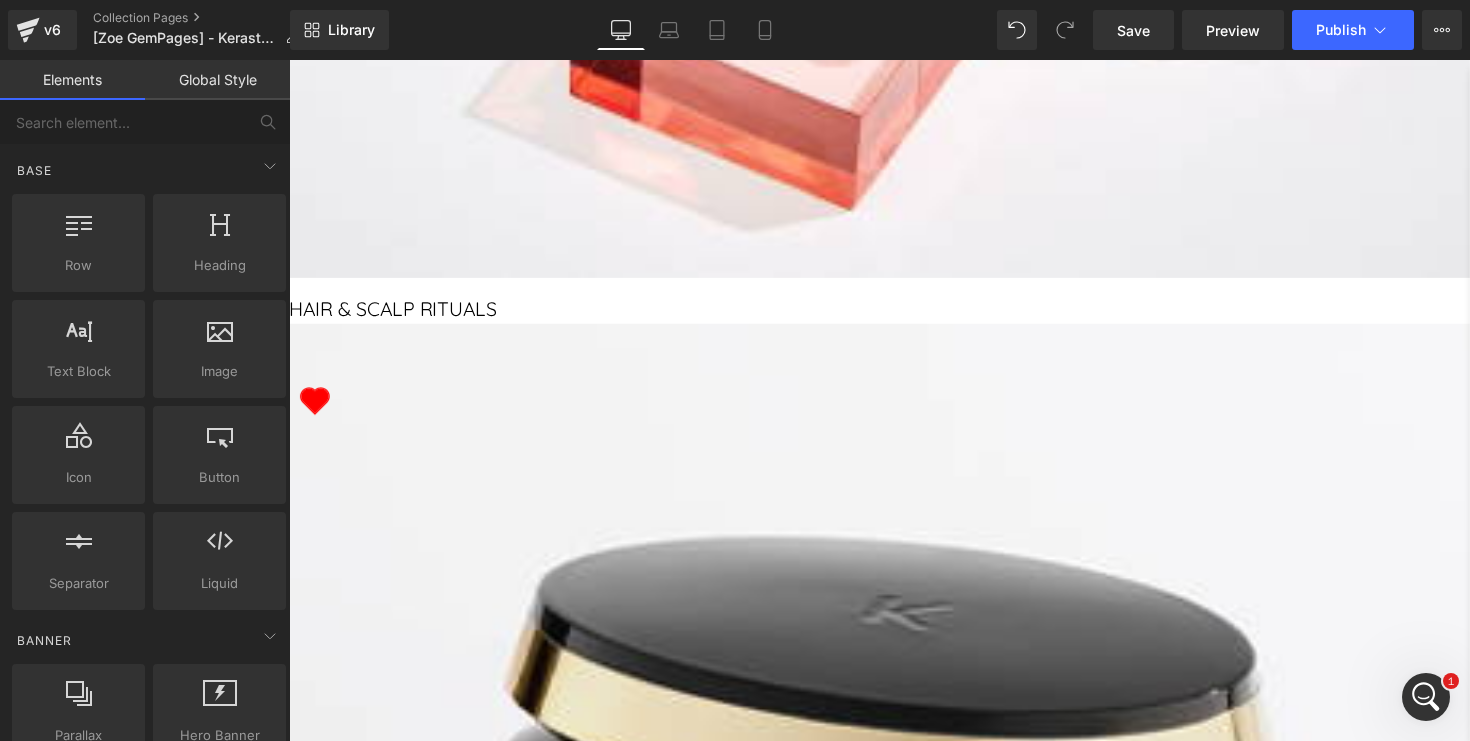 scroll, scrollTop: 3972, scrollLeft: 0, axis: vertical 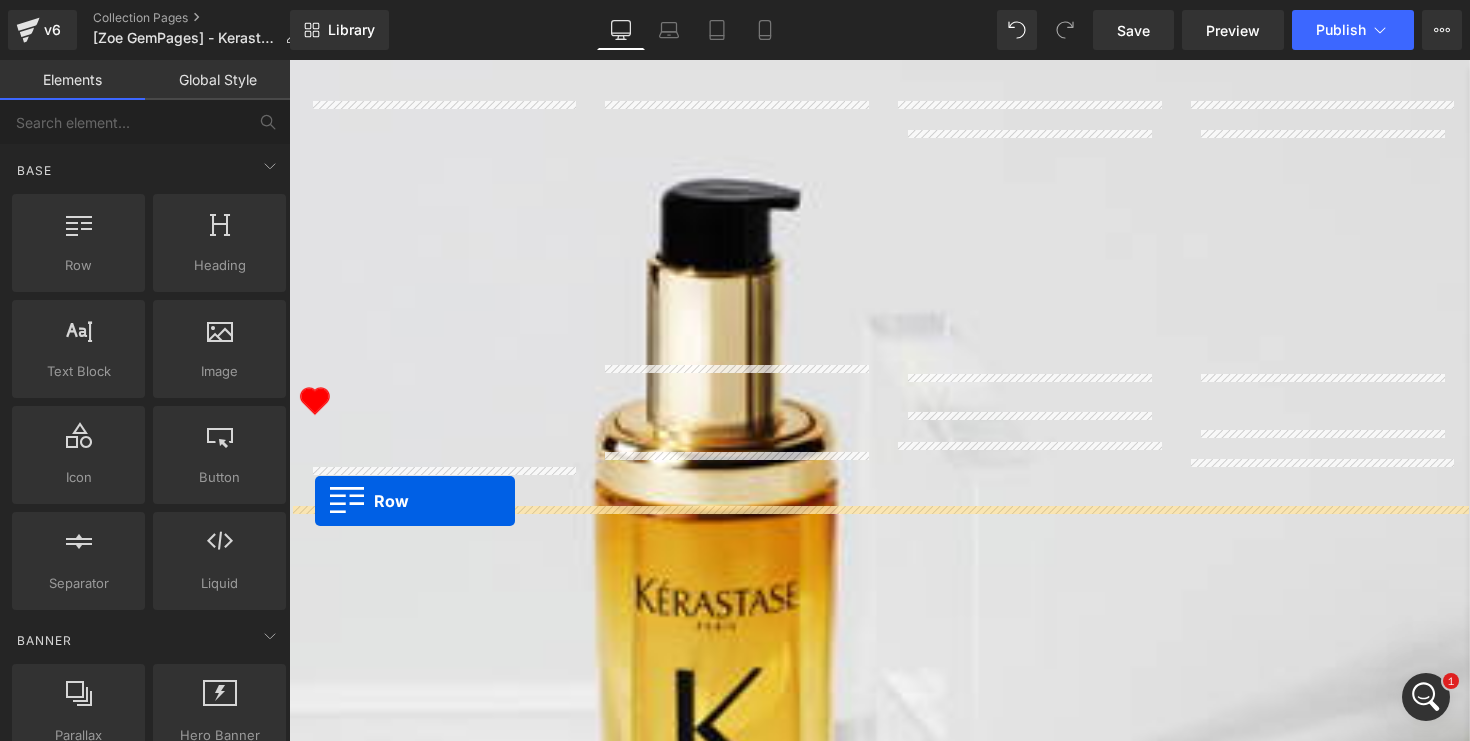 drag, startPoint x: 308, startPoint y: 527, endPoint x: 316, endPoint y: 512, distance: 17 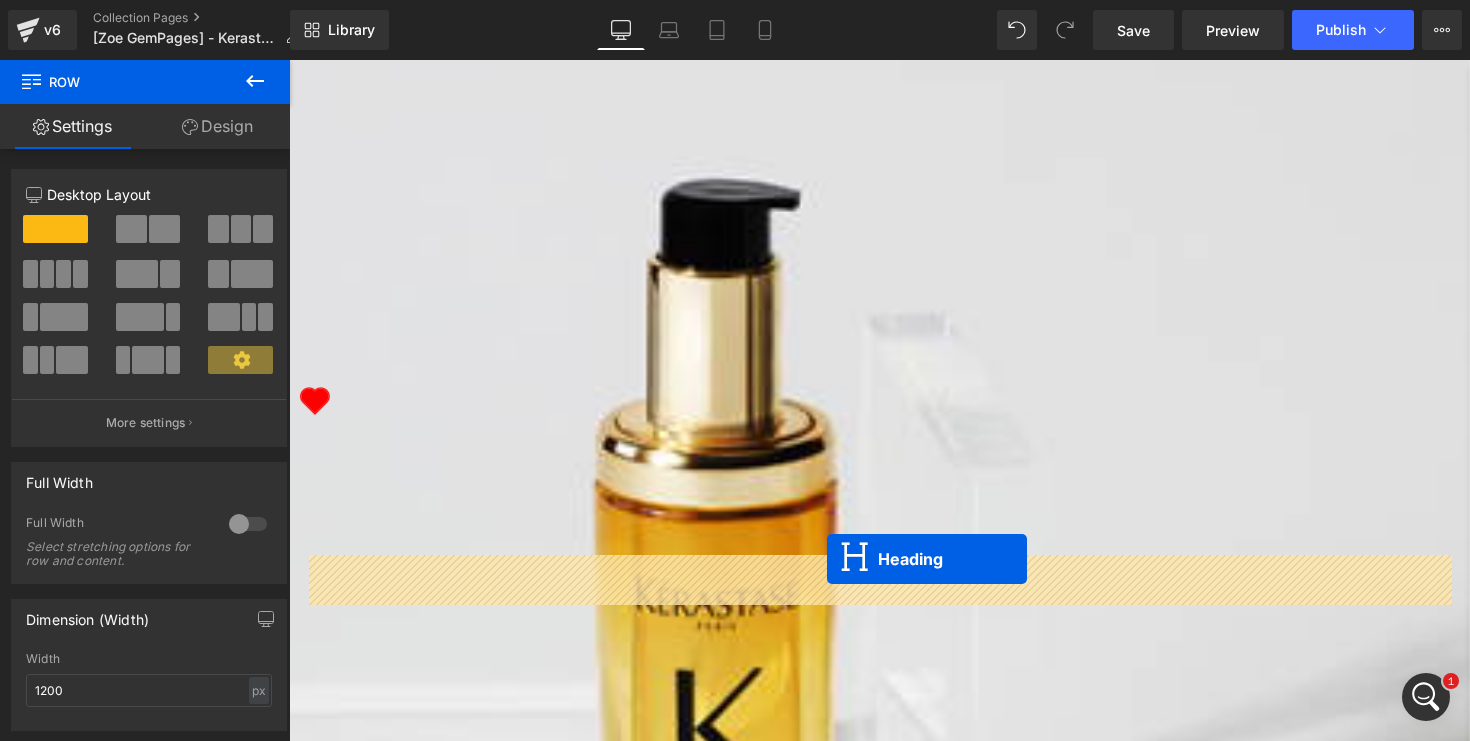 drag, startPoint x: 848, startPoint y: 499, endPoint x: 840, endPoint y: 571, distance: 72.443085 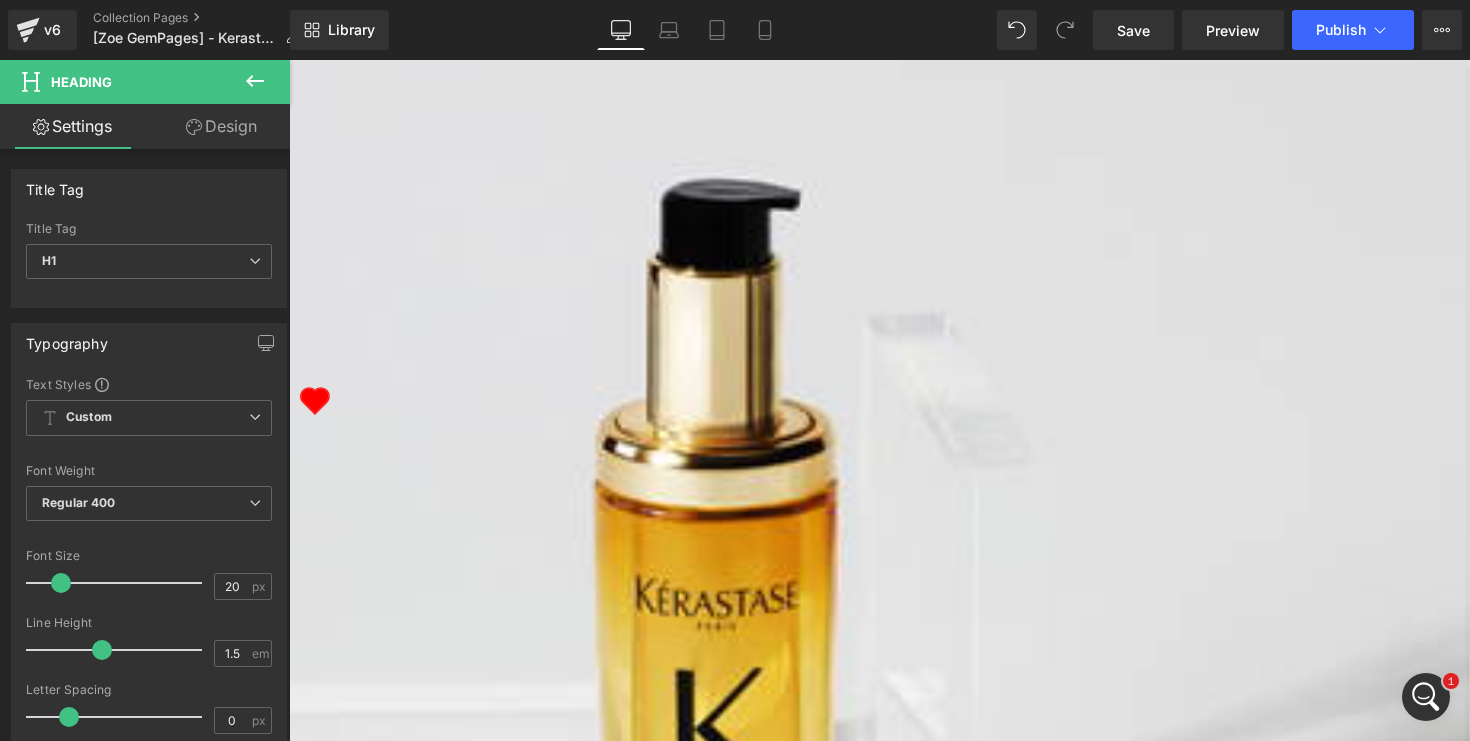 click 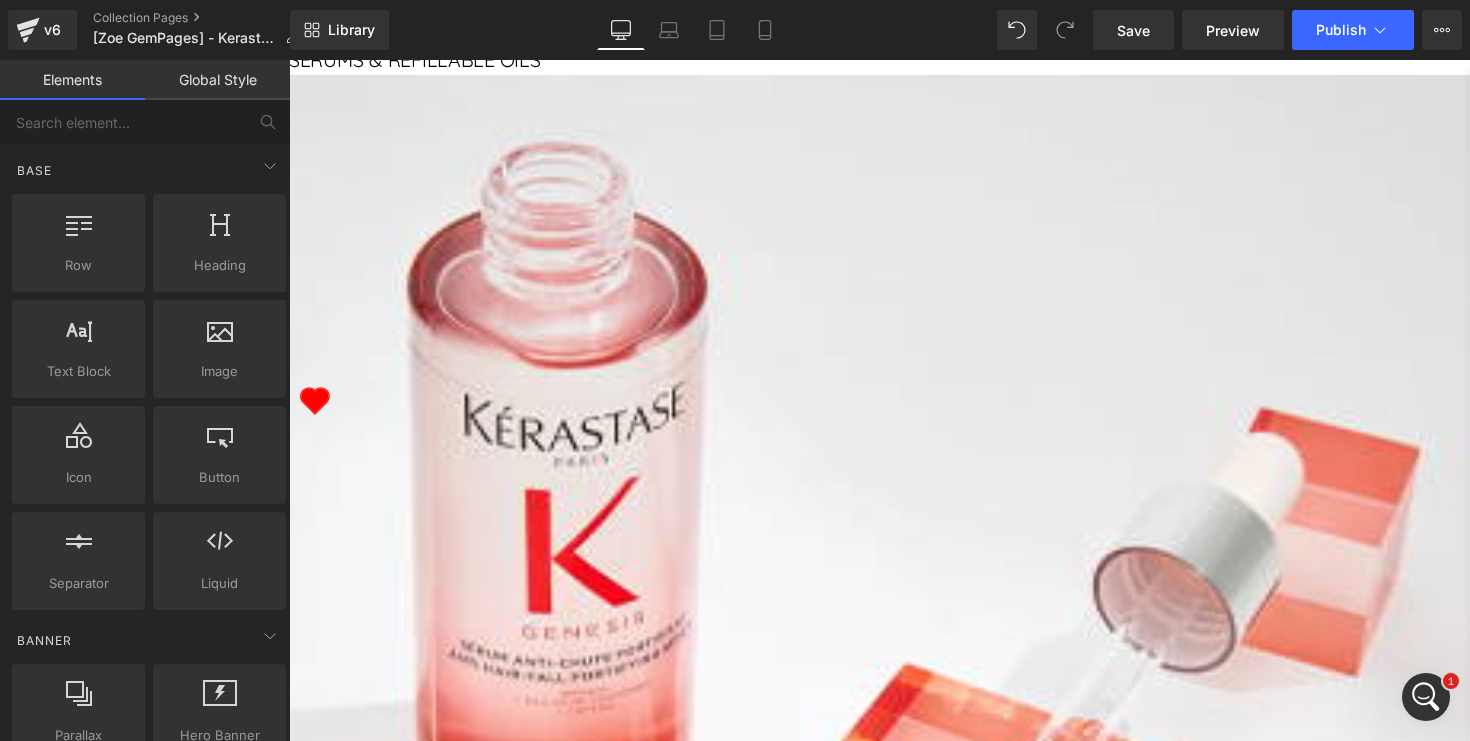 scroll, scrollTop: 2967, scrollLeft: 0, axis: vertical 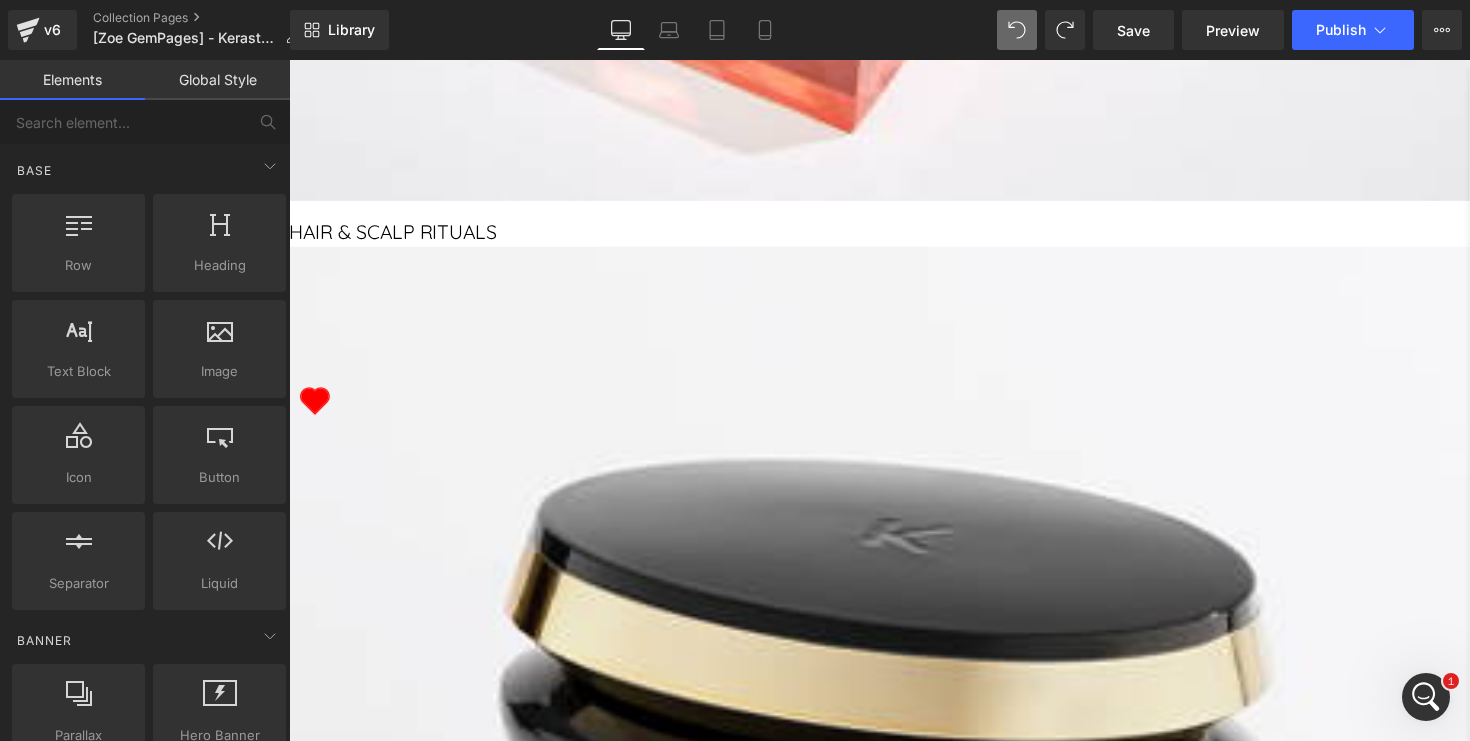 click at bounding box center [289, 23594] 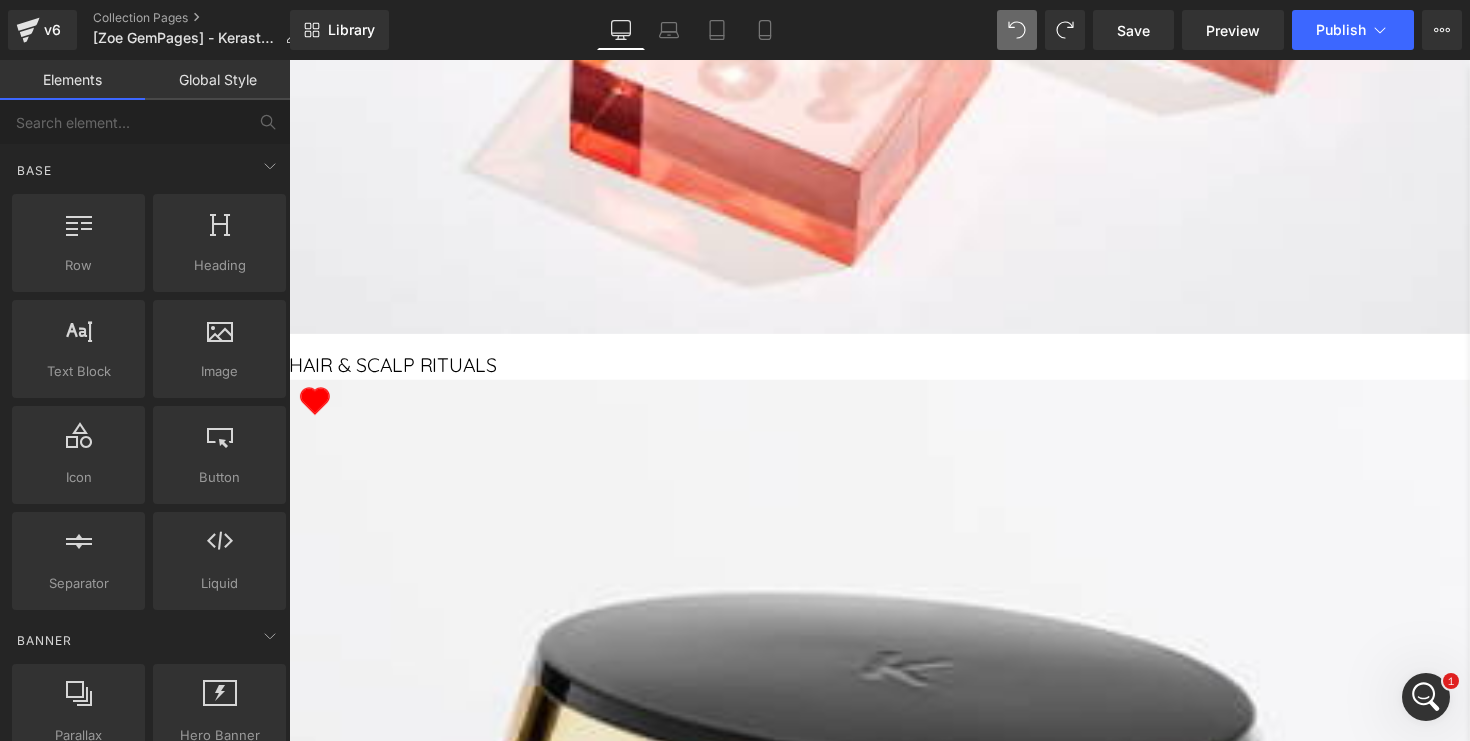 scroll, scrollTop: 4052, scrollLeft: 0, axis: vertical 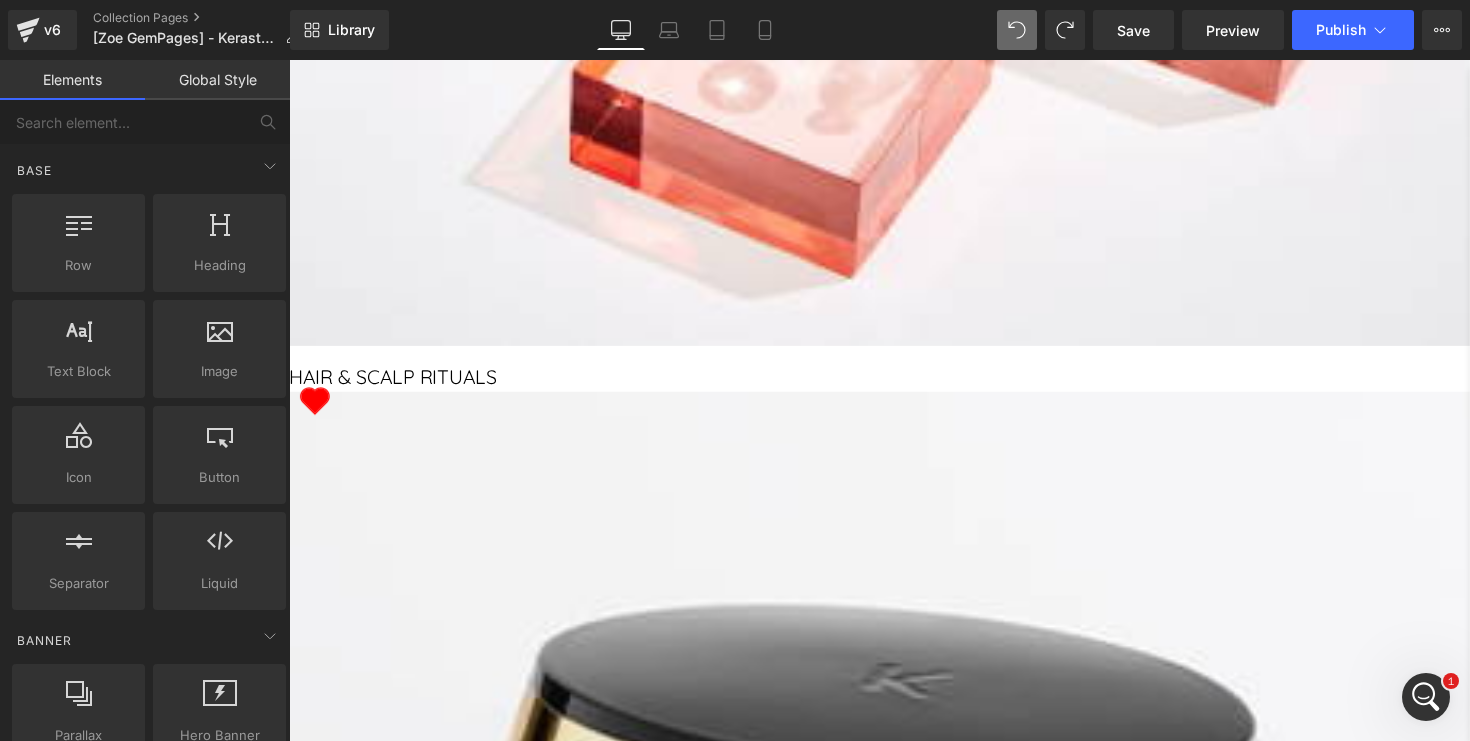 click at bounding box center [289, 23721] 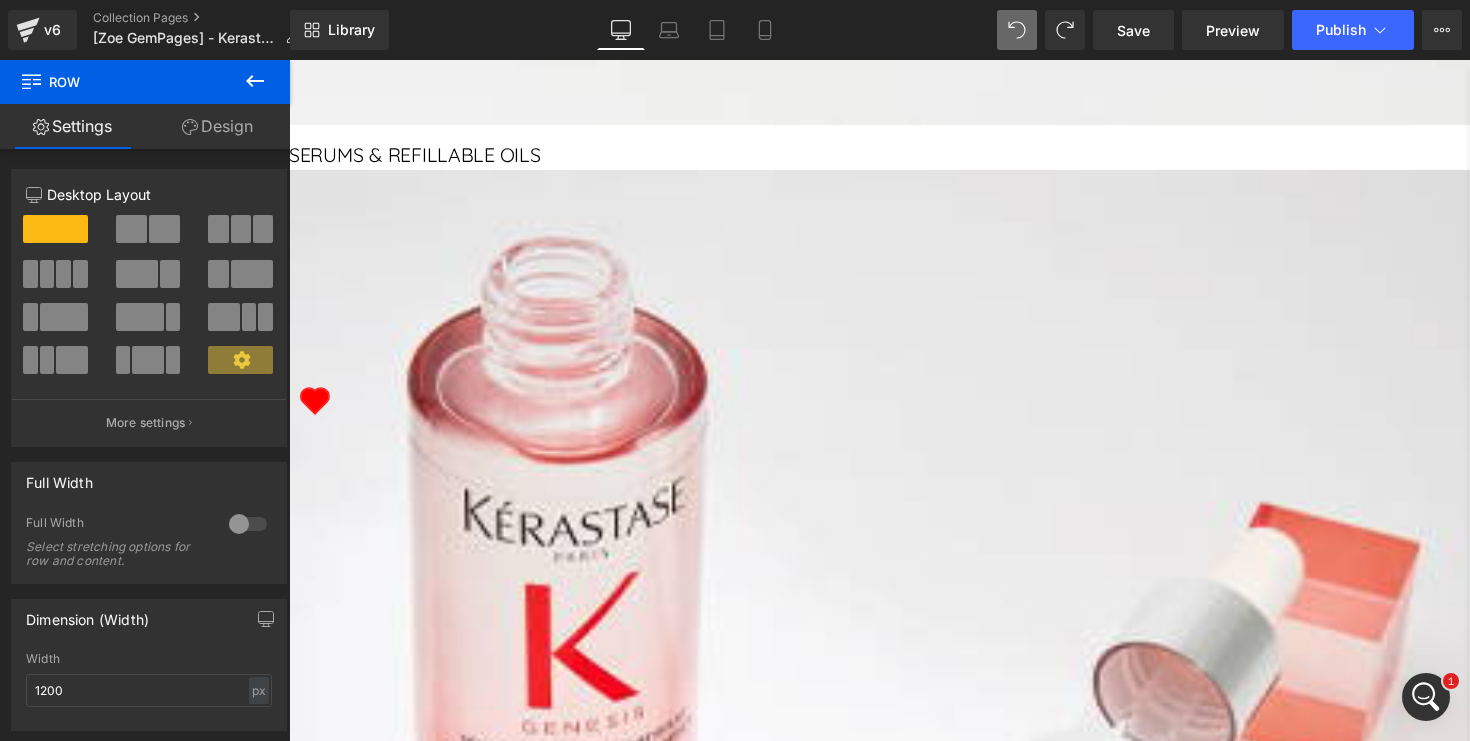 scroll, scrollTop: 3013, scrollLeft: 0, axis: vertical 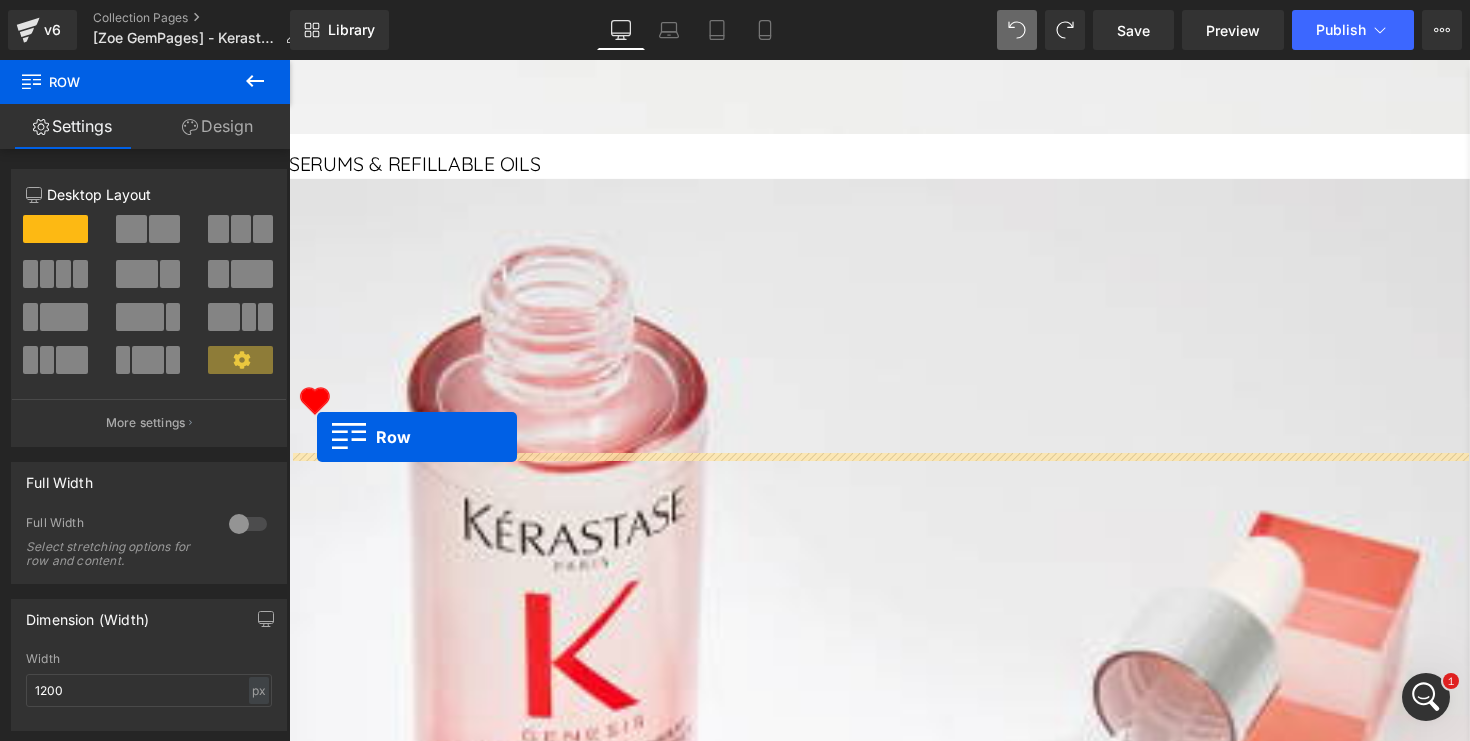 drag, startPoint x: 305, startPoint y: 484, endPoint x: 318, endPoint y: 446, distance: 40.16217 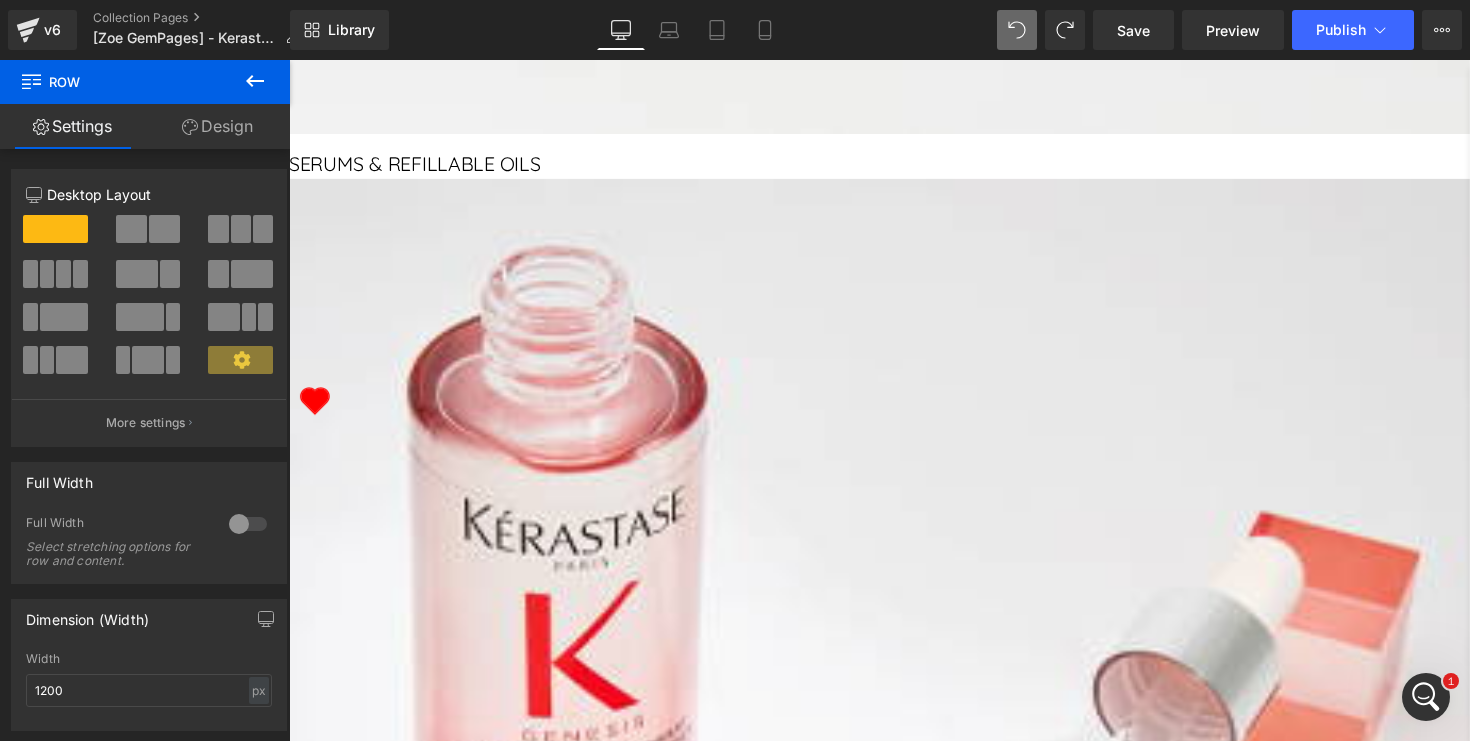 click on "hair concerns" at bounding box center (894, 17792) 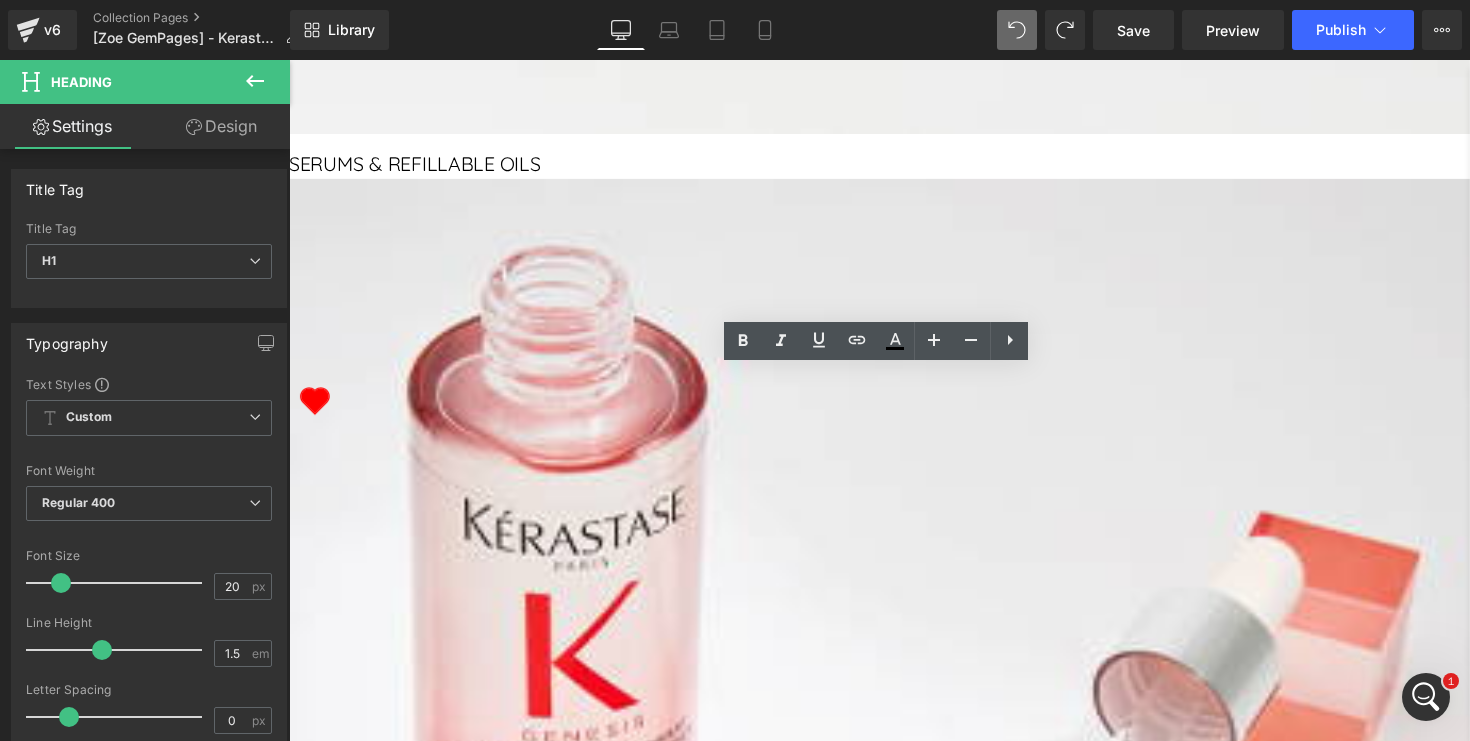click at bounding box center (289, 17834) 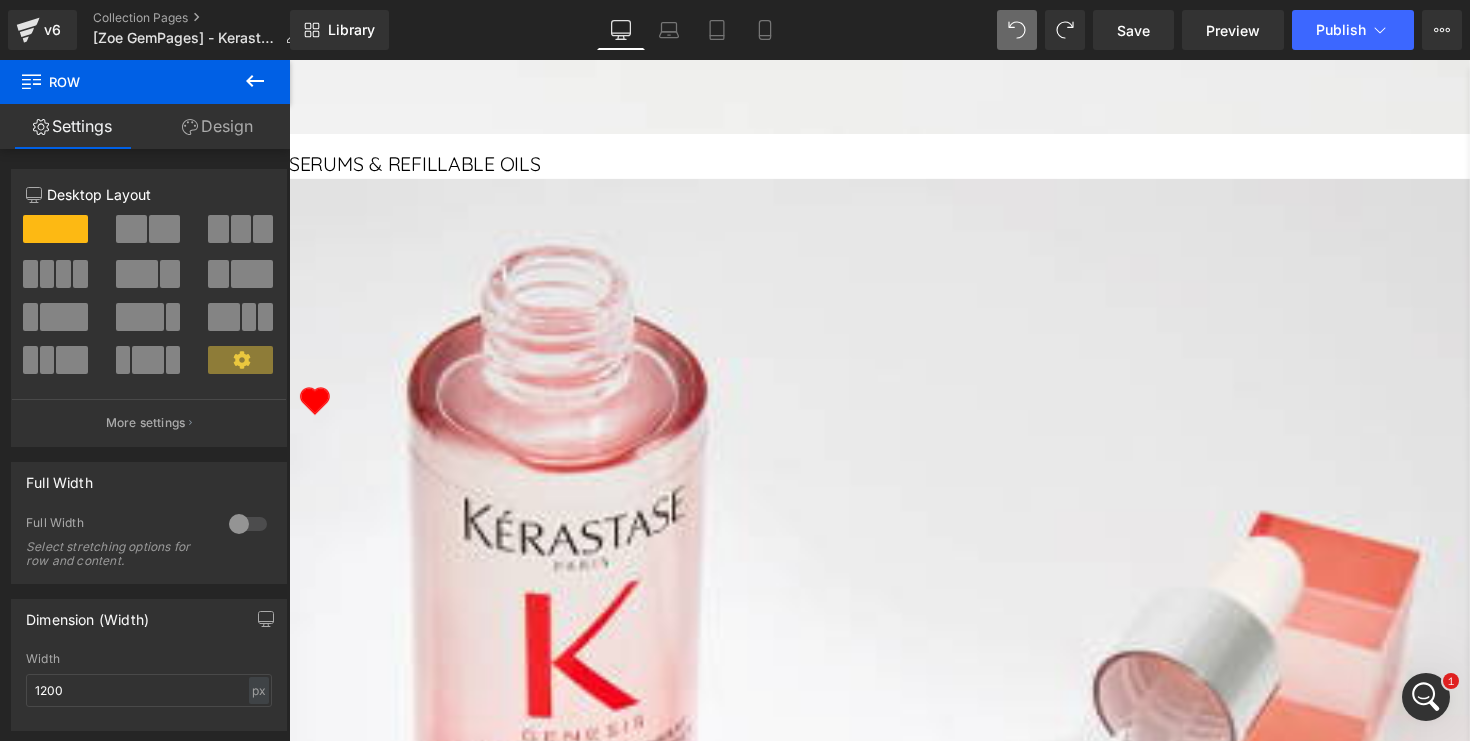 click on "hair concerns" at bounding box center [894, 17790] 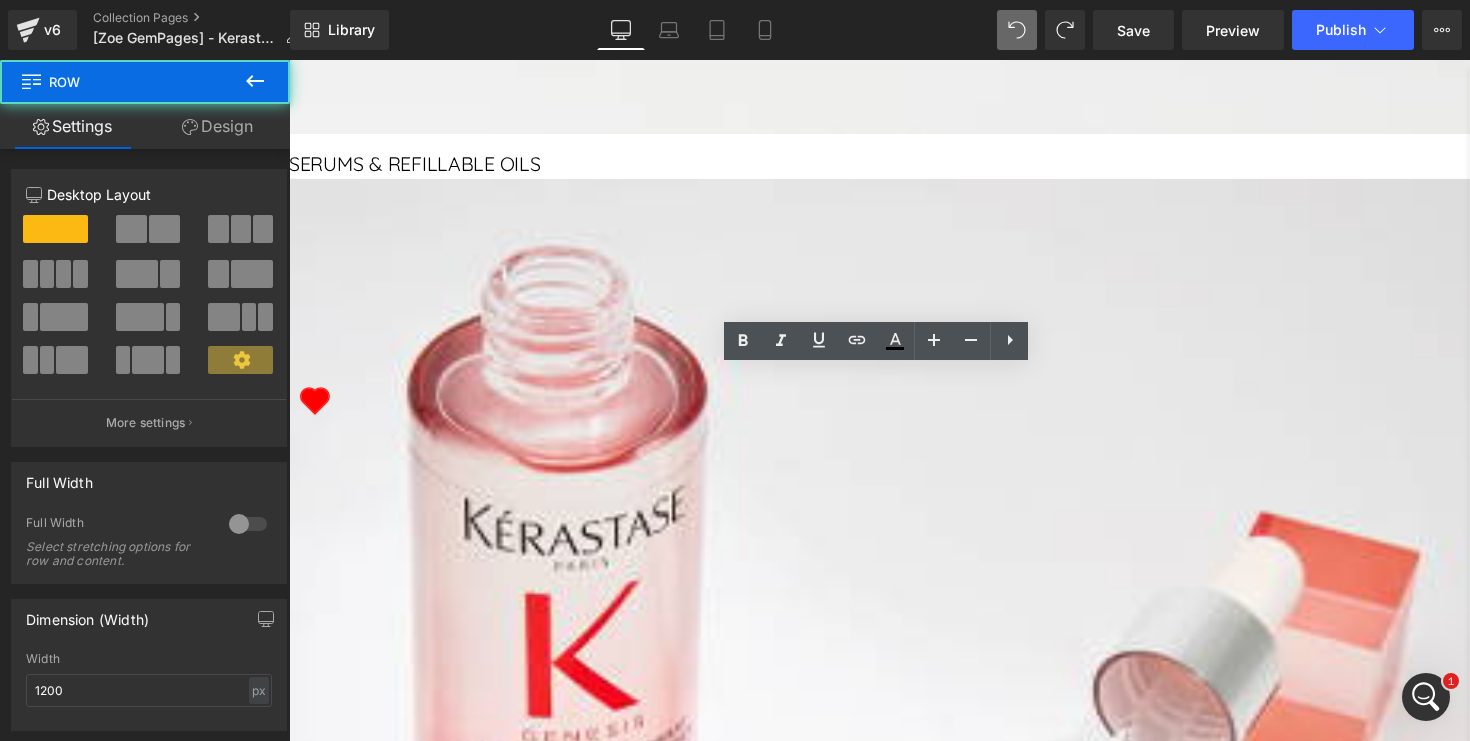 click at bounding box center (289, 17834) 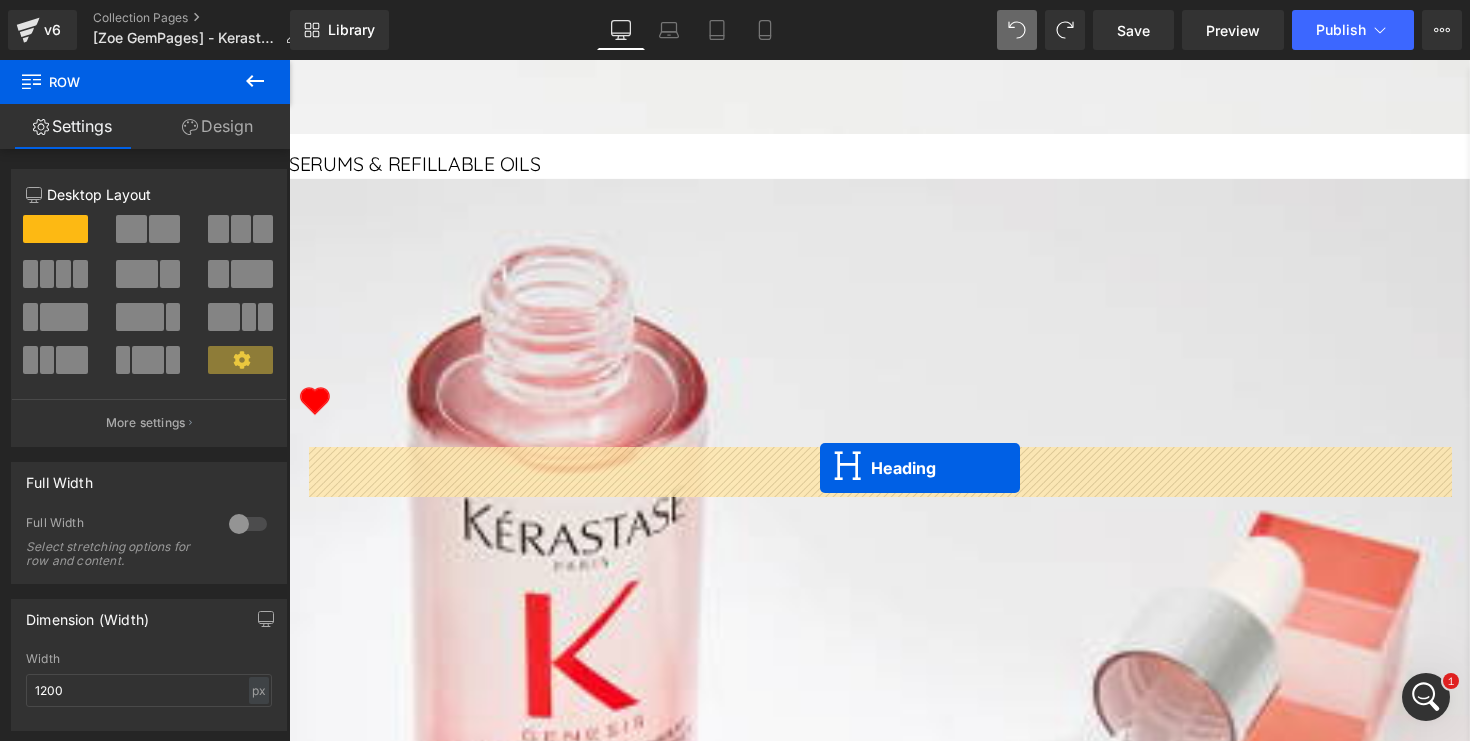 drag, startPoint x: 846, startPoint y: 413, endPoint x: 833, endPoint y: 477, distance: 65.30697 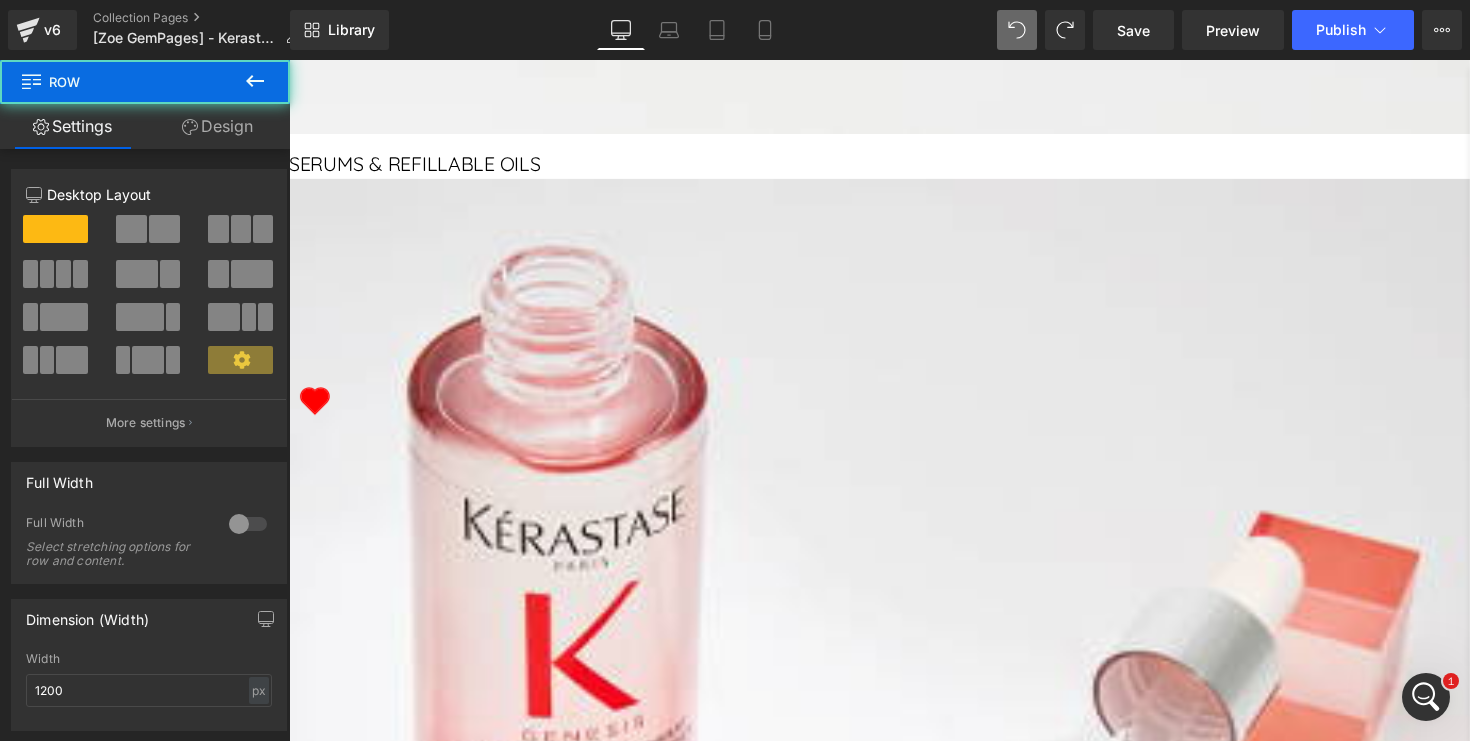 drag, startPoint x: 779, startPoint y: 403, endPoint x: 779, endPoint y: 369, distance: 34 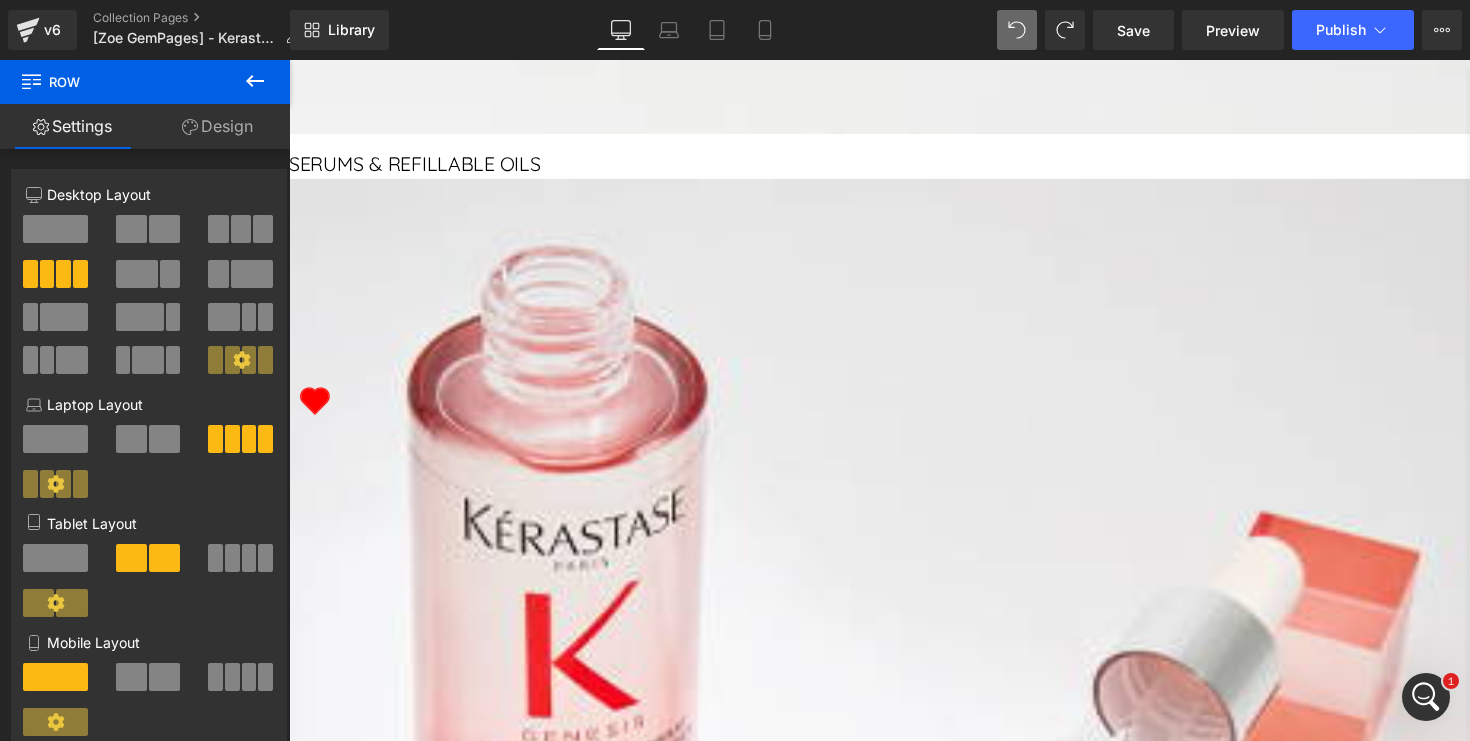 drag, startPoint x: 778, startPoint y: 497, endPoint x: 778, endPoint y: 466, distance: 31 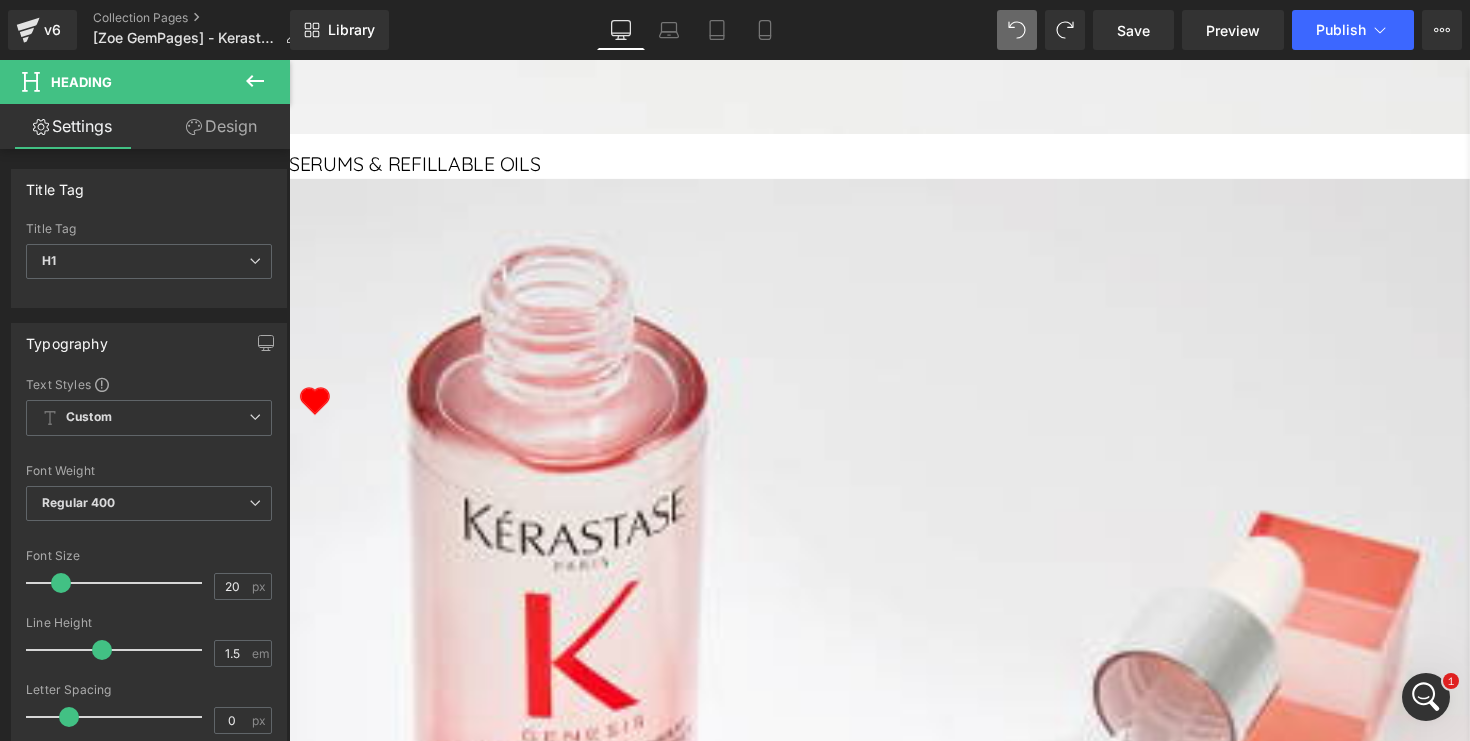 click on "hair concerns" at bounding box center (894, 17790) 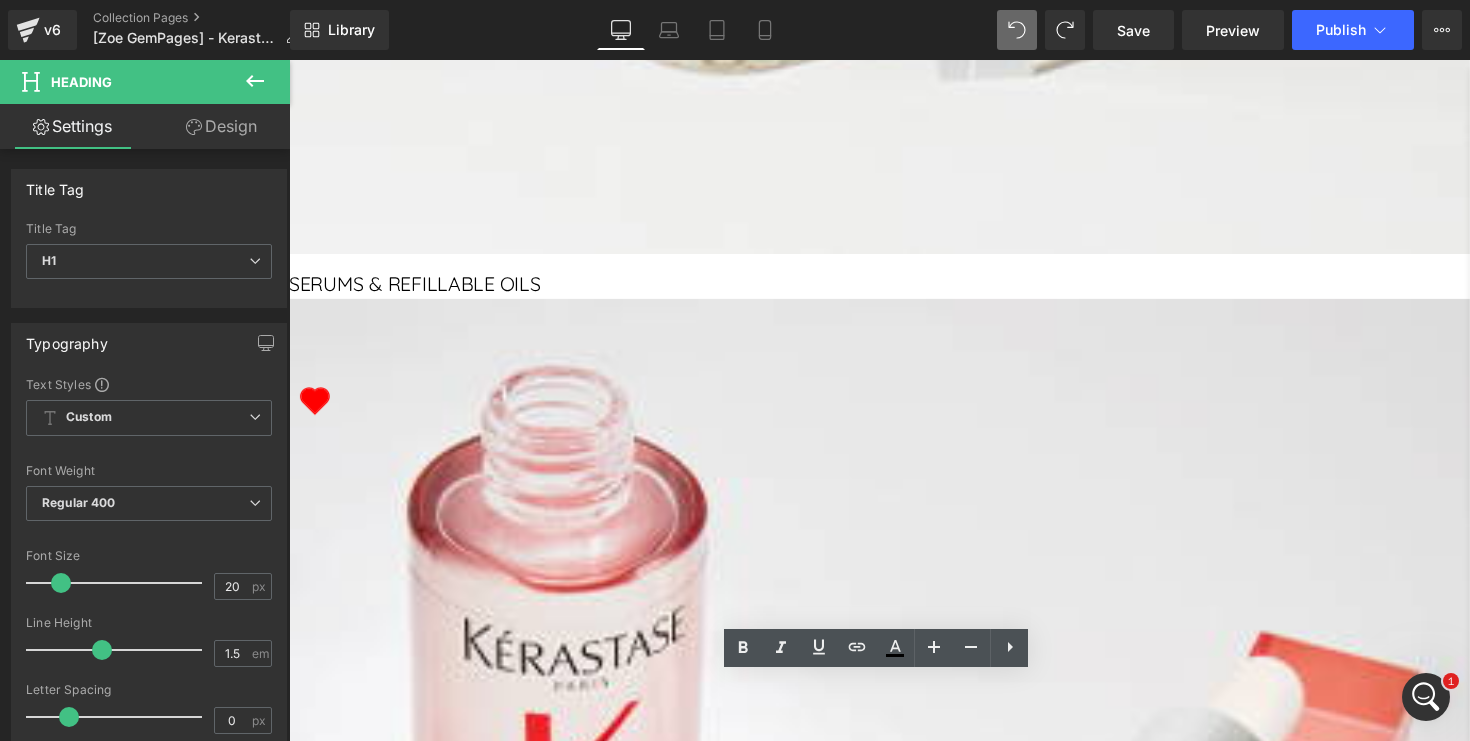 scroll, scrollTop: 2699, scrollLeft: 0, axis: vertical 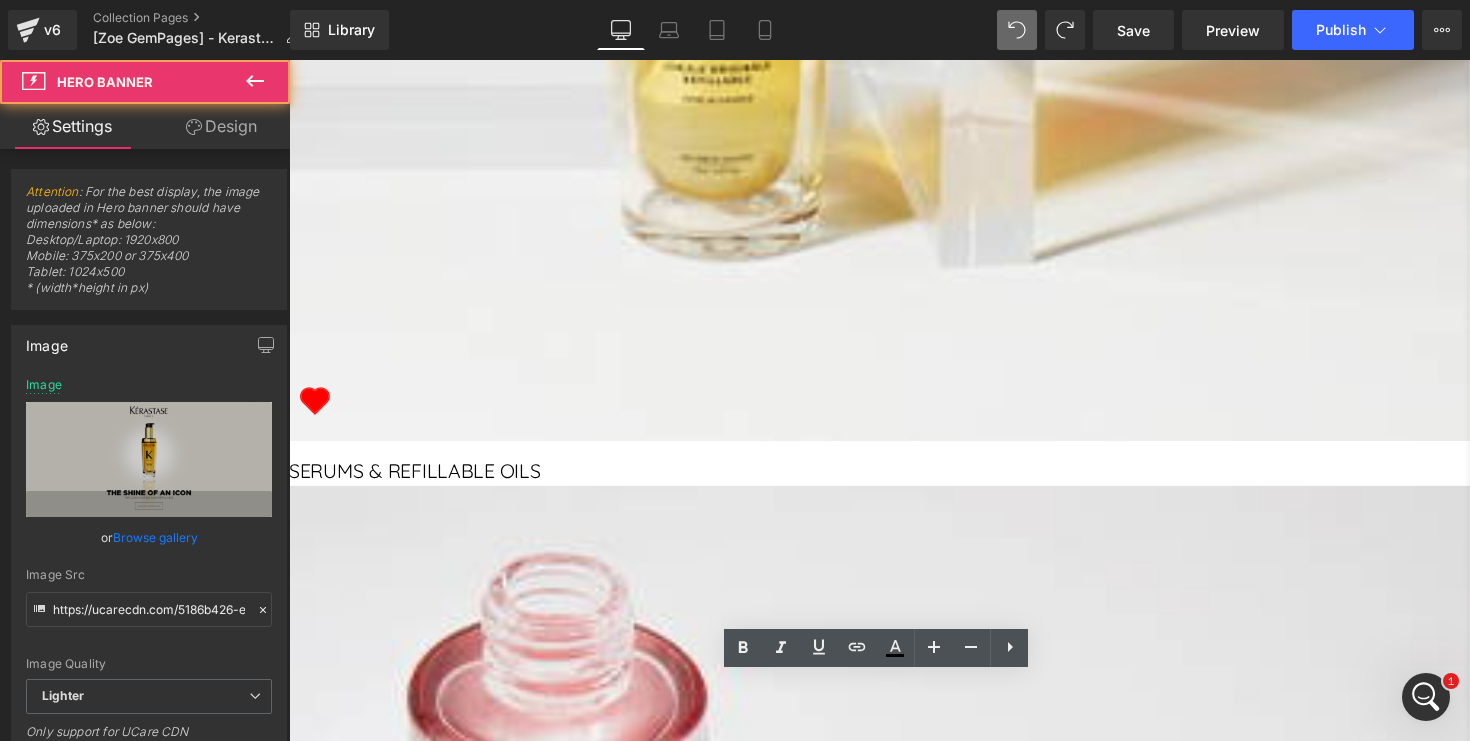 click at bounding box center [894, -2290] 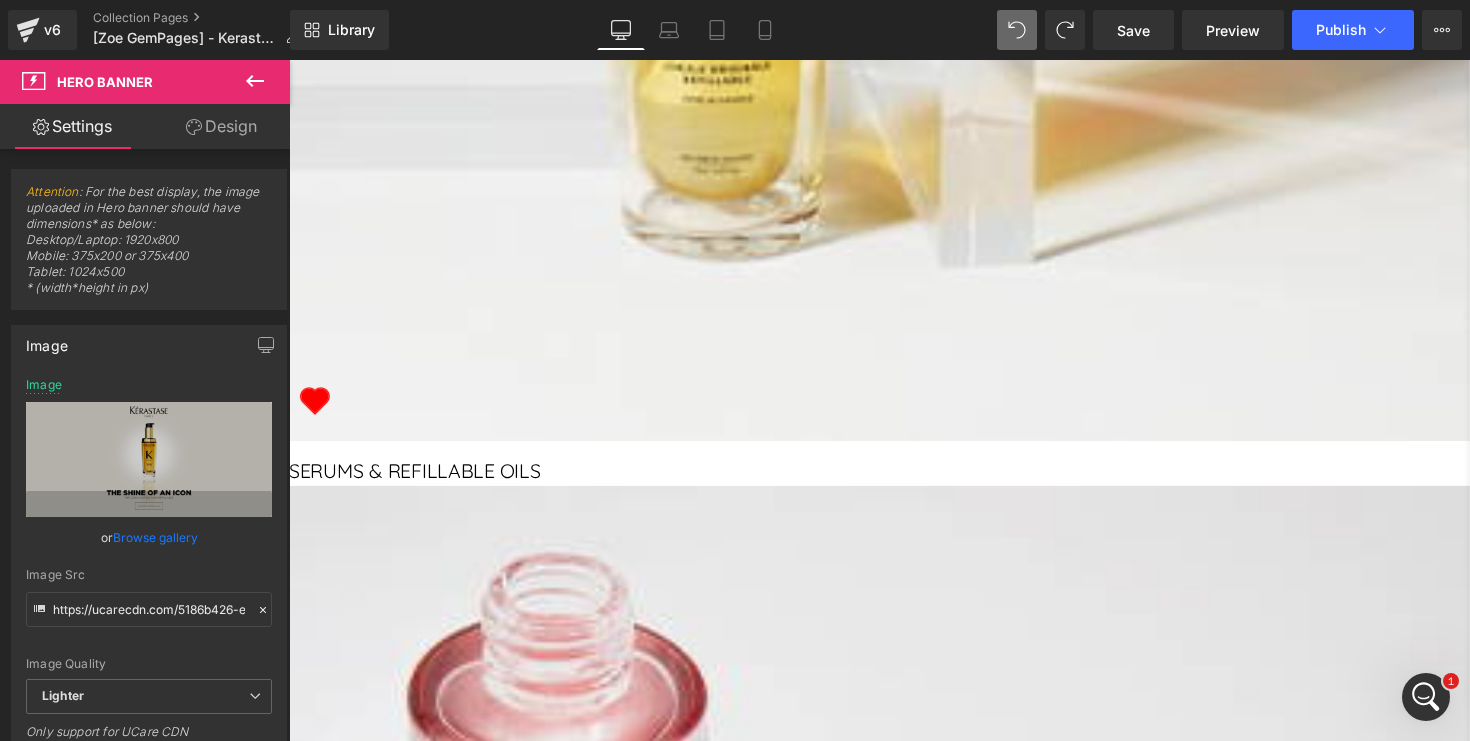 drag, startPoint x: 560, startPoint y: 687, endPoint x: 560, endPoint y: 721, distance: 34 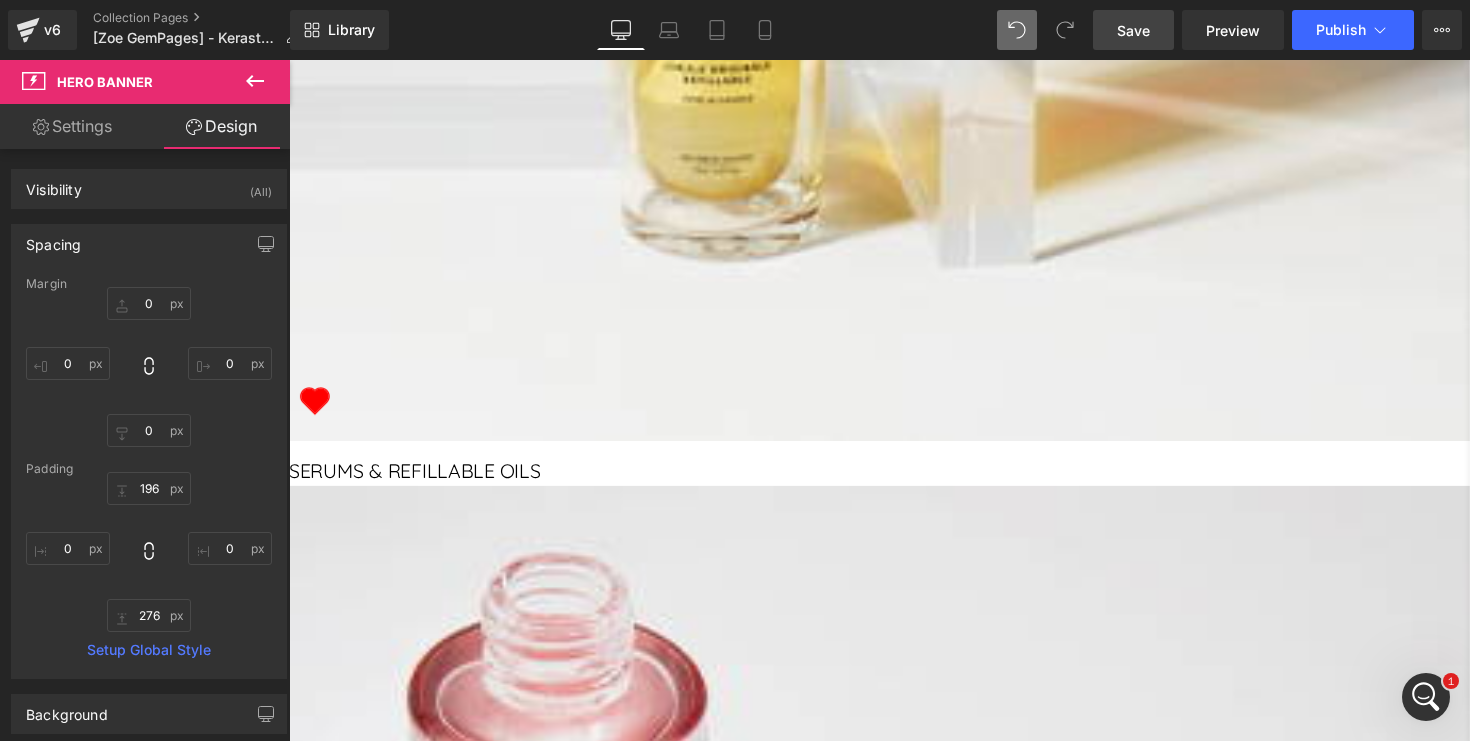 click on "Save" at bounding box center [1133, 30] 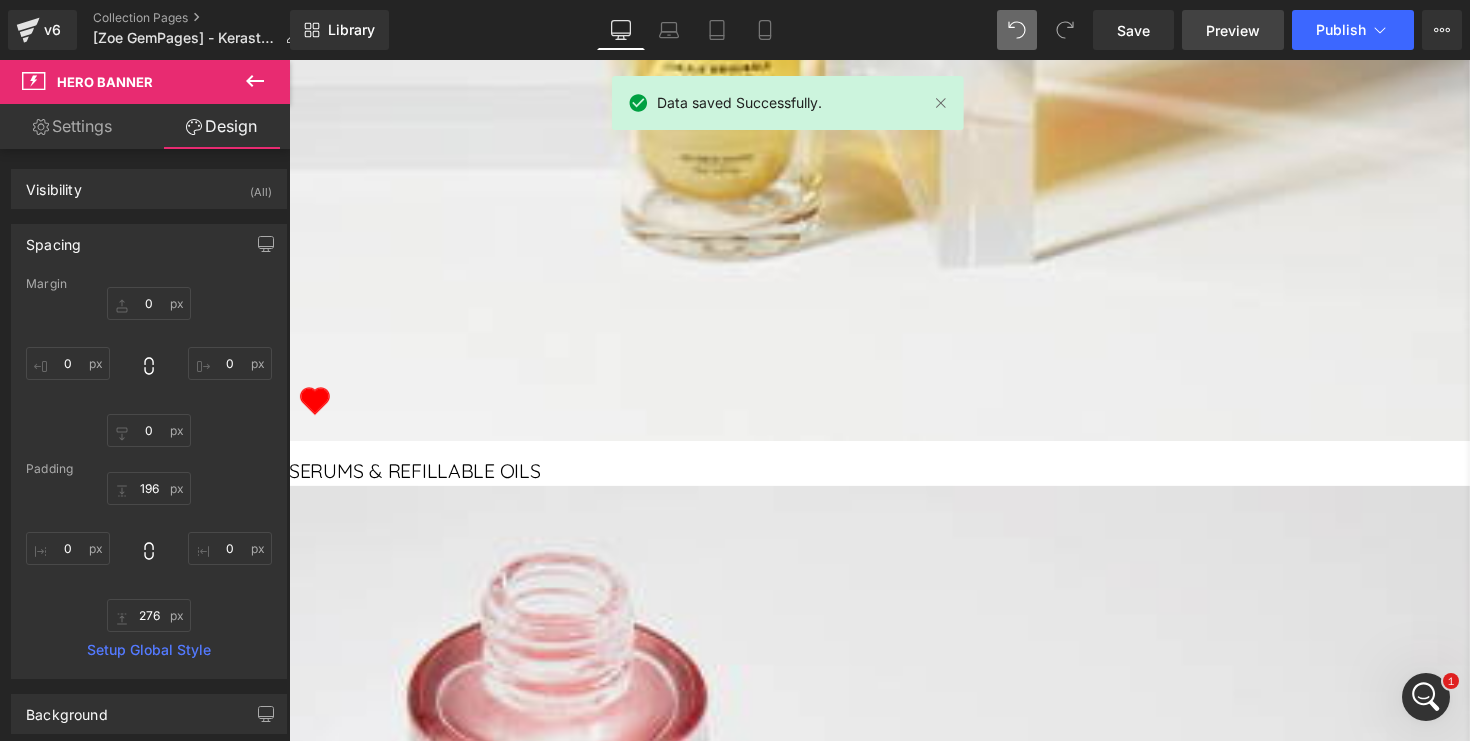 click on "Preview" at bounding box center [1233, 30] 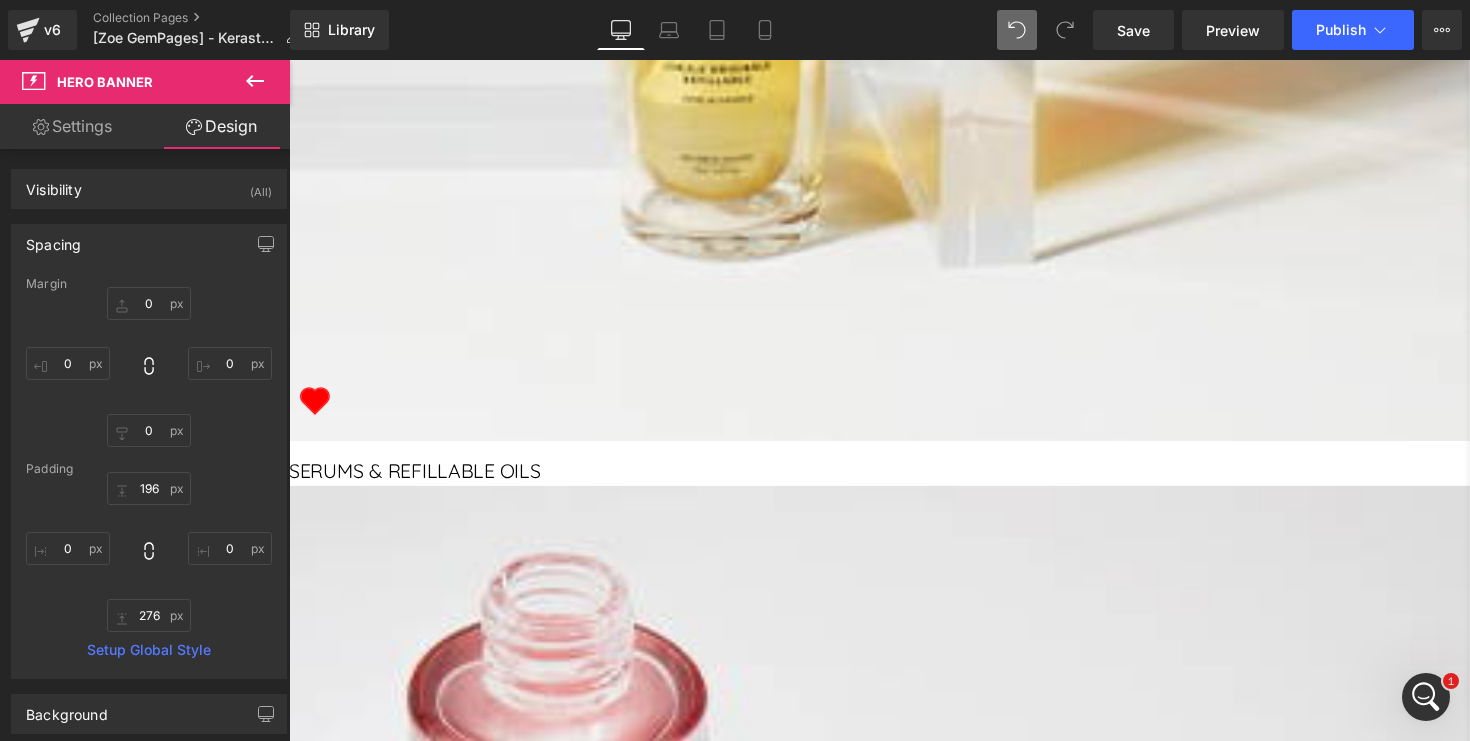click on "276px" at bounding box center (894, 17957) 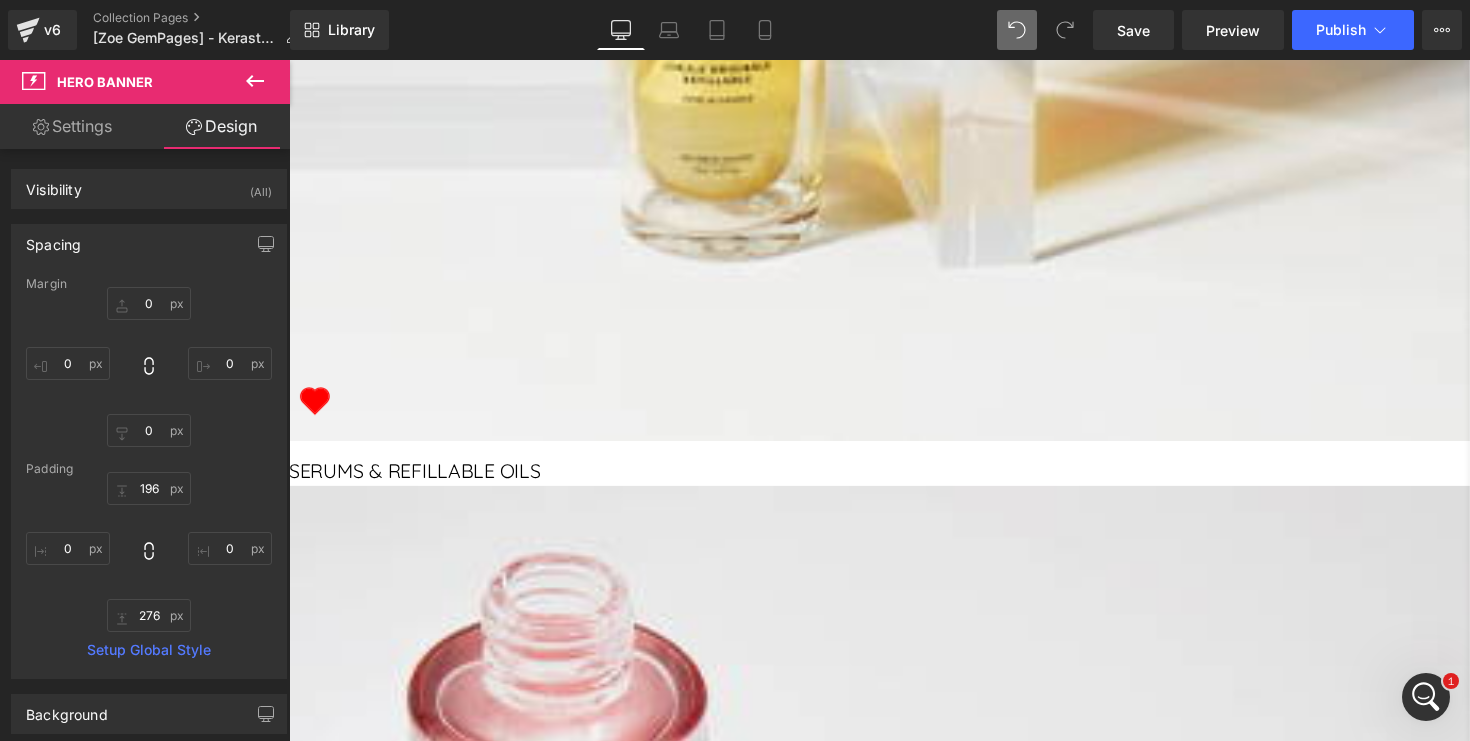 click on "Settings" at bounding box center (72, 126) 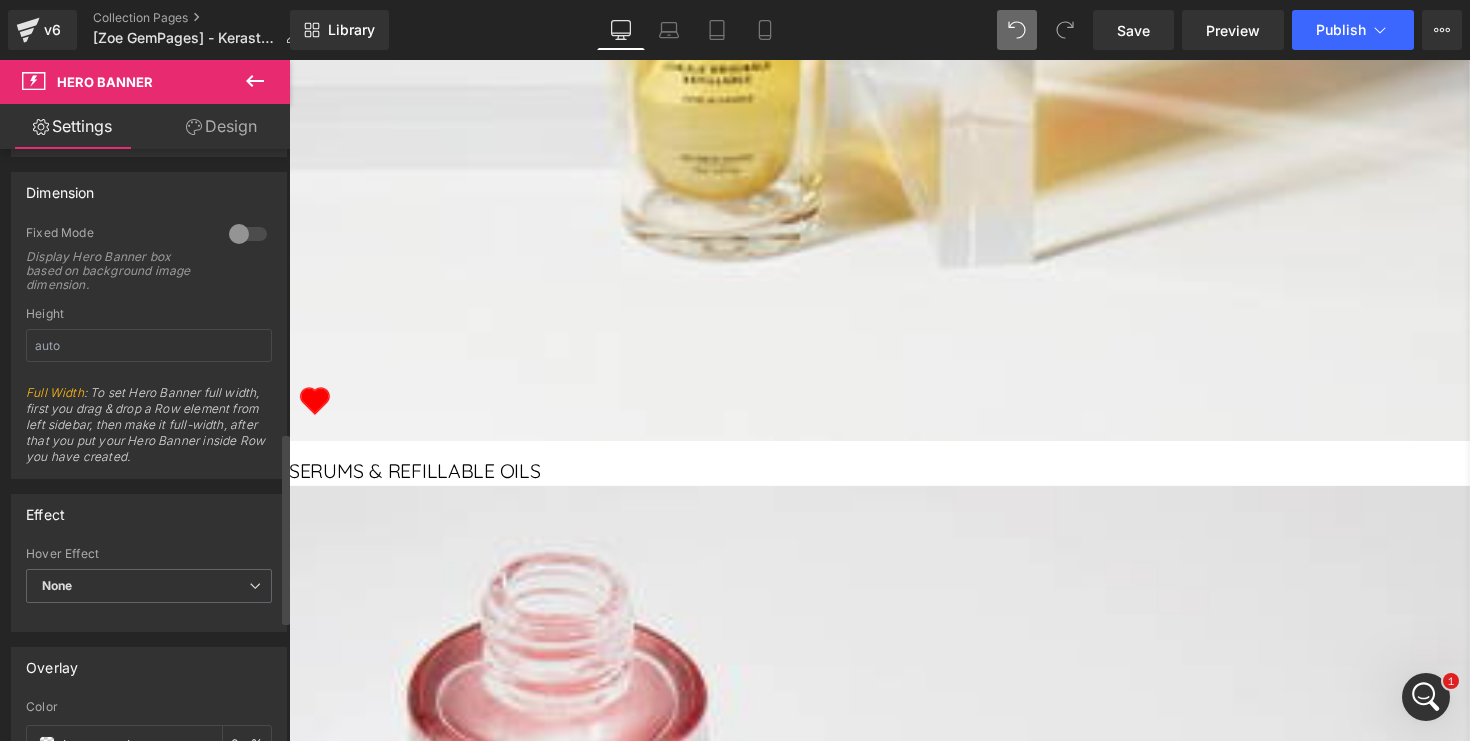 scroll, scrollTop: 875, scrollLeft: 0, axis: vertical 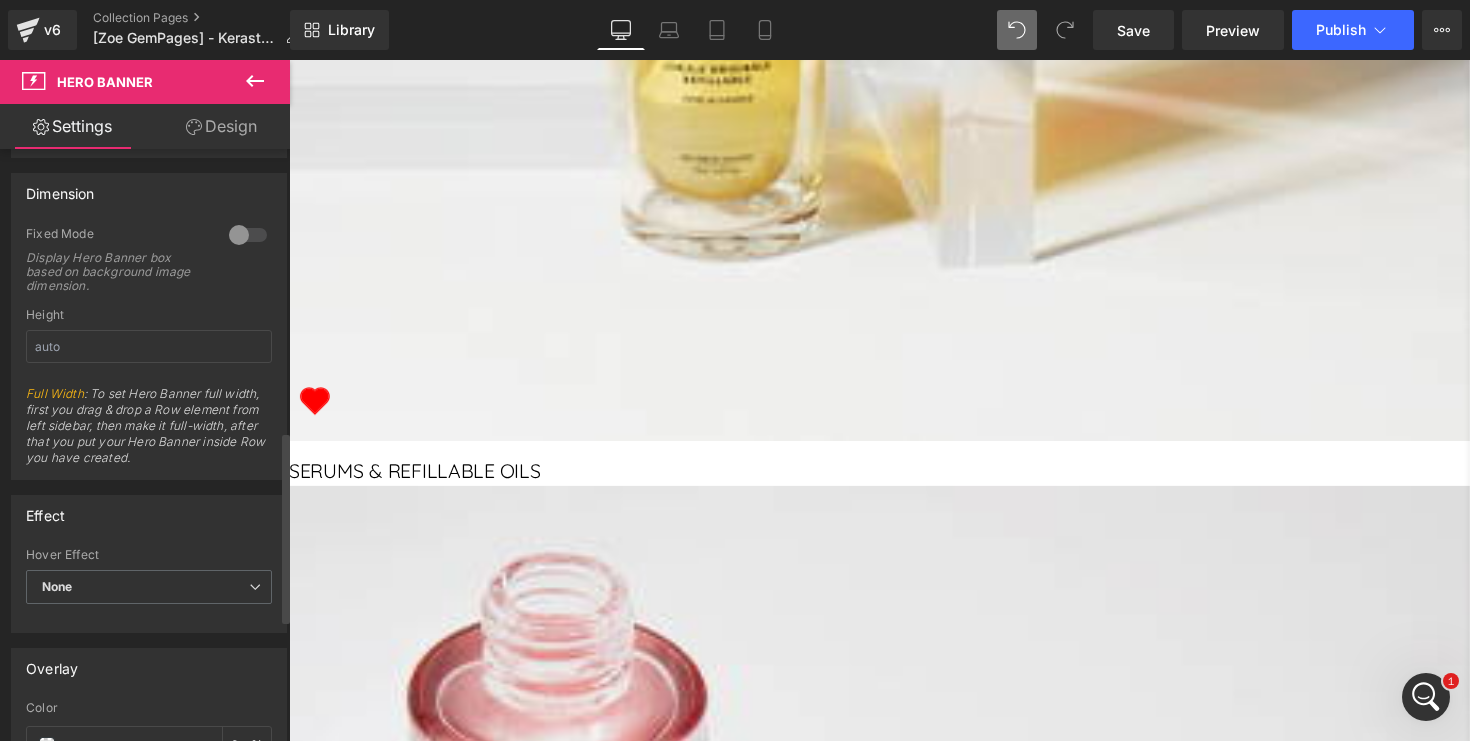 click at bounding box center [248, 235] 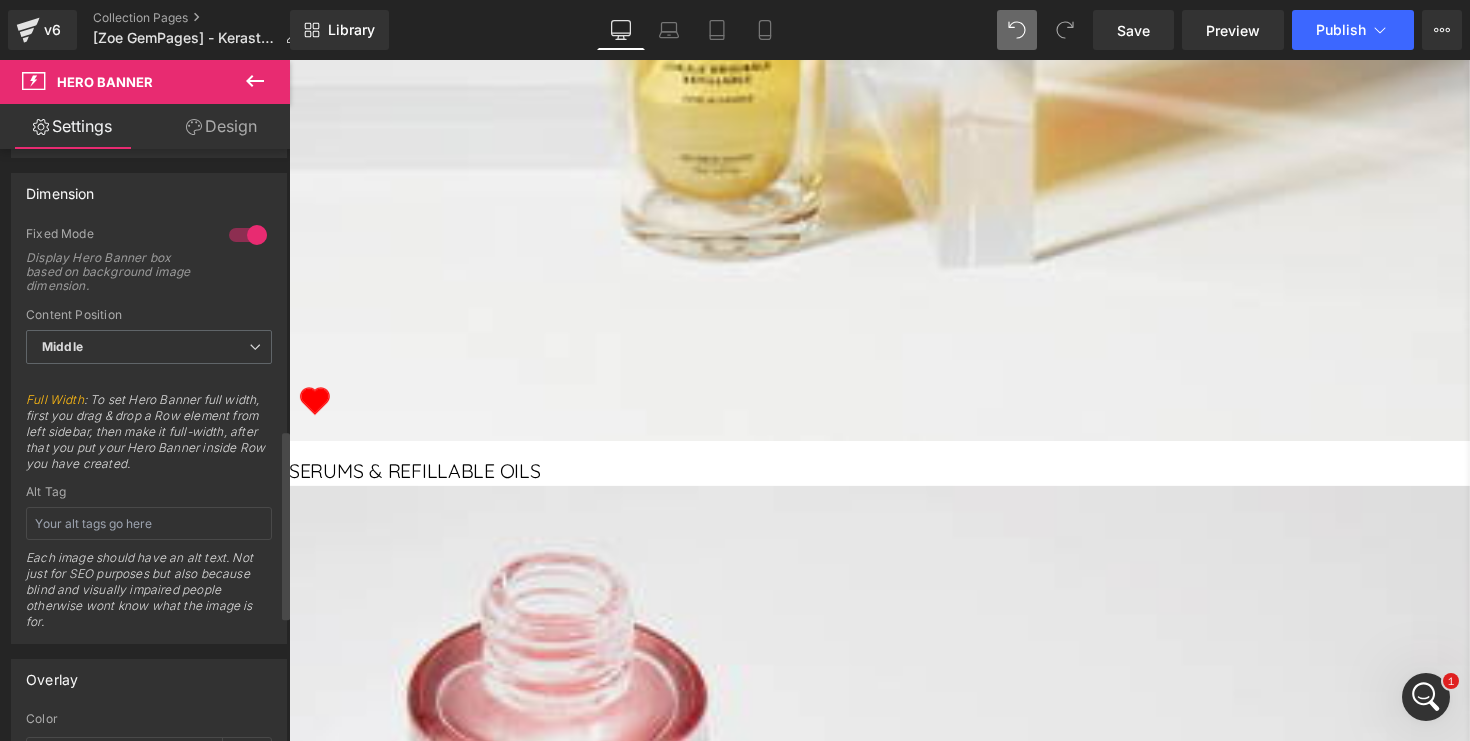 click at bounding box center [248, 235] 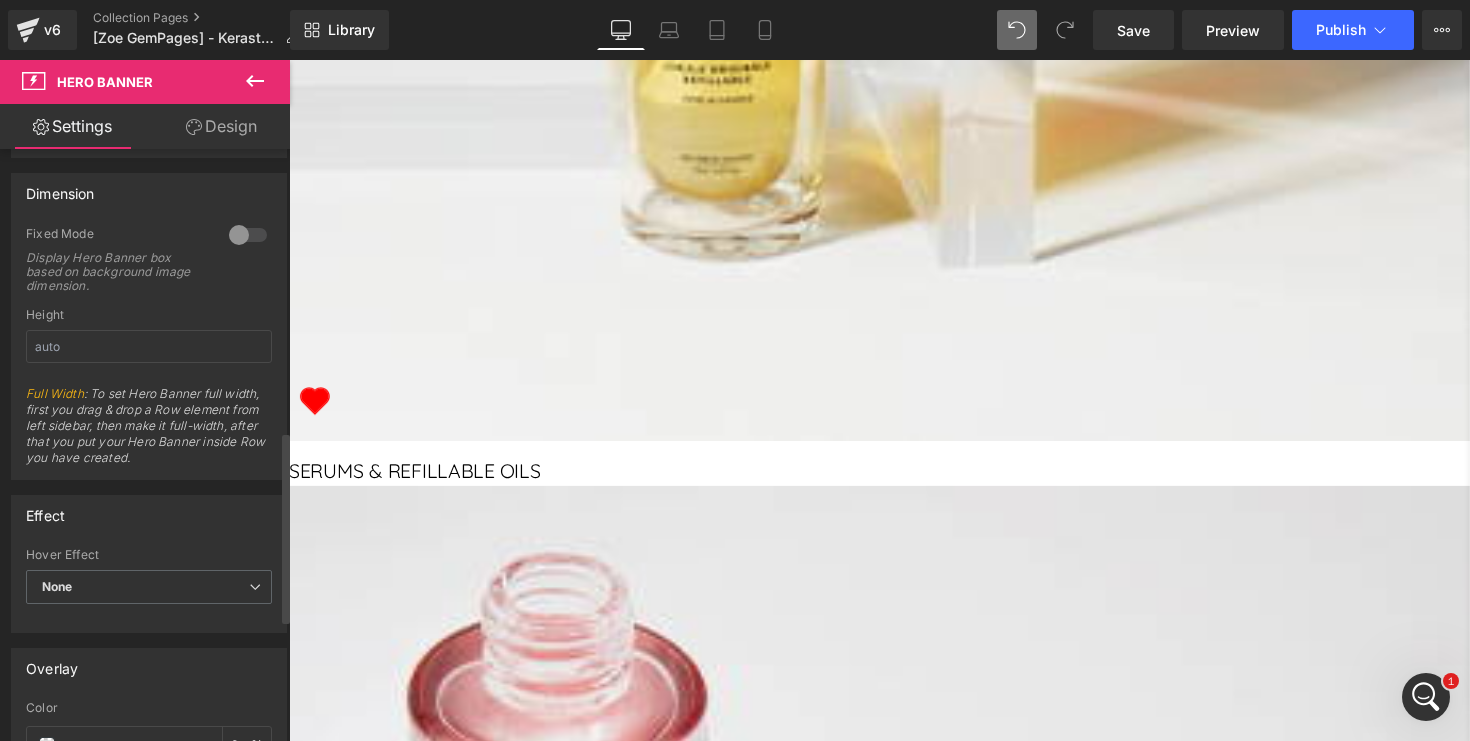 click at bounding box center [248, 235] 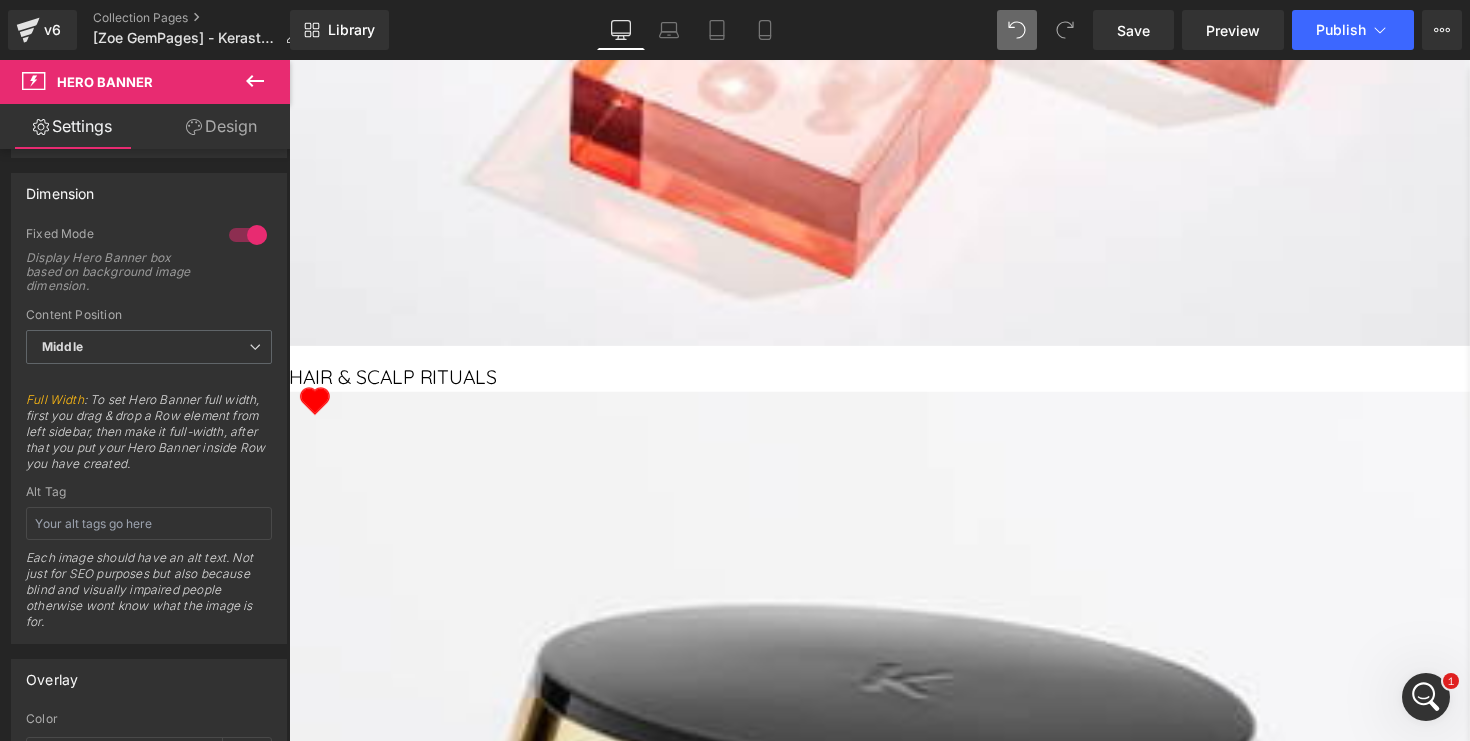 scroll, scrollTop: 4254, scrollLeft: 0, axis: vertical 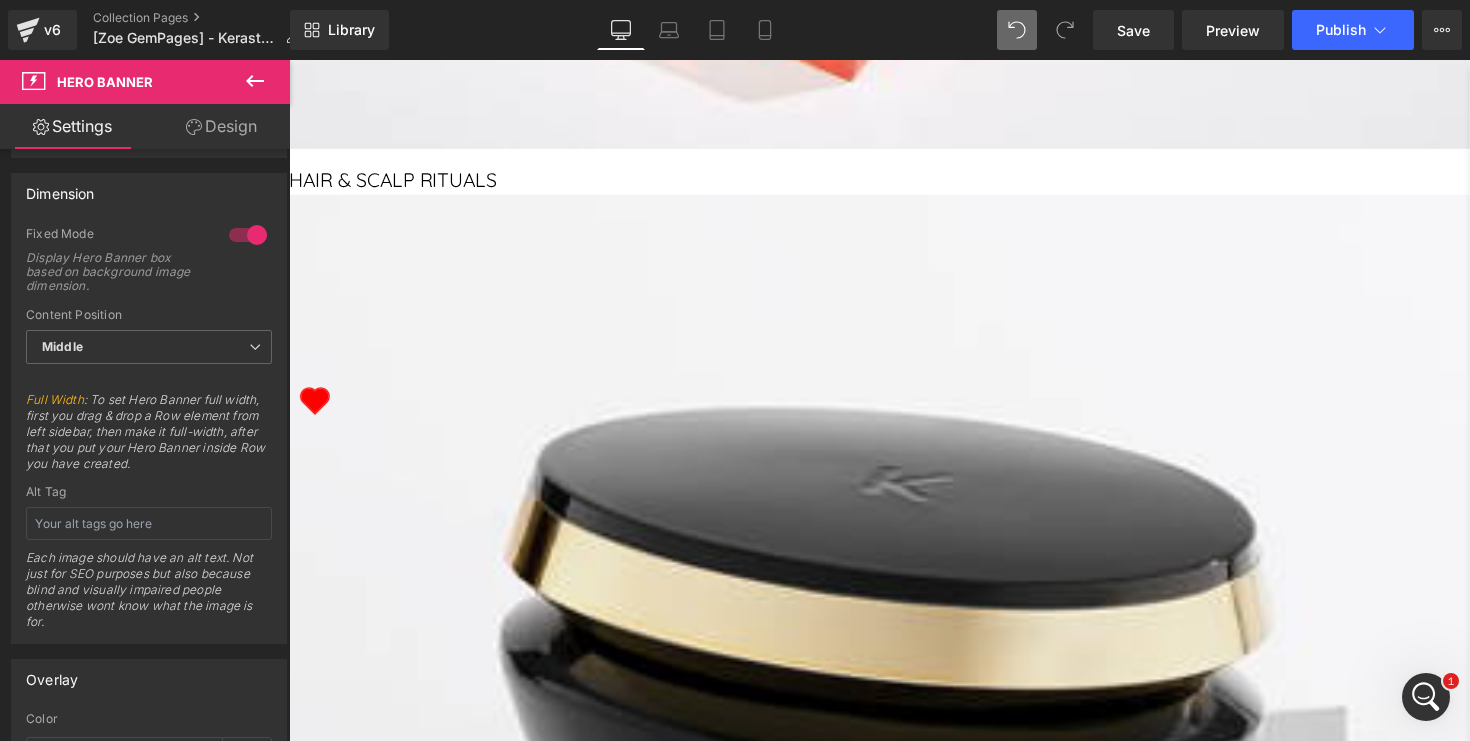 click at bounding box center [289, 23597] 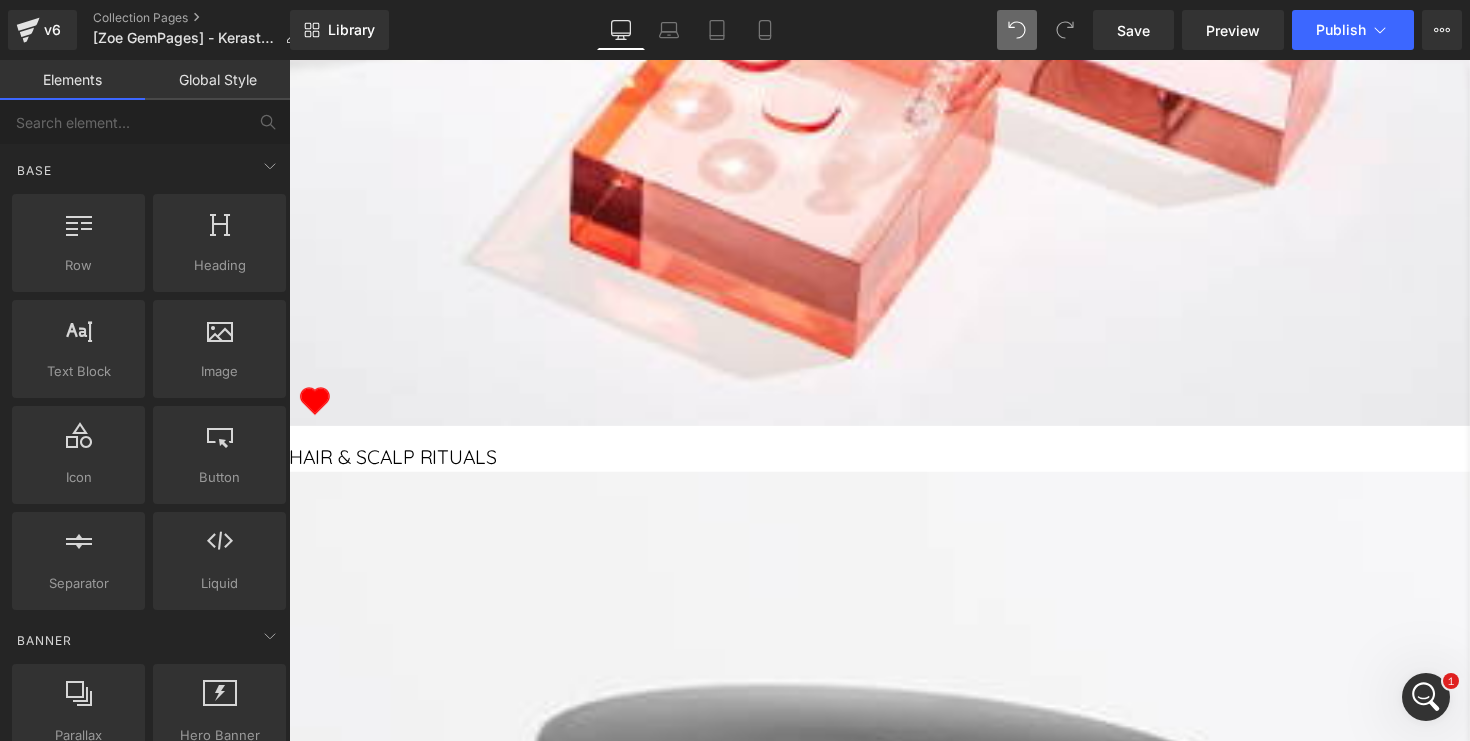 scroll, scrollTop: 3953, scrollLeft: 0, axis: vertical 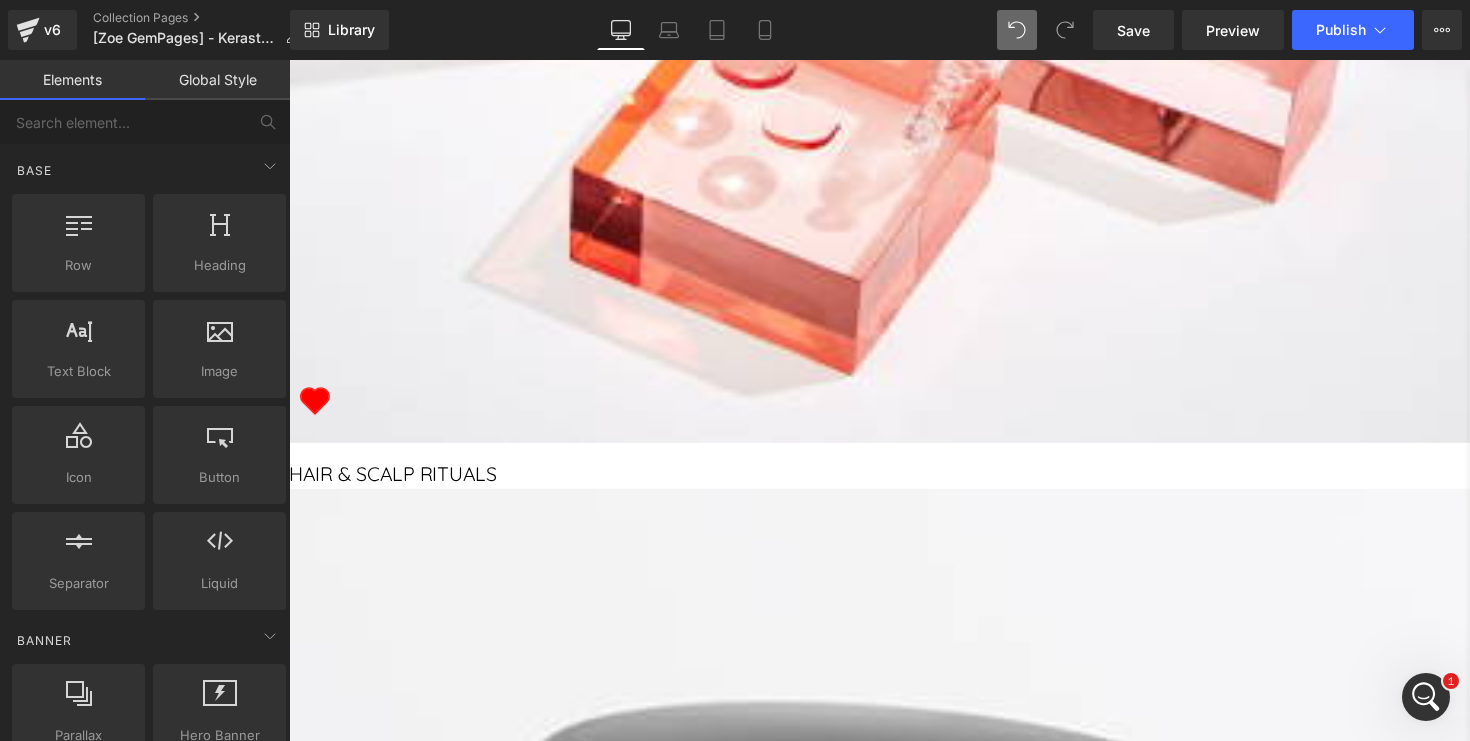 click at bounding box center (289, 23875) 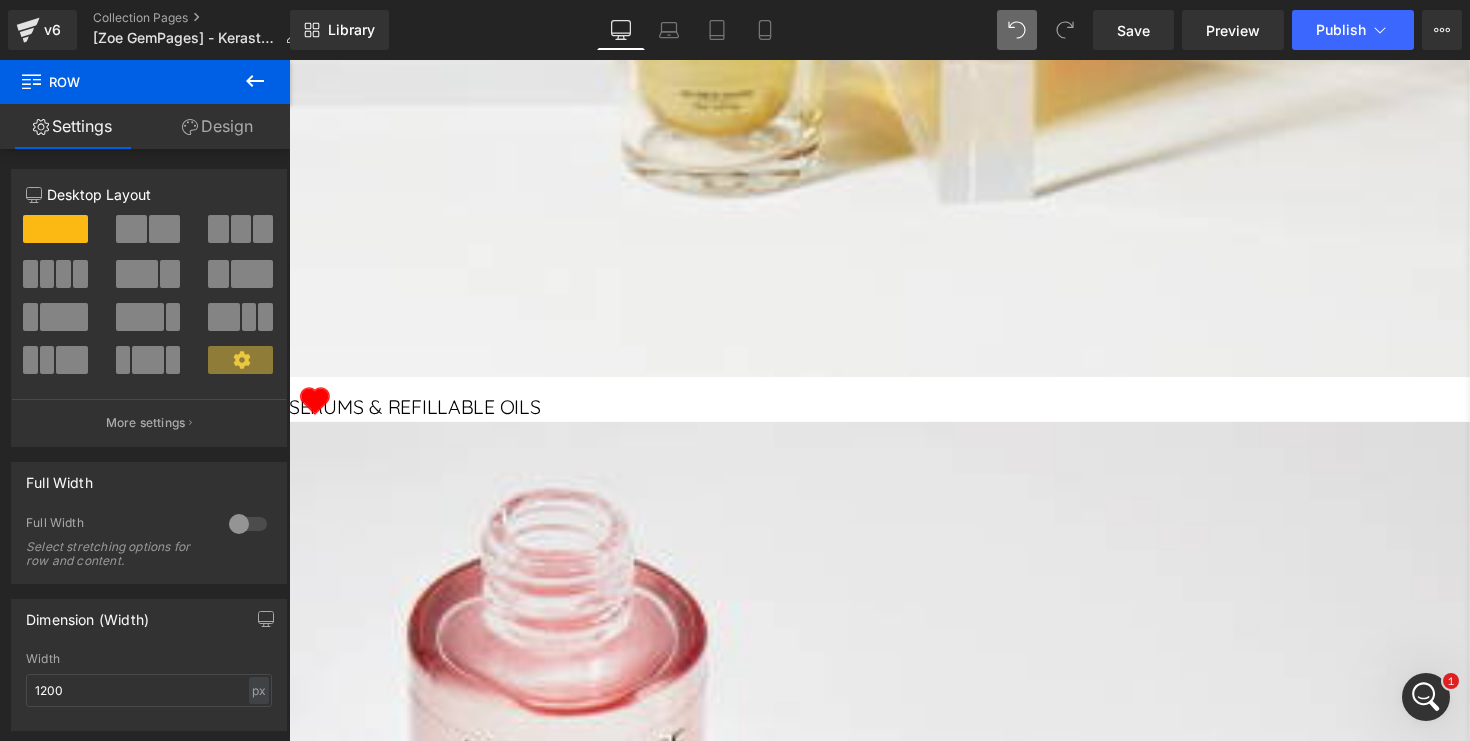 scroll, scrollTop: 2759, scrollLeft: 0, axis: vertical 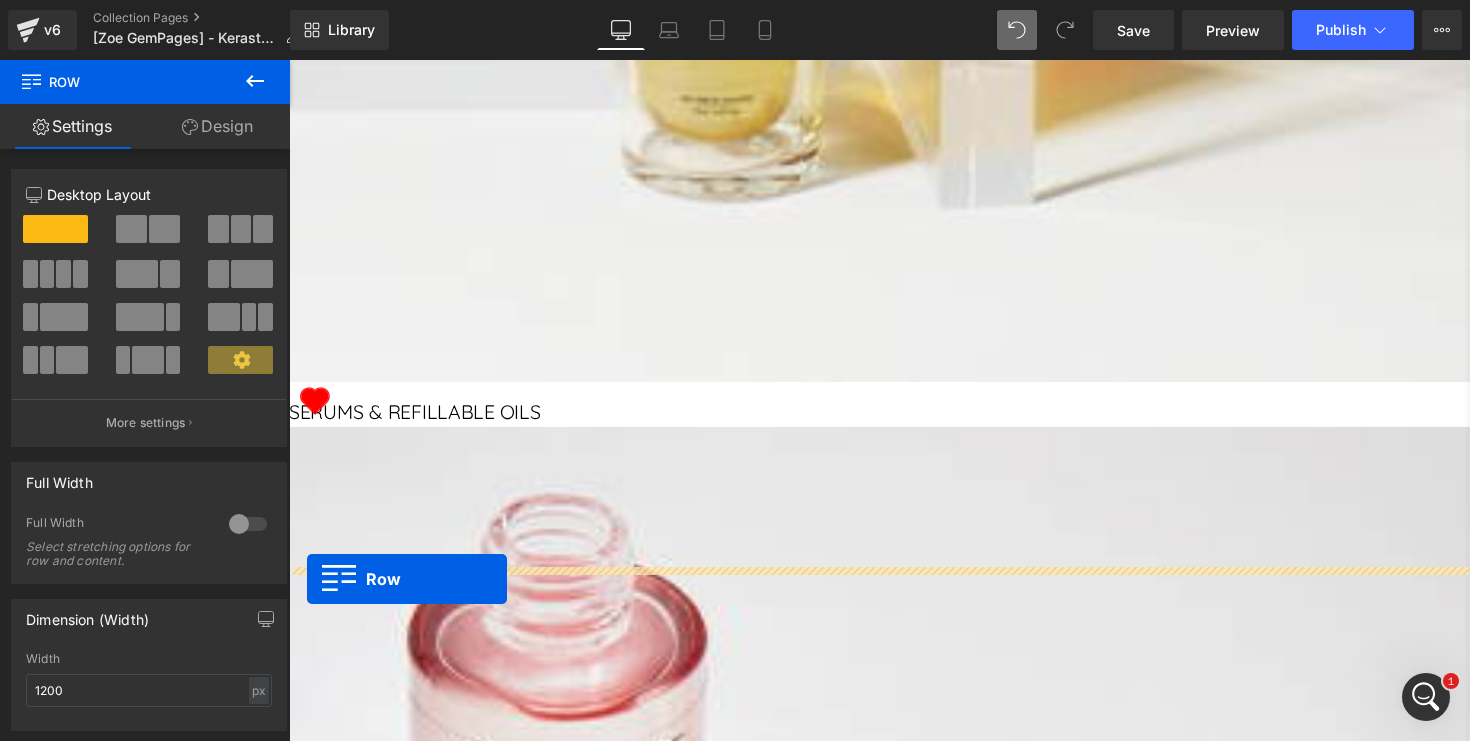 drag, startPoint x: 305, startPoint y: 514, endPoint x: 307, endPoint y: 592, distance: 78.025635 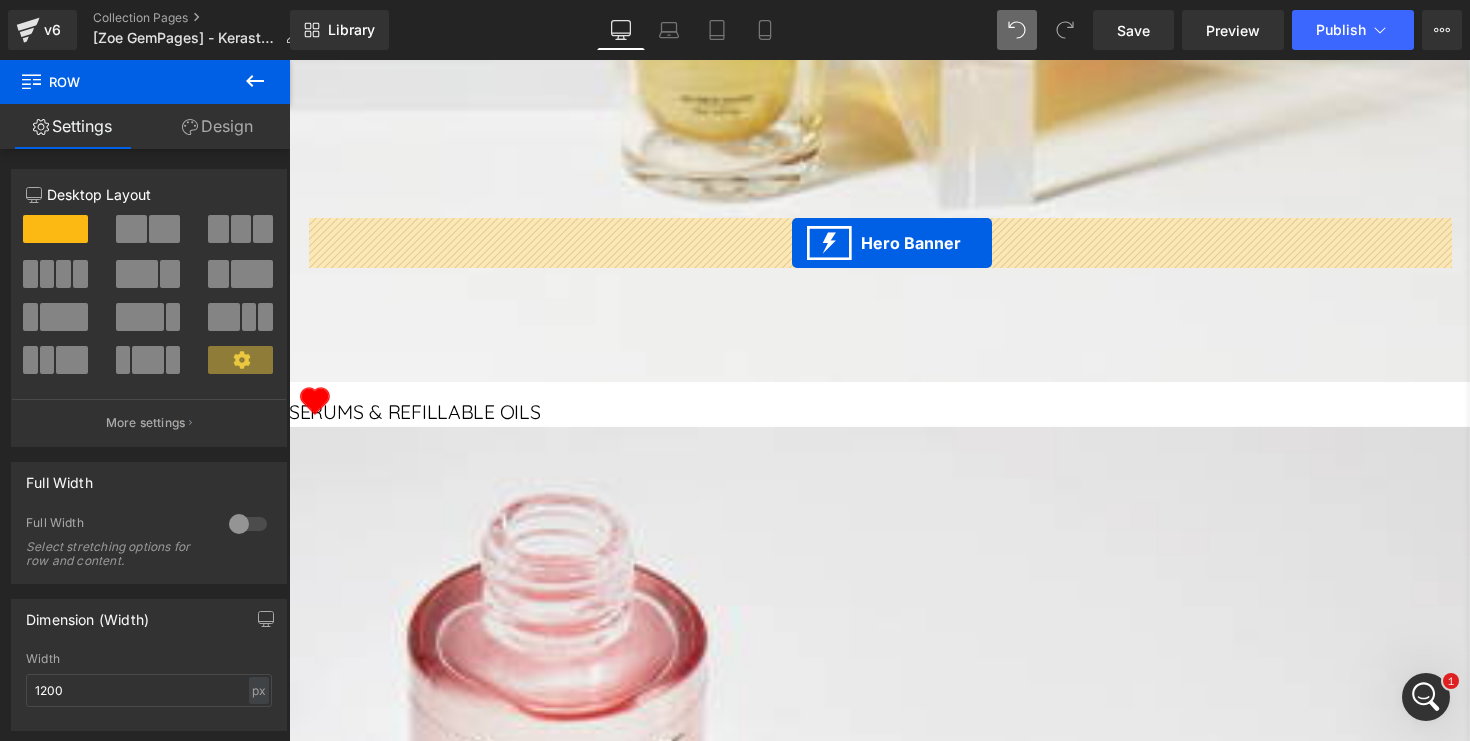 drag, startPoint x: 832, startPoint y: 157, endPoint x: 804, endPoint y: 247, distance: 94.254974 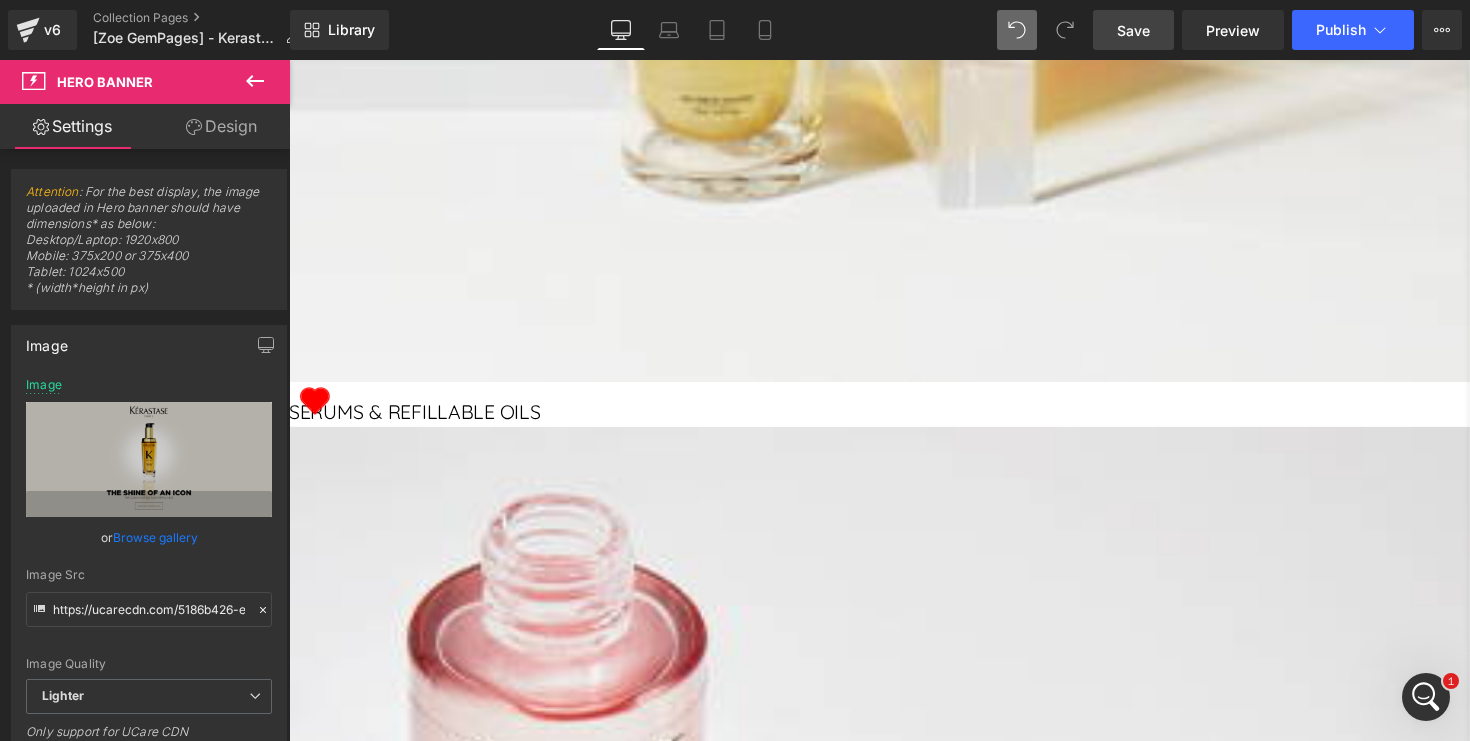 click on "Save" at bounding box center (1133, 30) 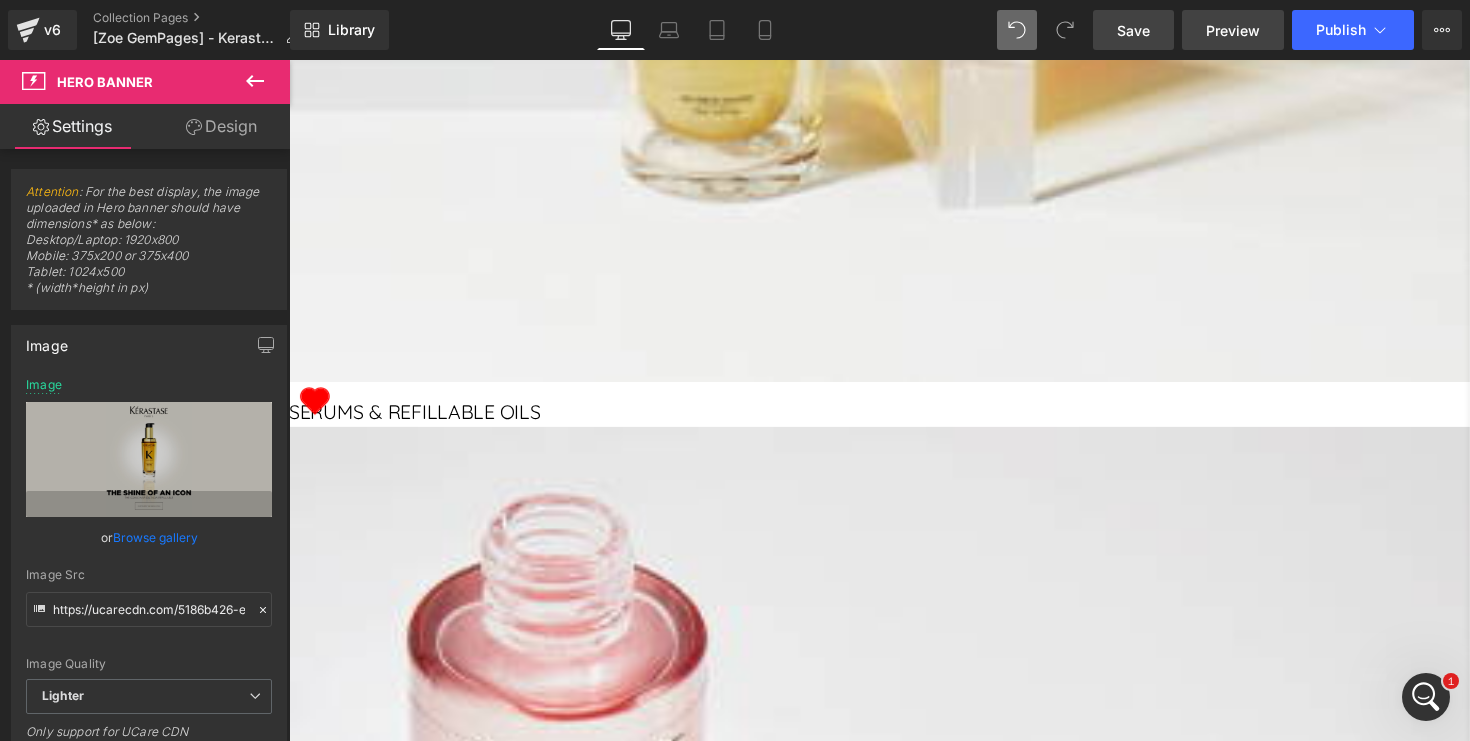 click on "Preview" at bounding box center [1233, 30] 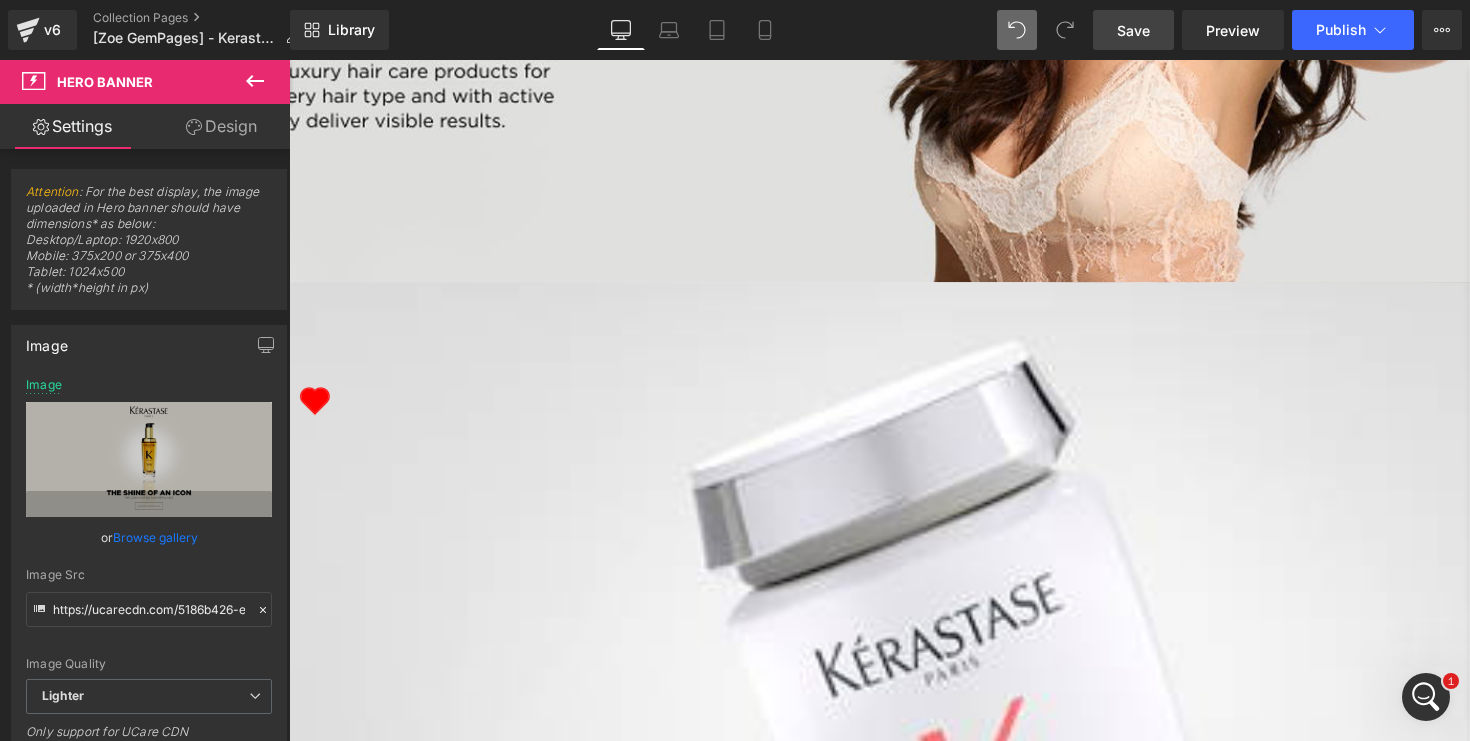 scroll, scrollTop: 0, scrollLeft: 0, axis: both 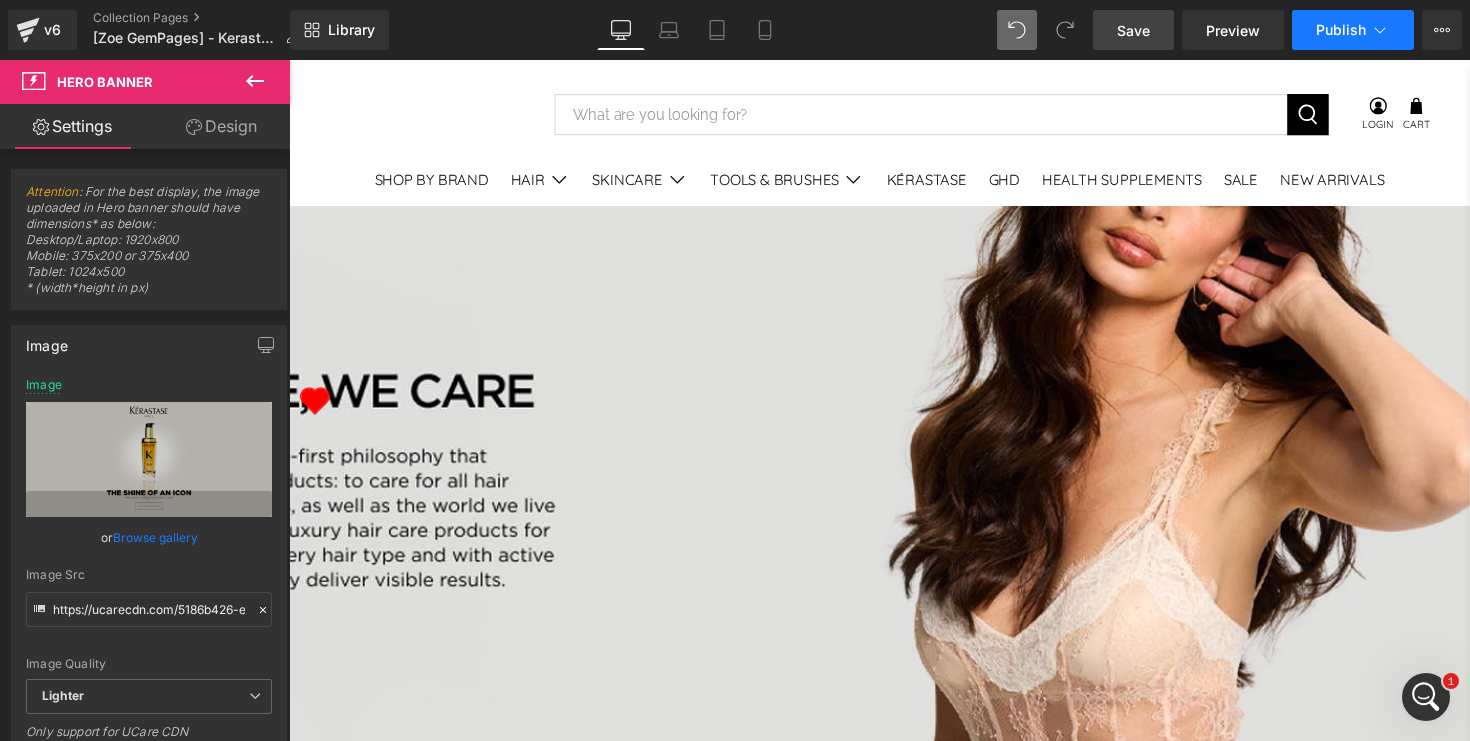 click 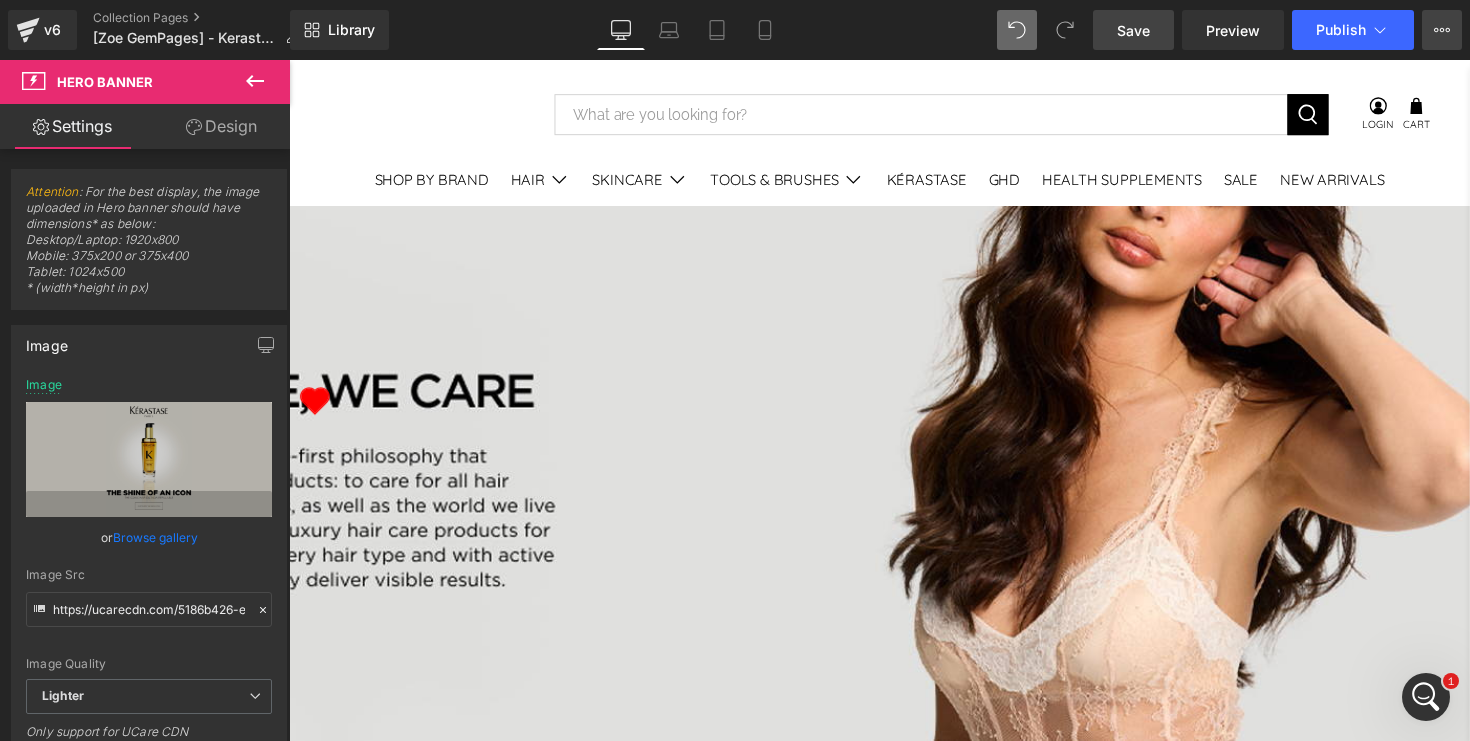 click 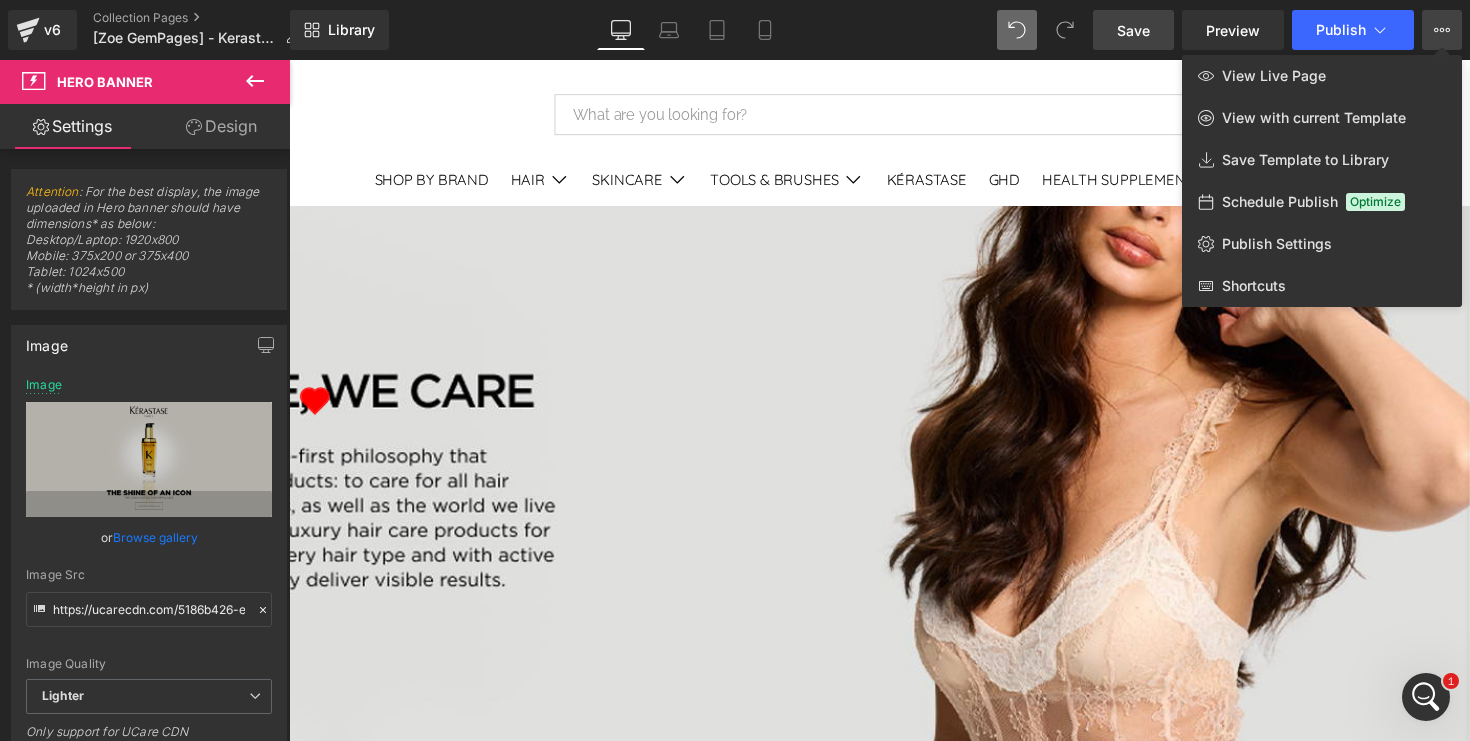 click on "Save" at bounding box center (1133, 30) 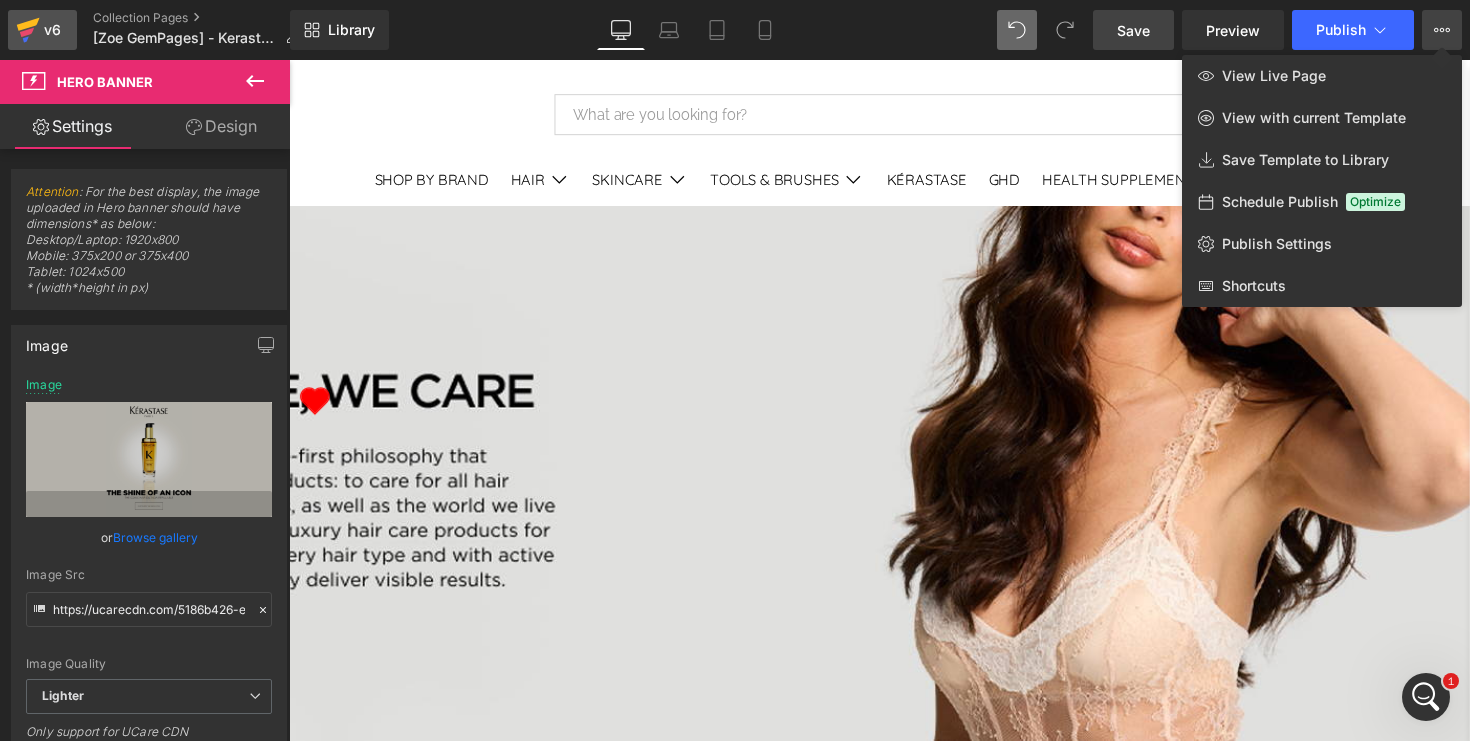 click on "v6" at bounding box center [52, 30] 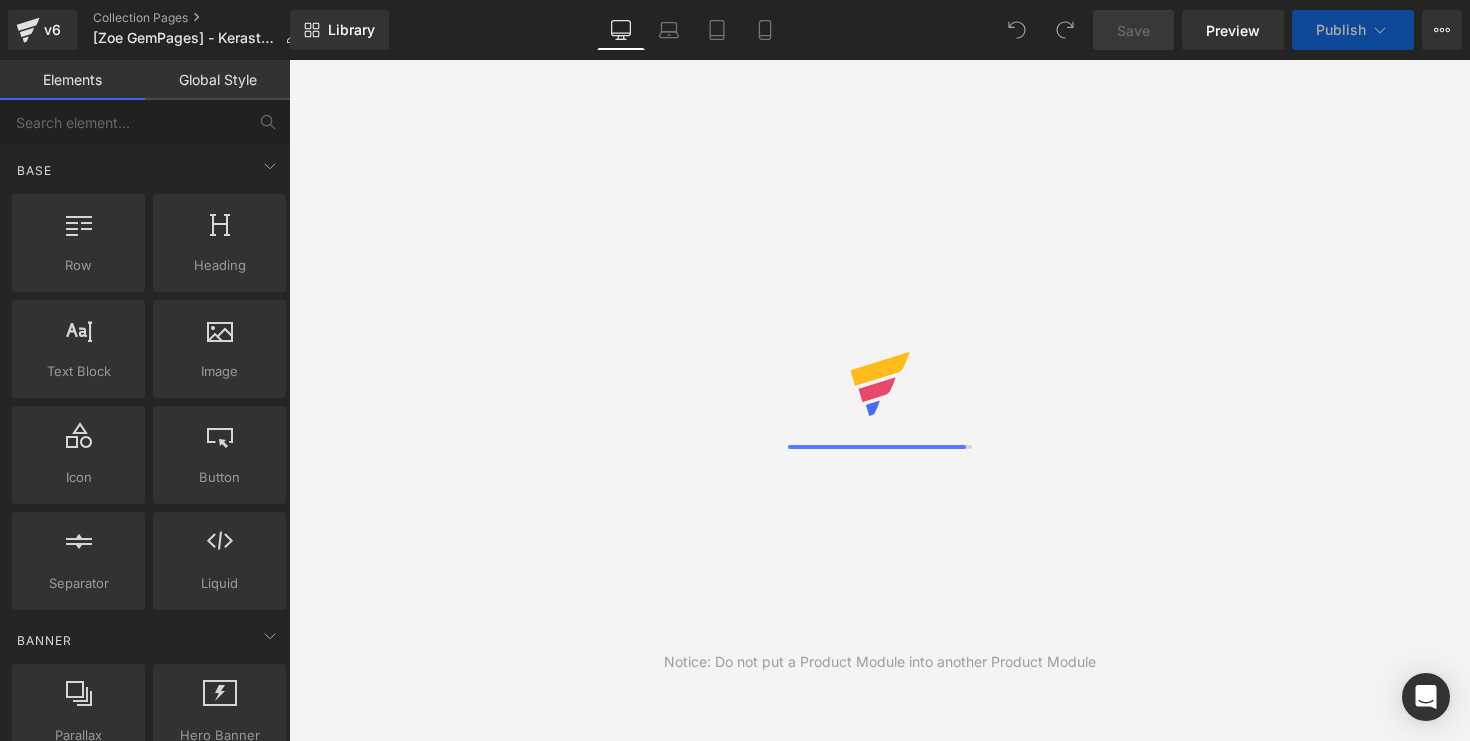 scroll, scrollTop: 0, scrollLeft: 0, axis: both 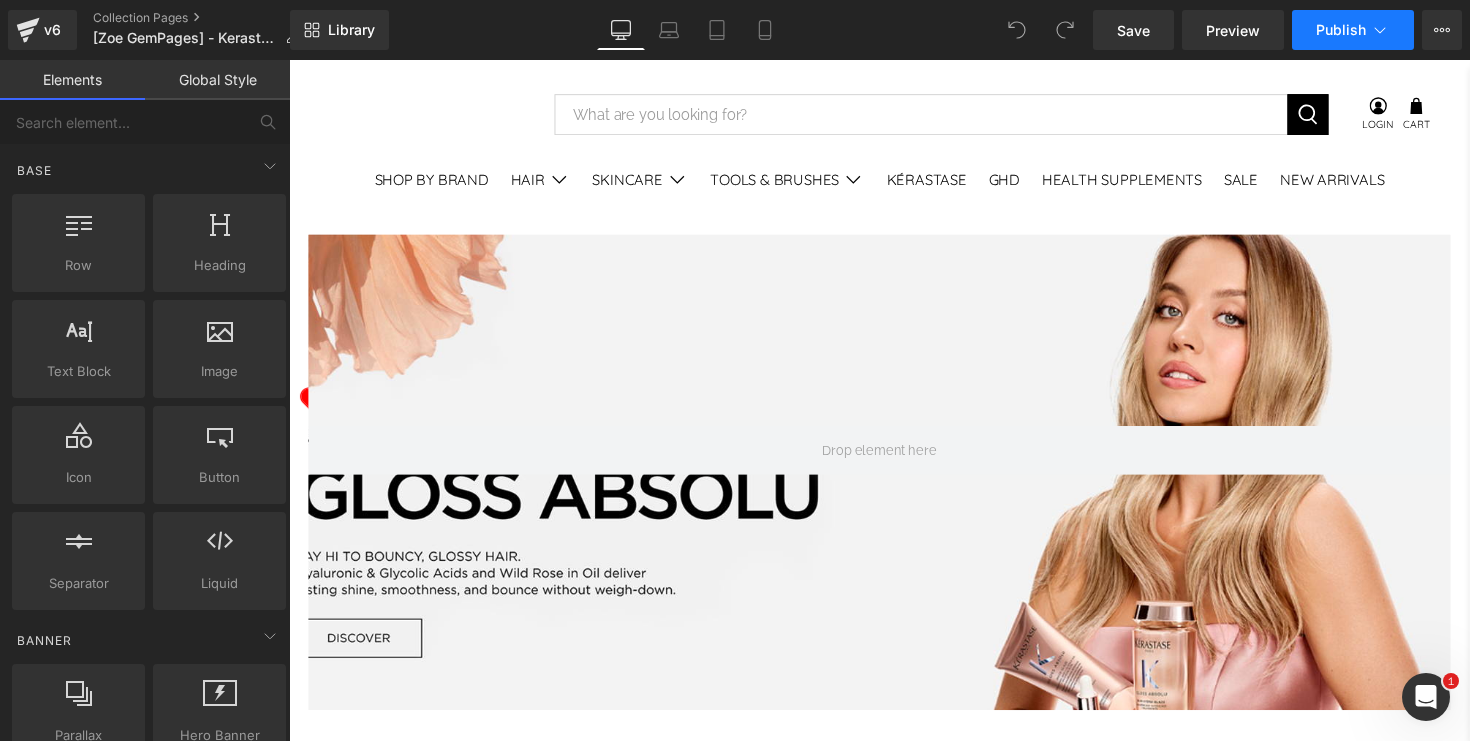 click on "Publish" at bounding box center [1341, 30] 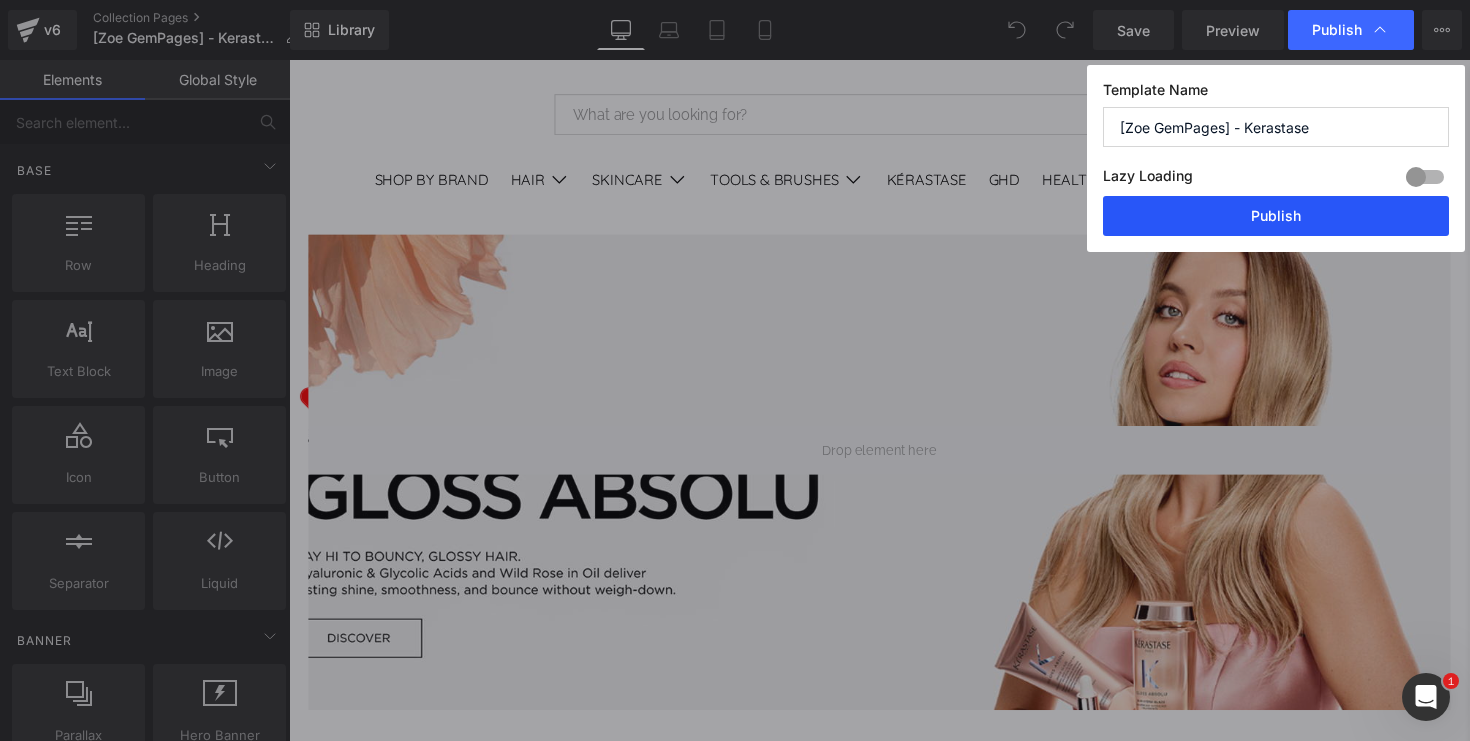 click on "Publish" at bounding box center (1276, 216) 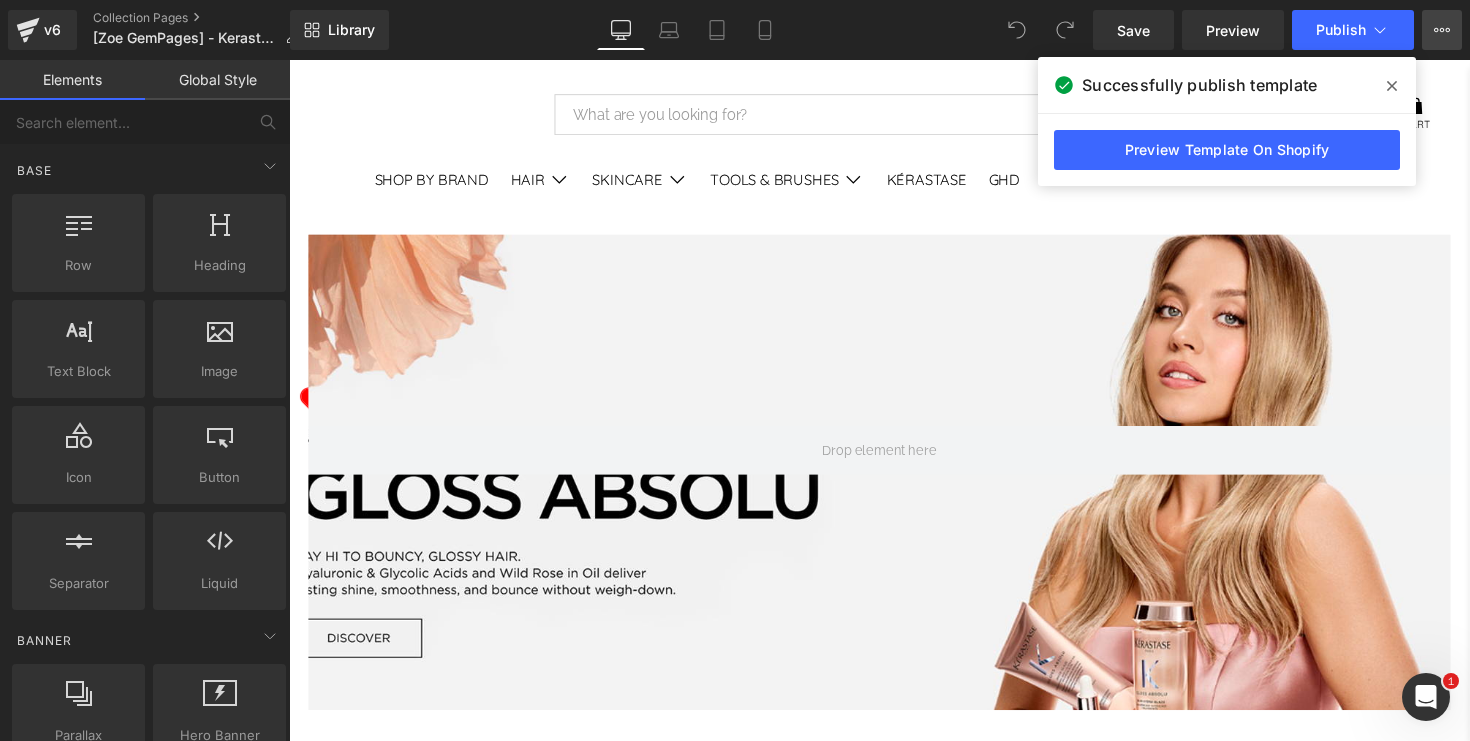 click 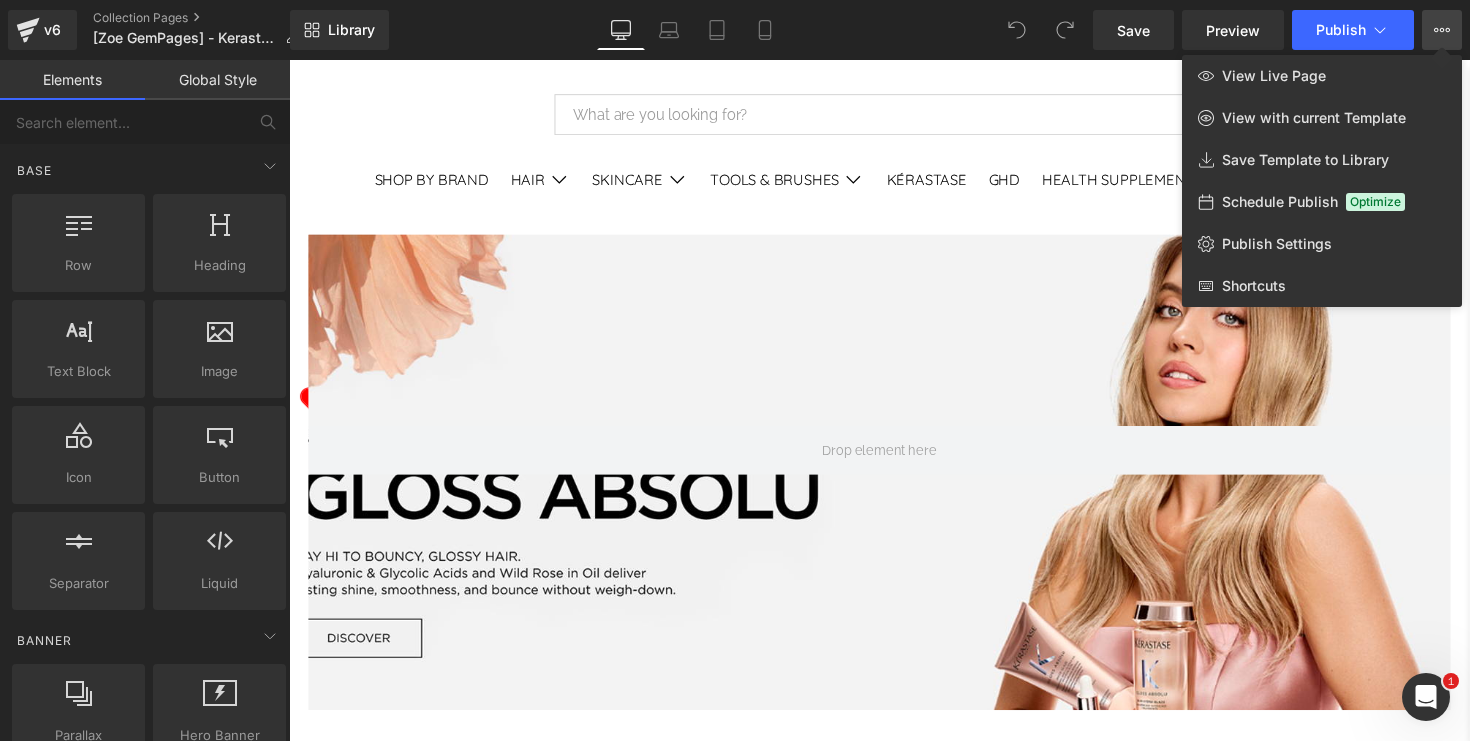 click at bounding box center (879, 400) 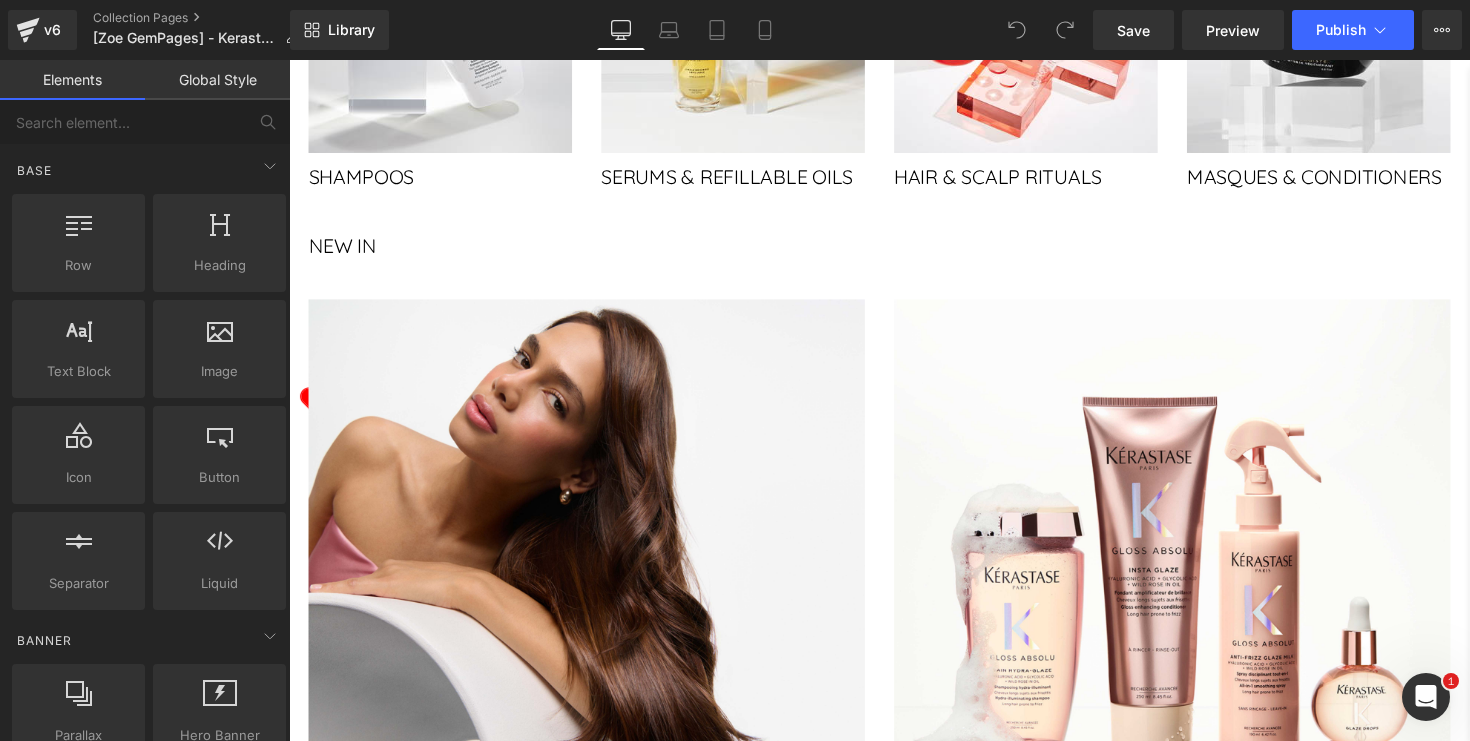 scroll, scrollTop: 754, scrollLeft: 0, axis: vertical 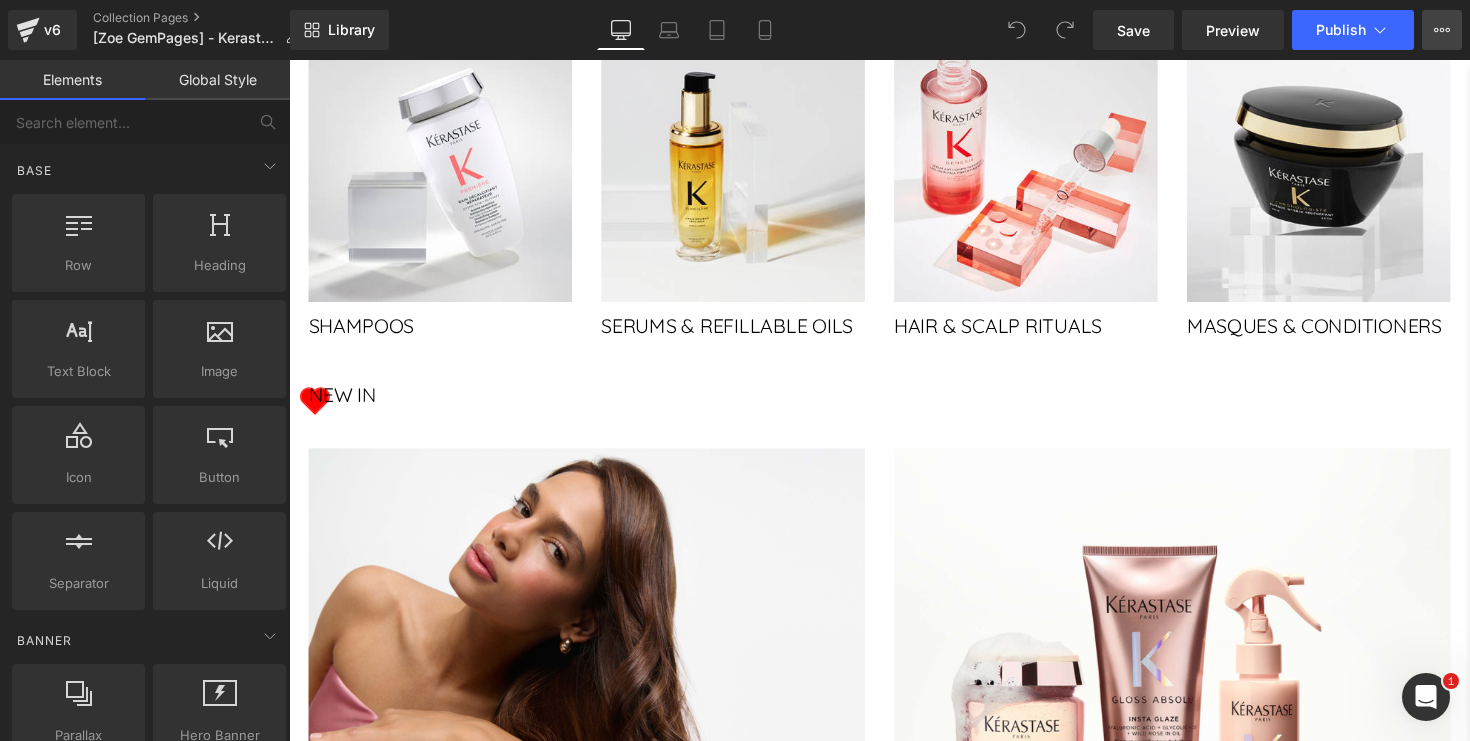 click 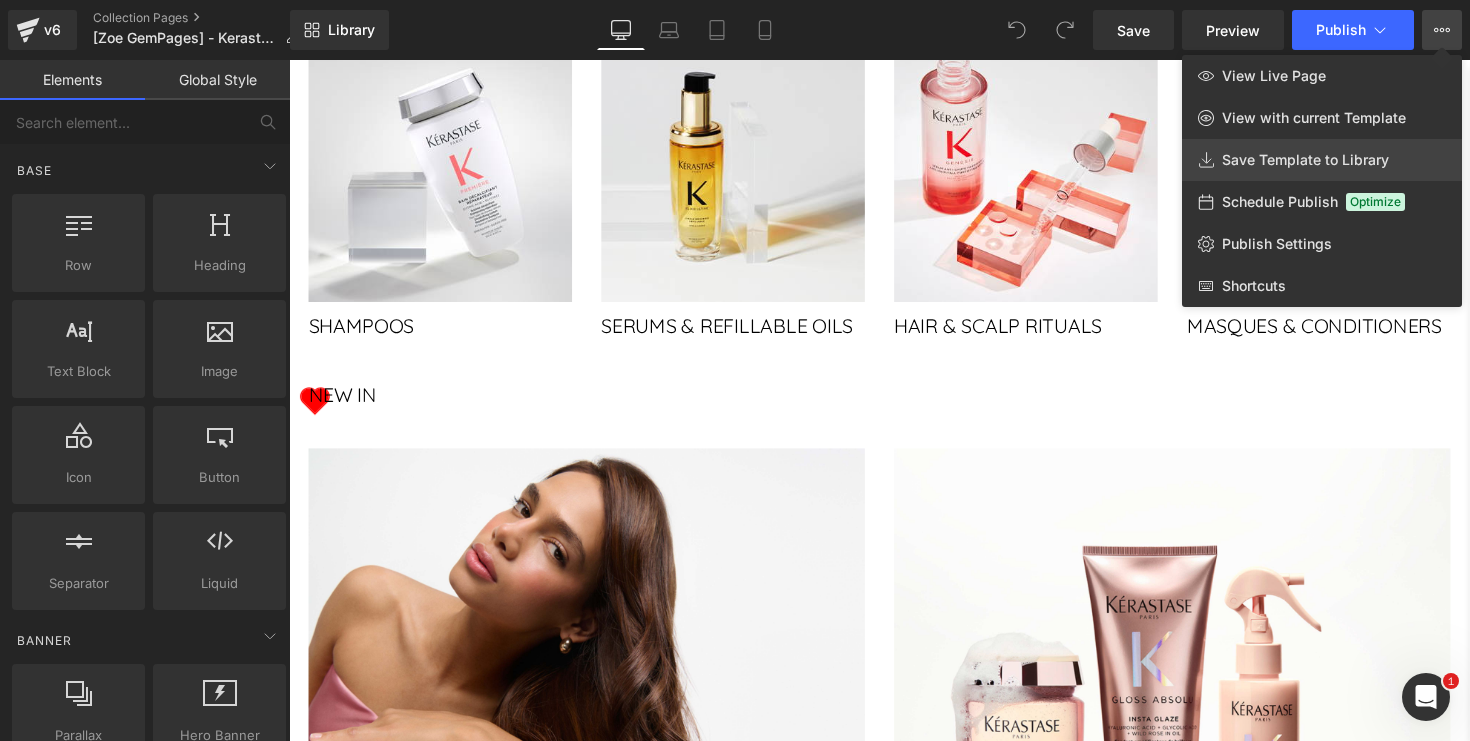 click on "Save Template to Library" at bounding box center [1305, 160] 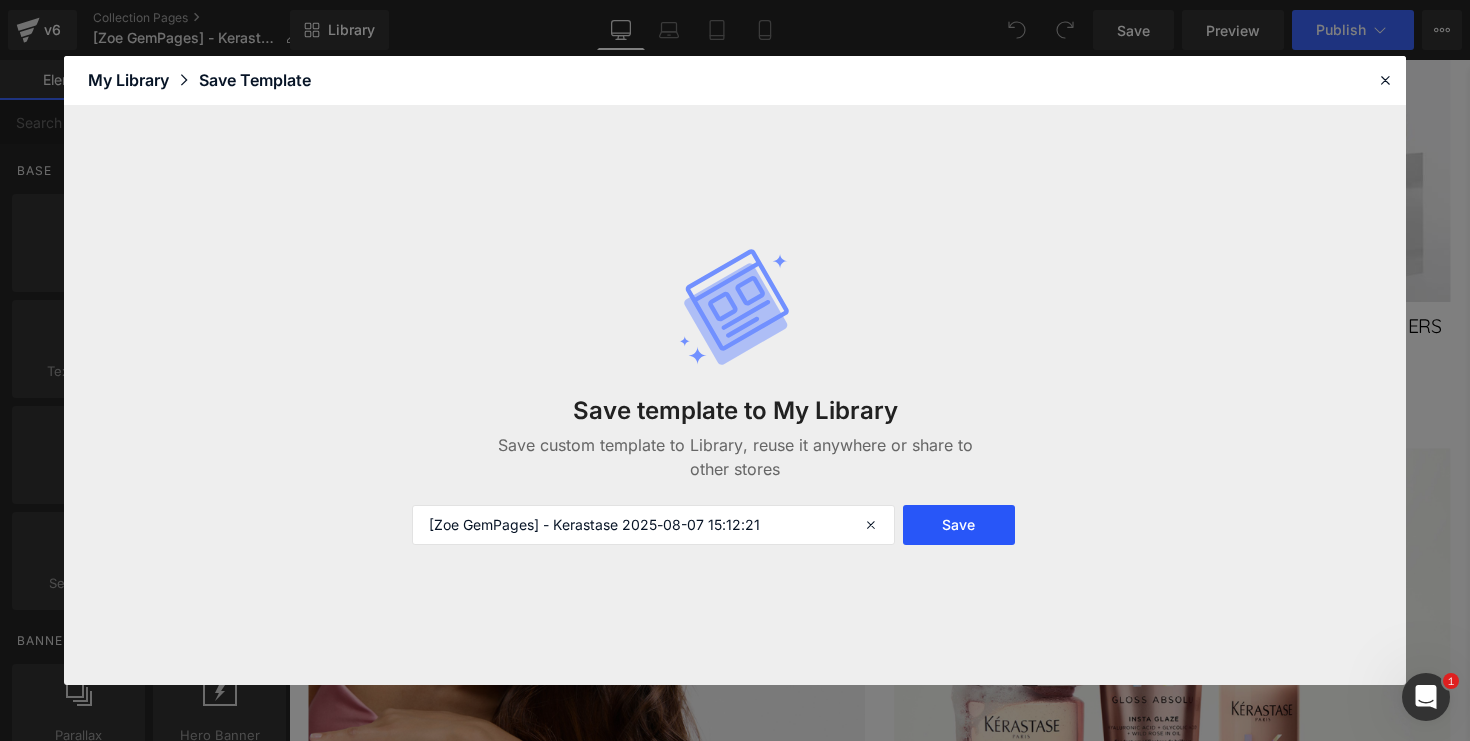 click on "Save" at bounding box center (959, 525) 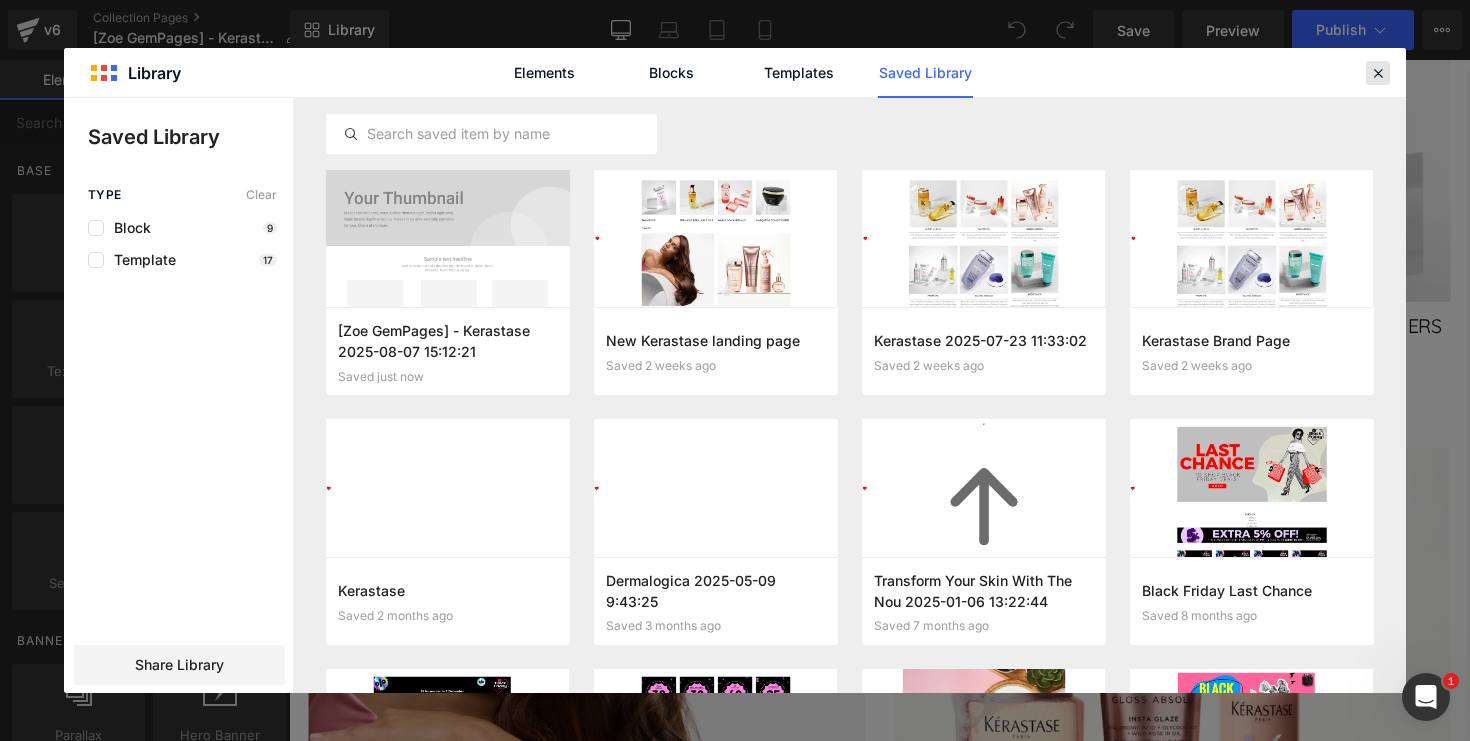 click at bounding box center [1378, 73] 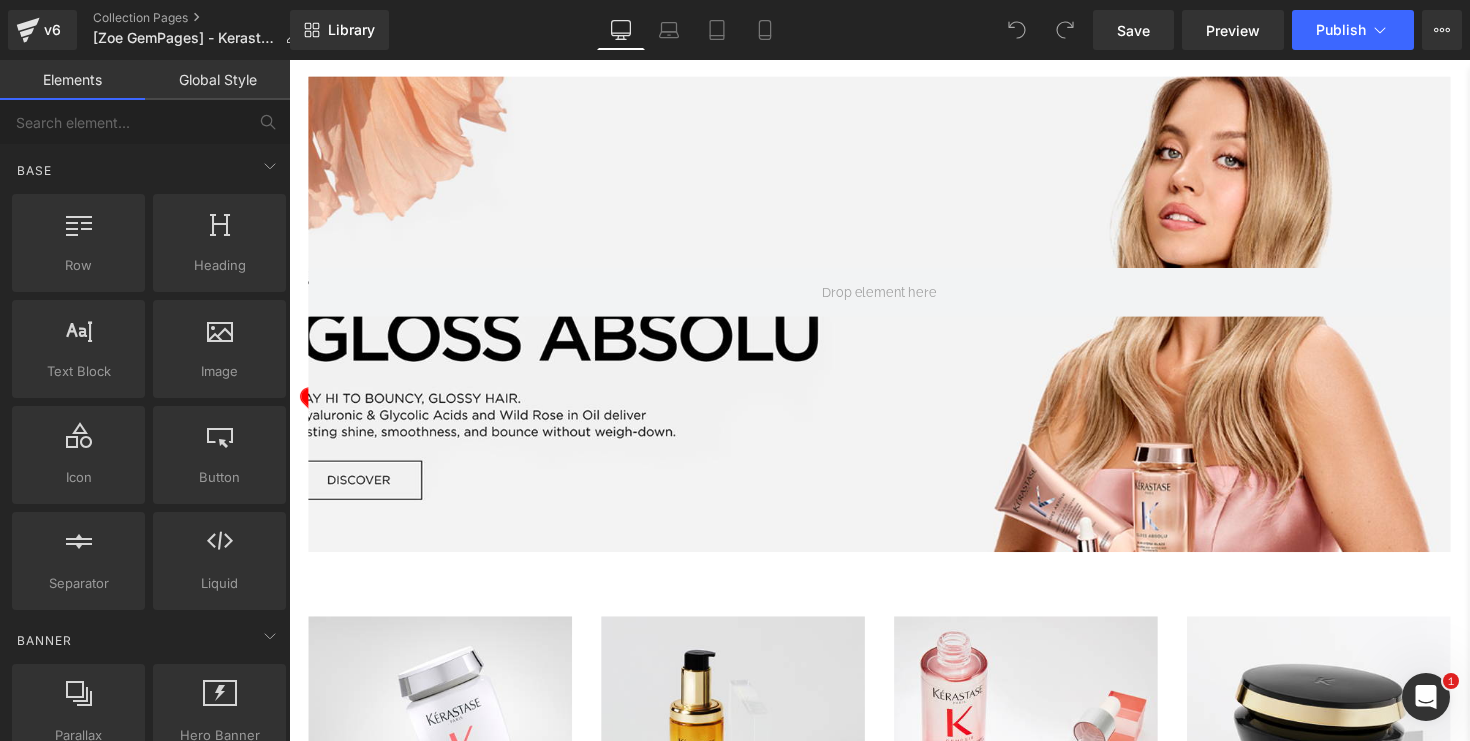 scroll, scrollTop: 165, scrollLeft: 0, axis: vertical 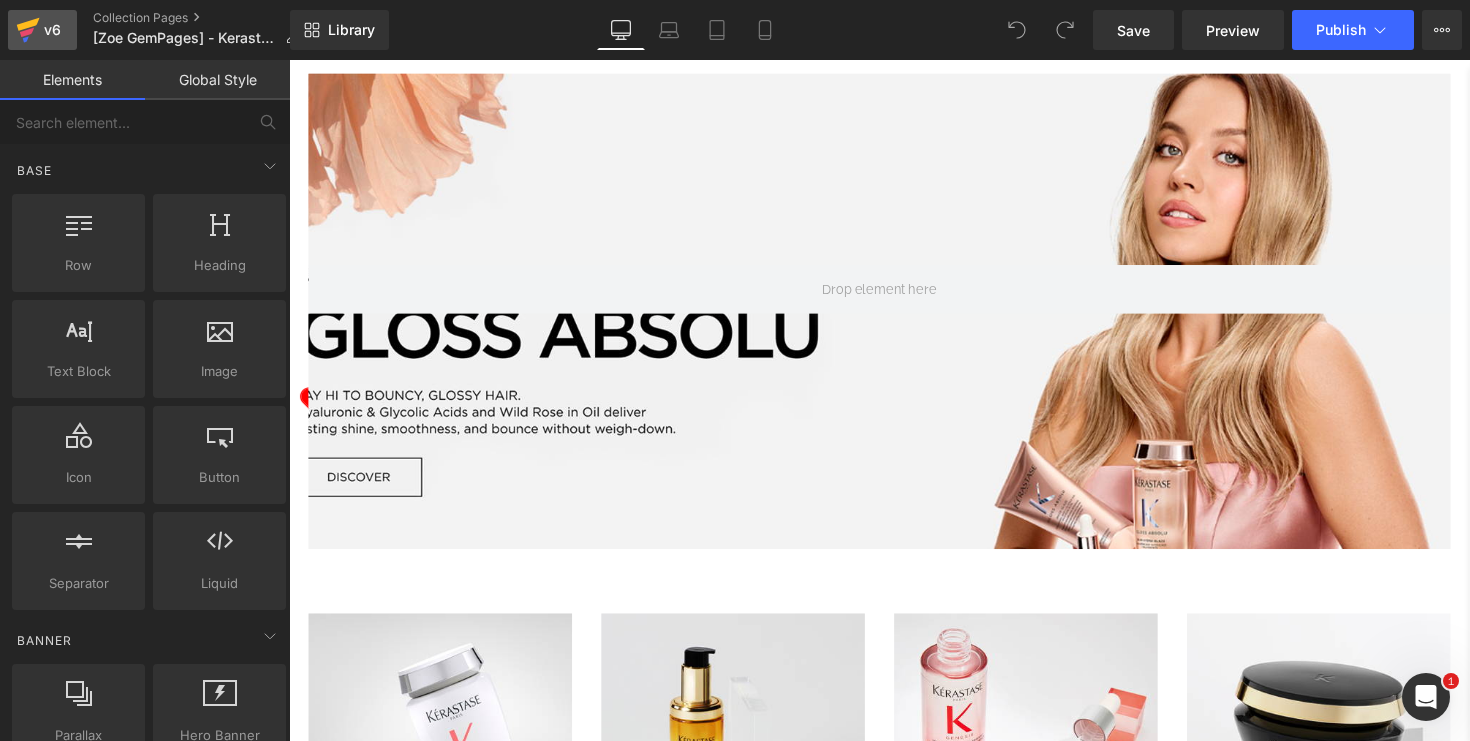 click on "v6" at bounding box center (52, 30) 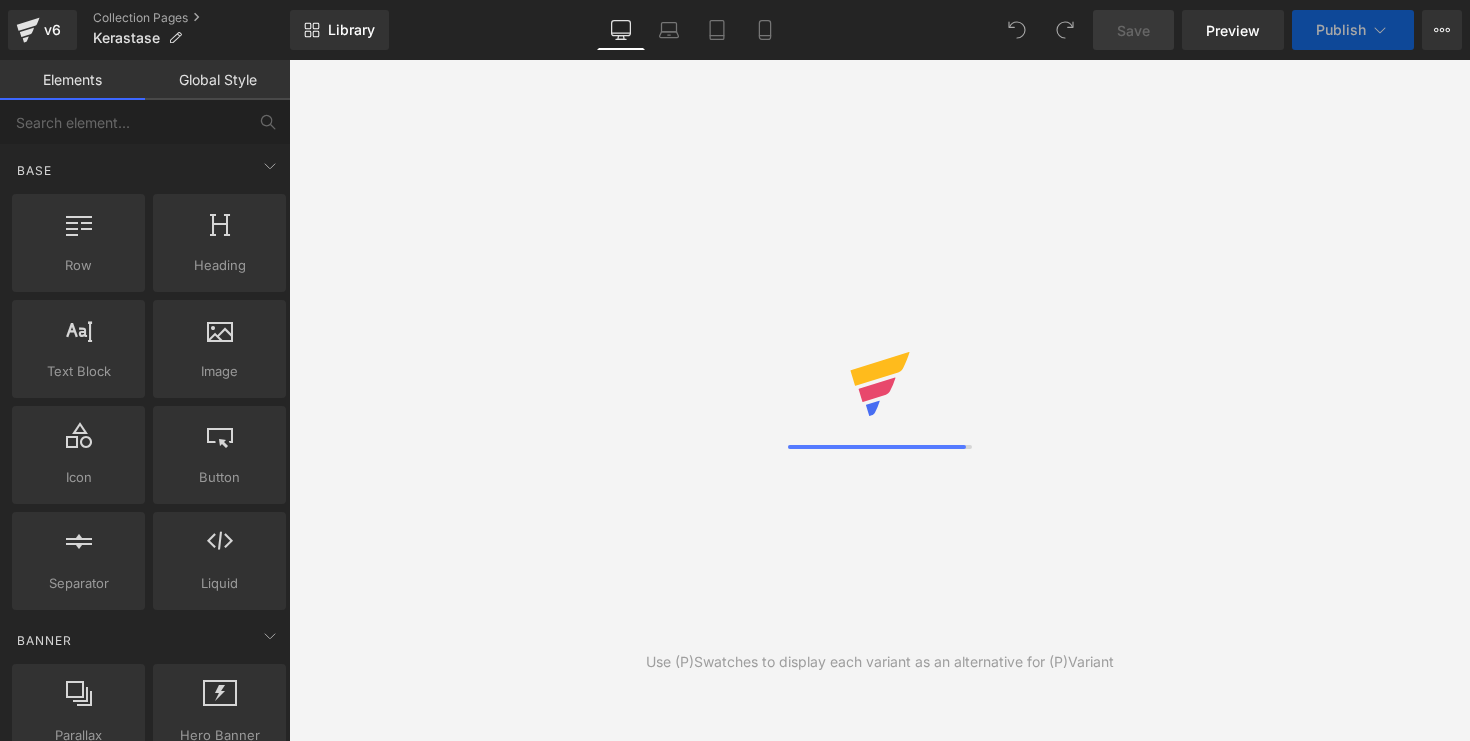 scroll, scrollTop: 0, scrollLeft: 0, axis: both 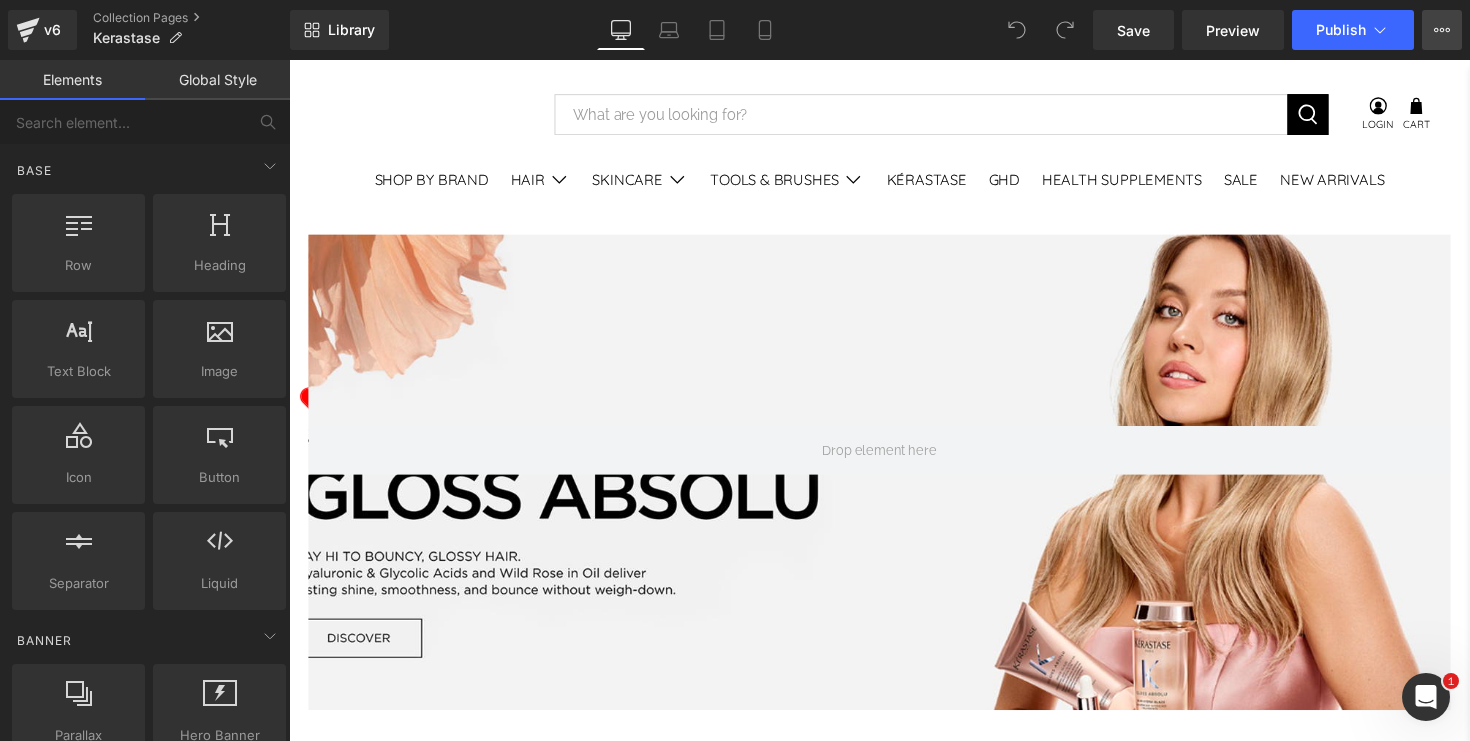 click 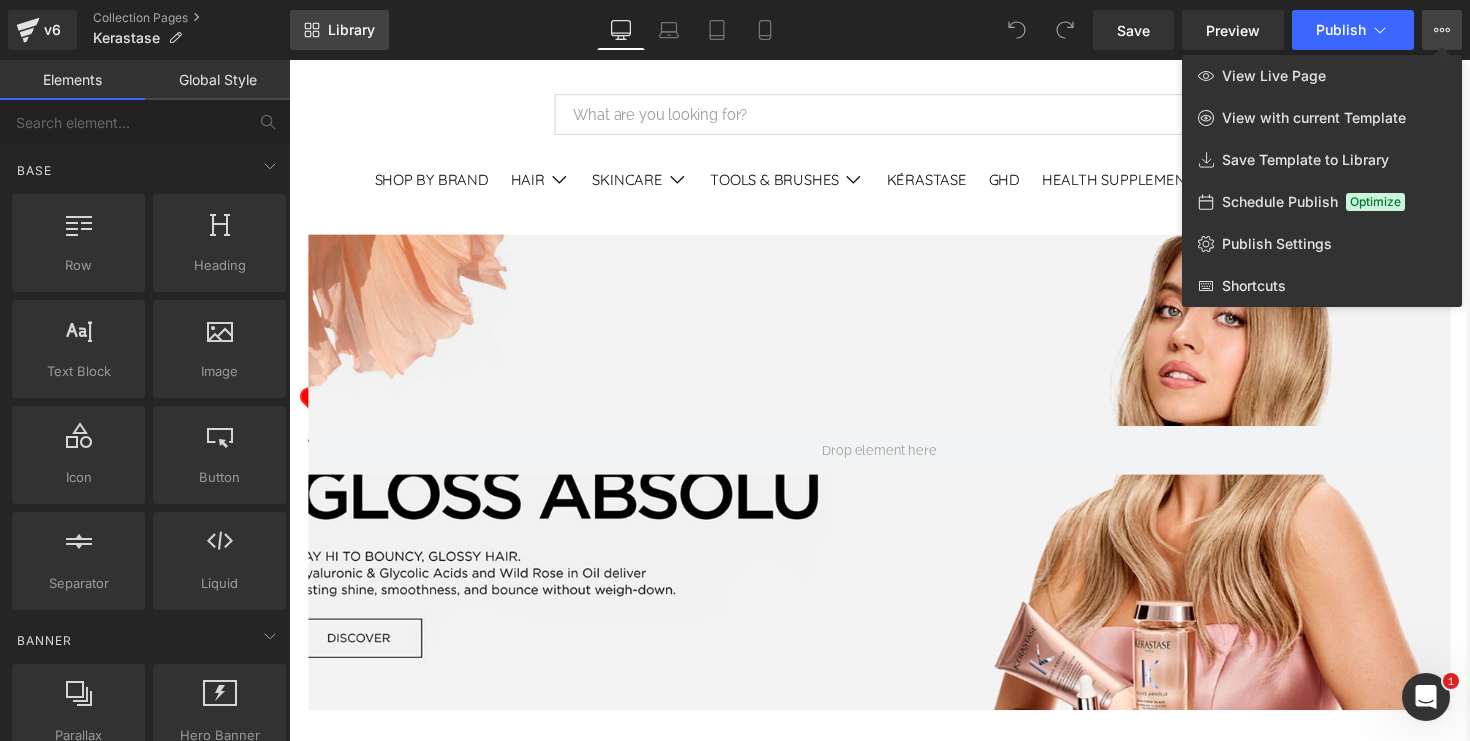 click on "Library" at bounding box center (351, 30) 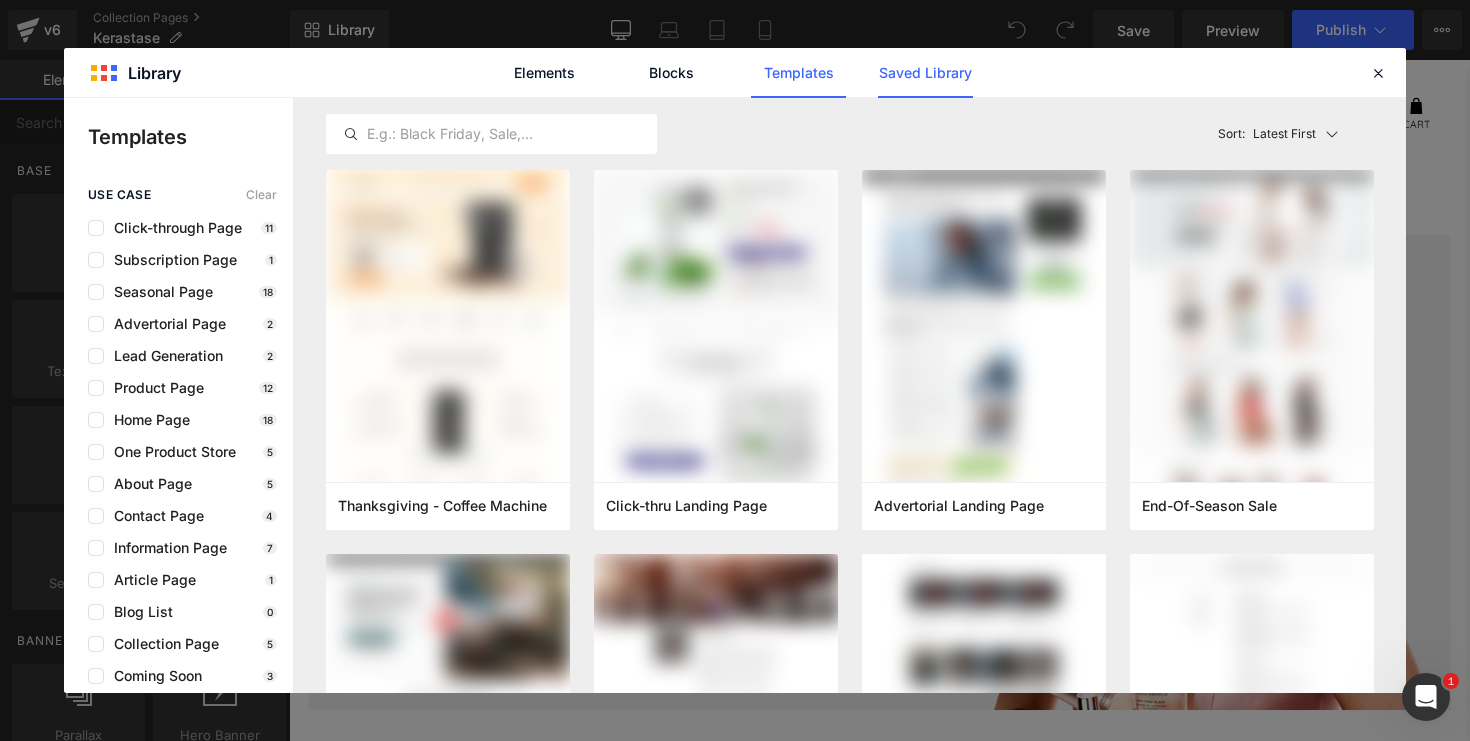 click on "Saved Library" 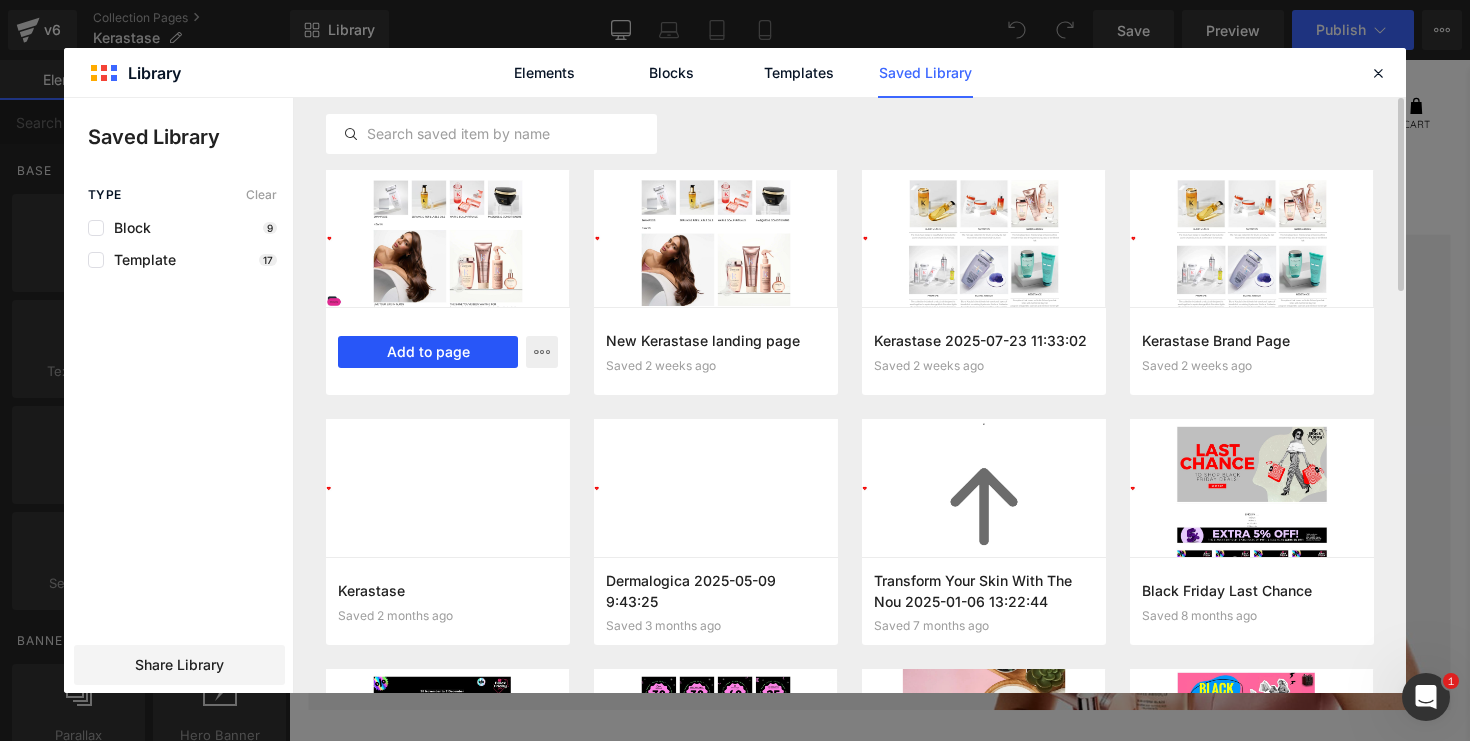click on "Add to page" at bounding box center [428, 352] 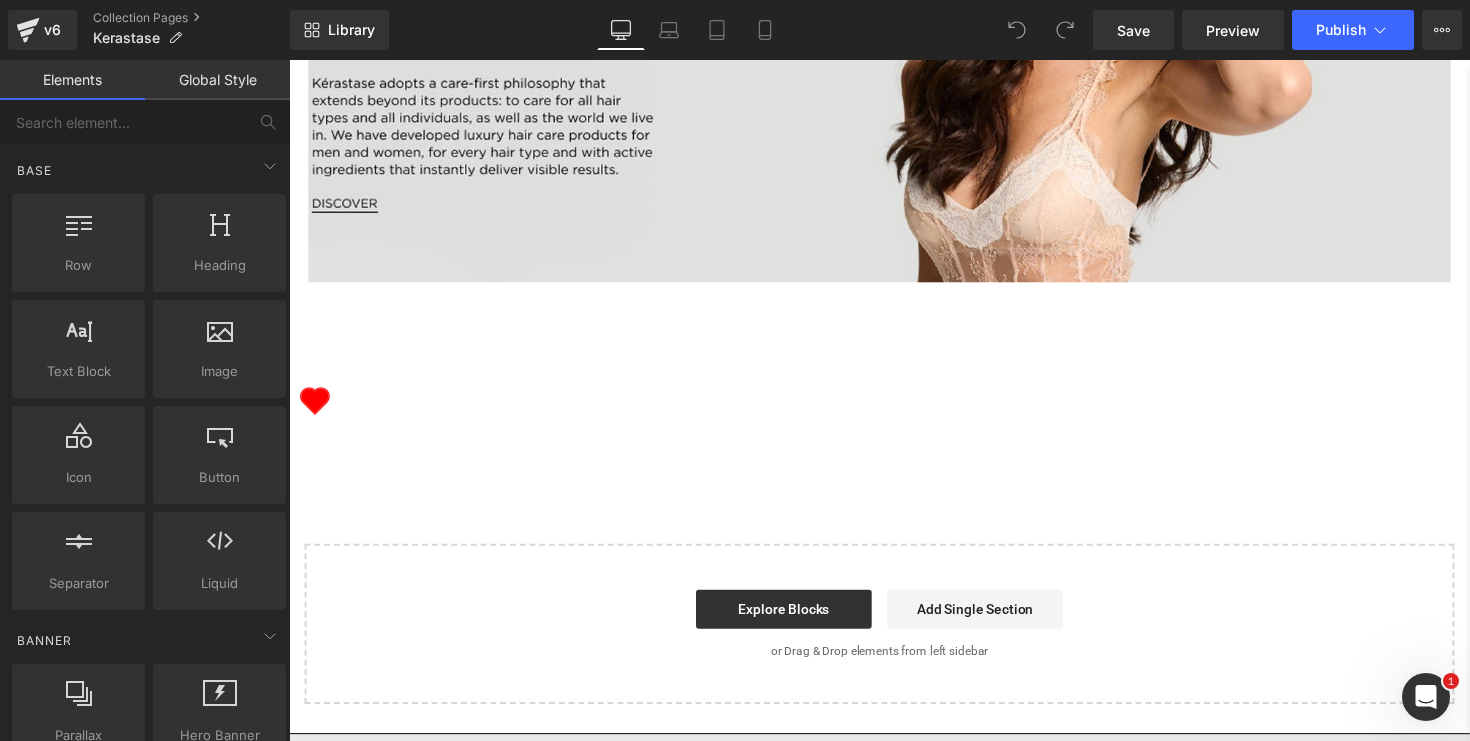scroll, scrollTop: 4339, scrollLeft: 0, axis: vertical 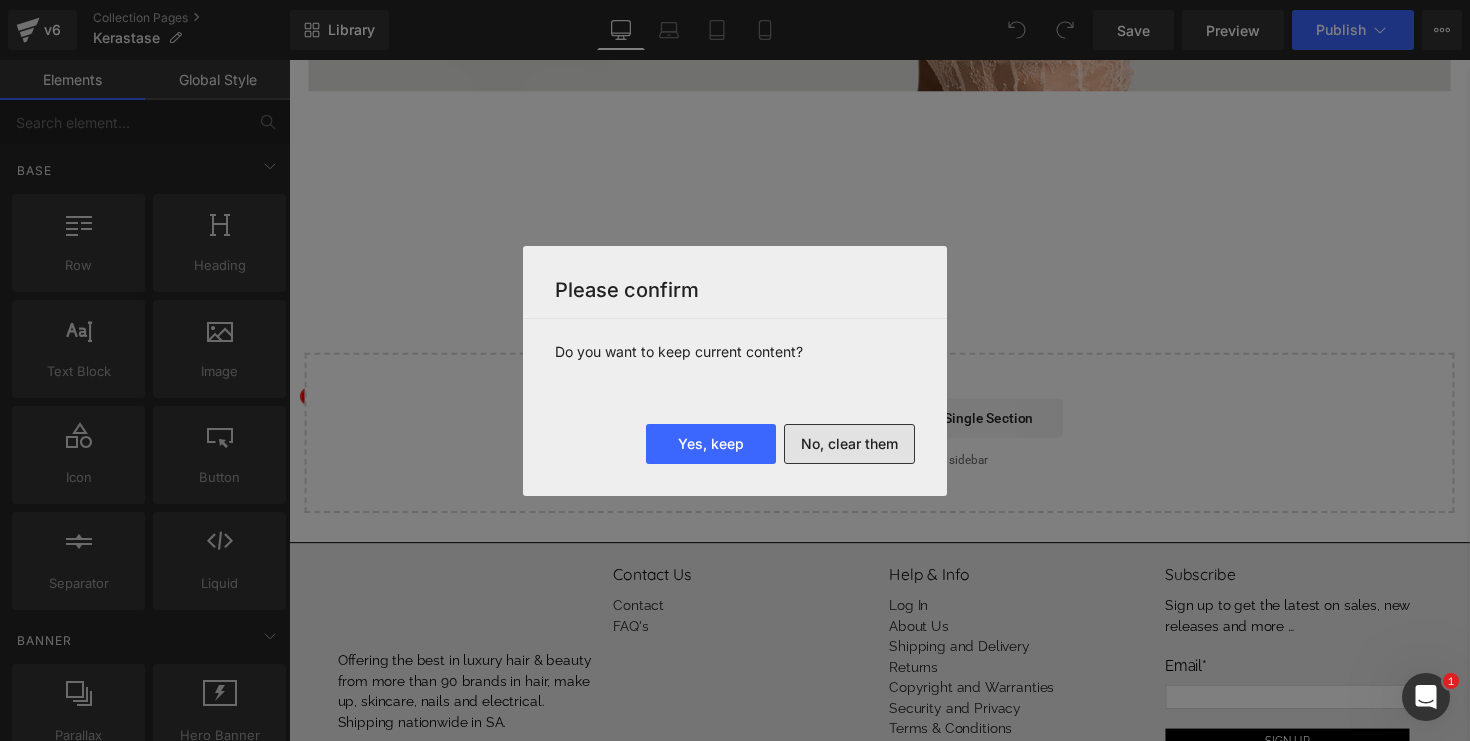 click on "No, clear them" at bounding box center (849, 444) 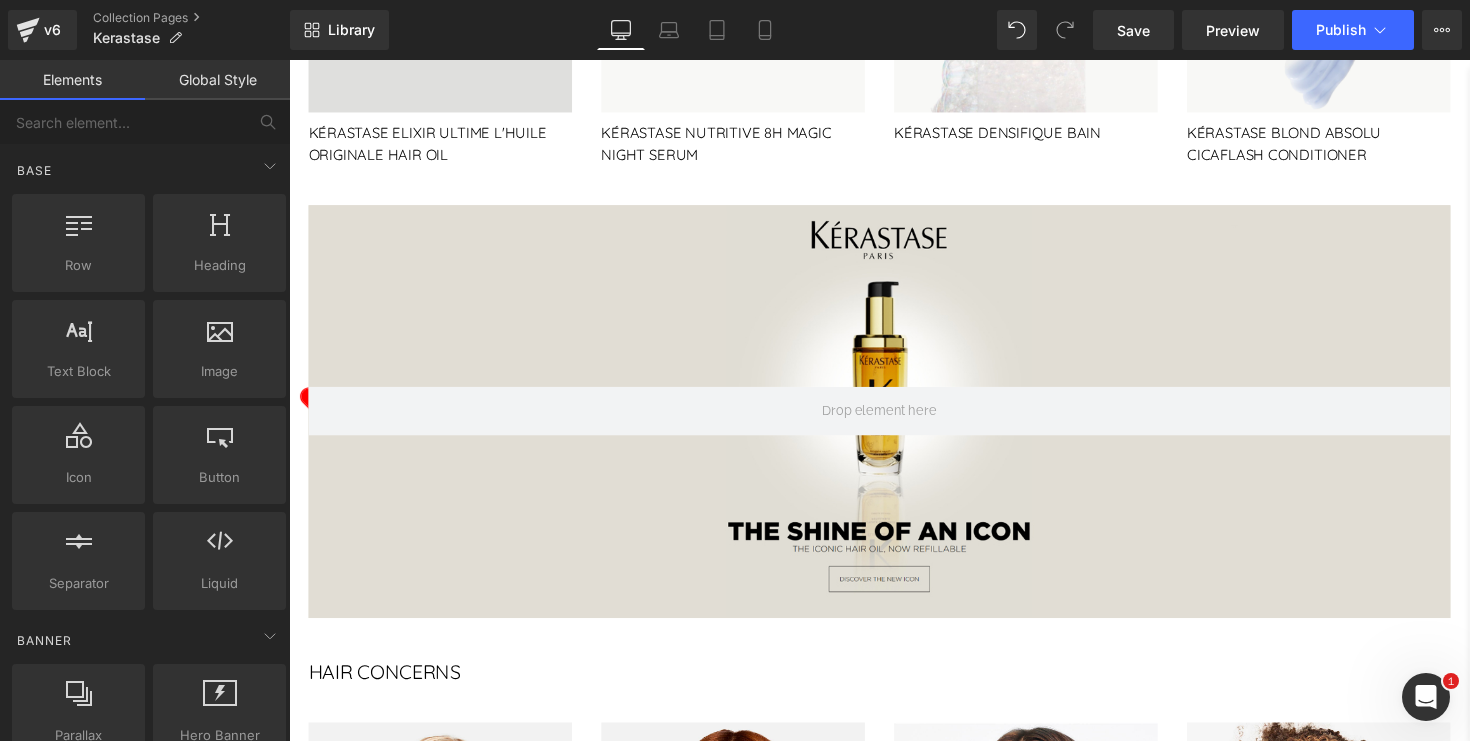 scroll, scrollTop: 2736, scrollLeft: 0, axis: vertical 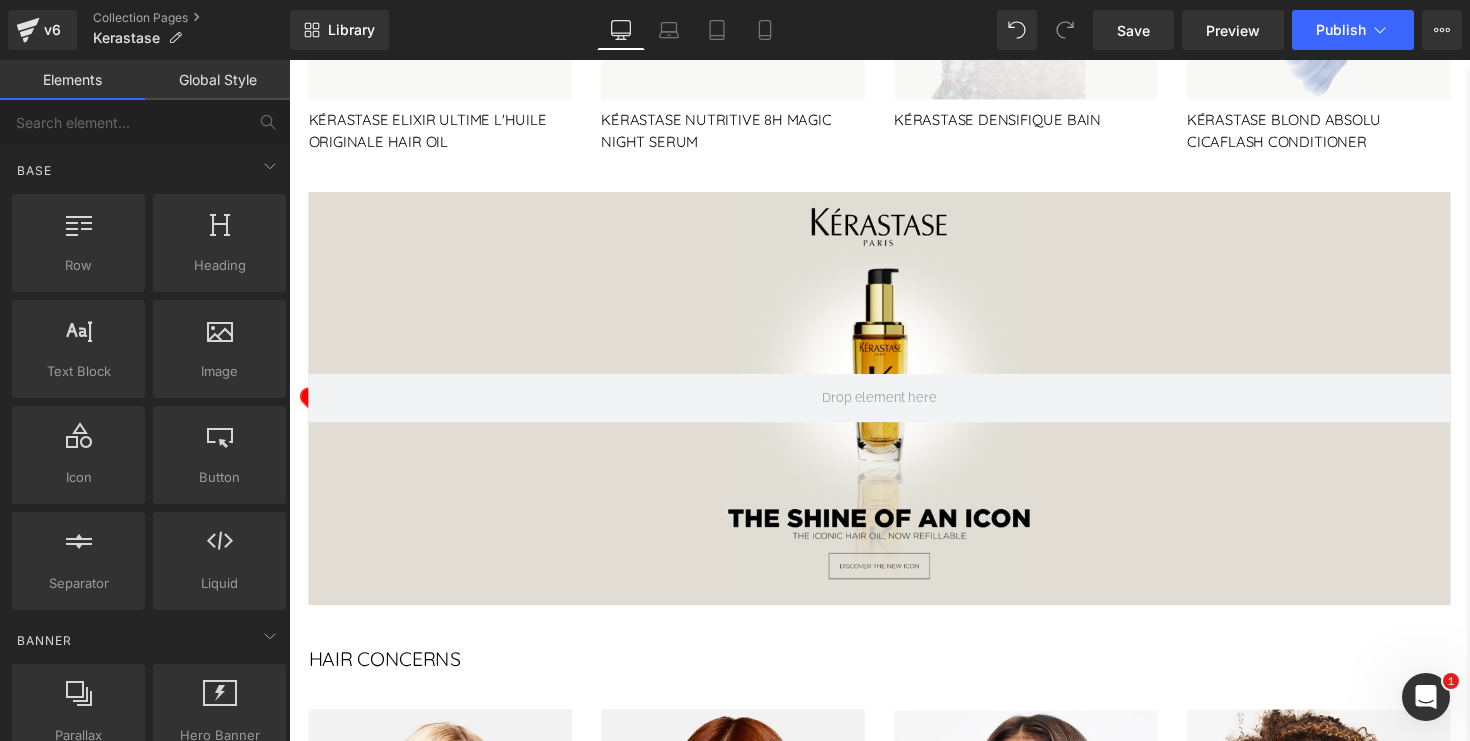 click at bounding box center (894, 406) 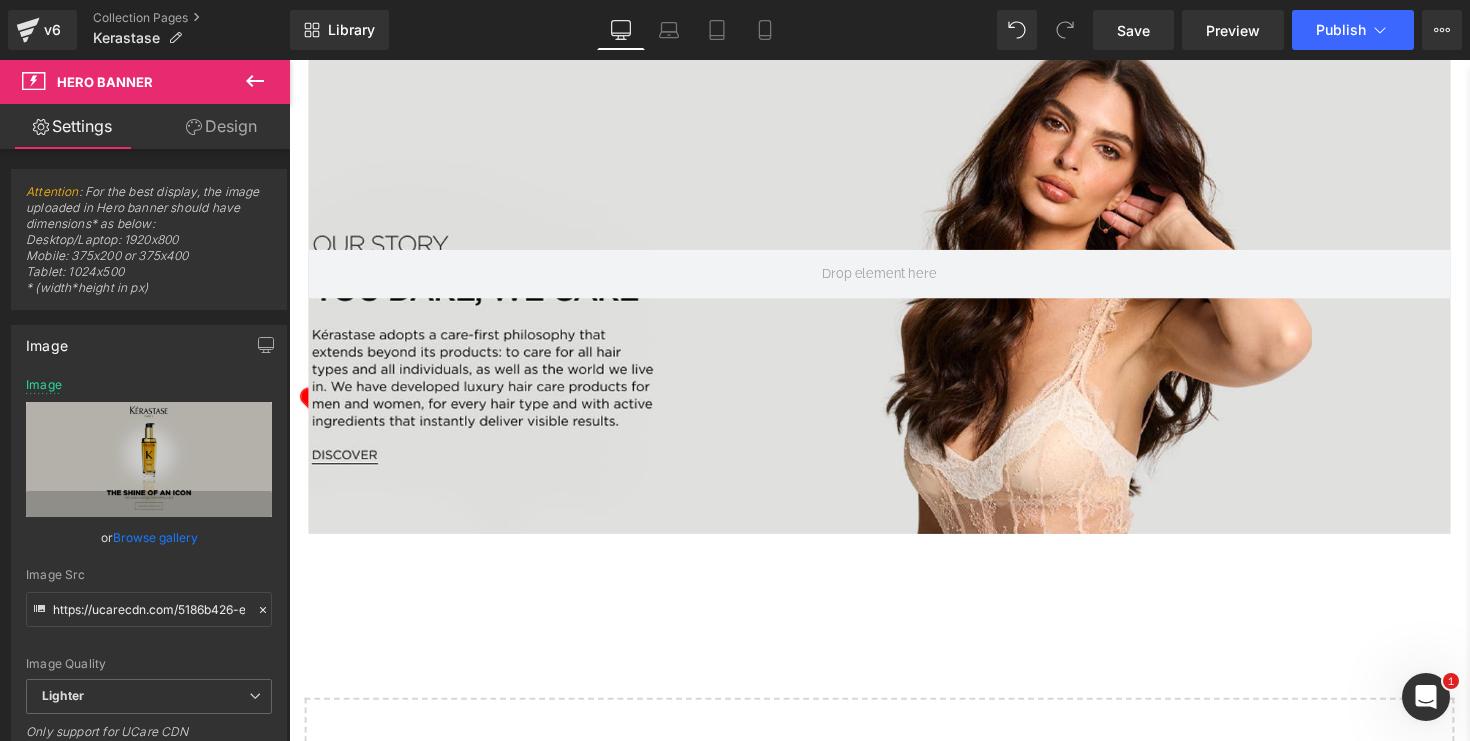 scroll, scrollTop: 3887, scrollLeft: 0, axis: vertical 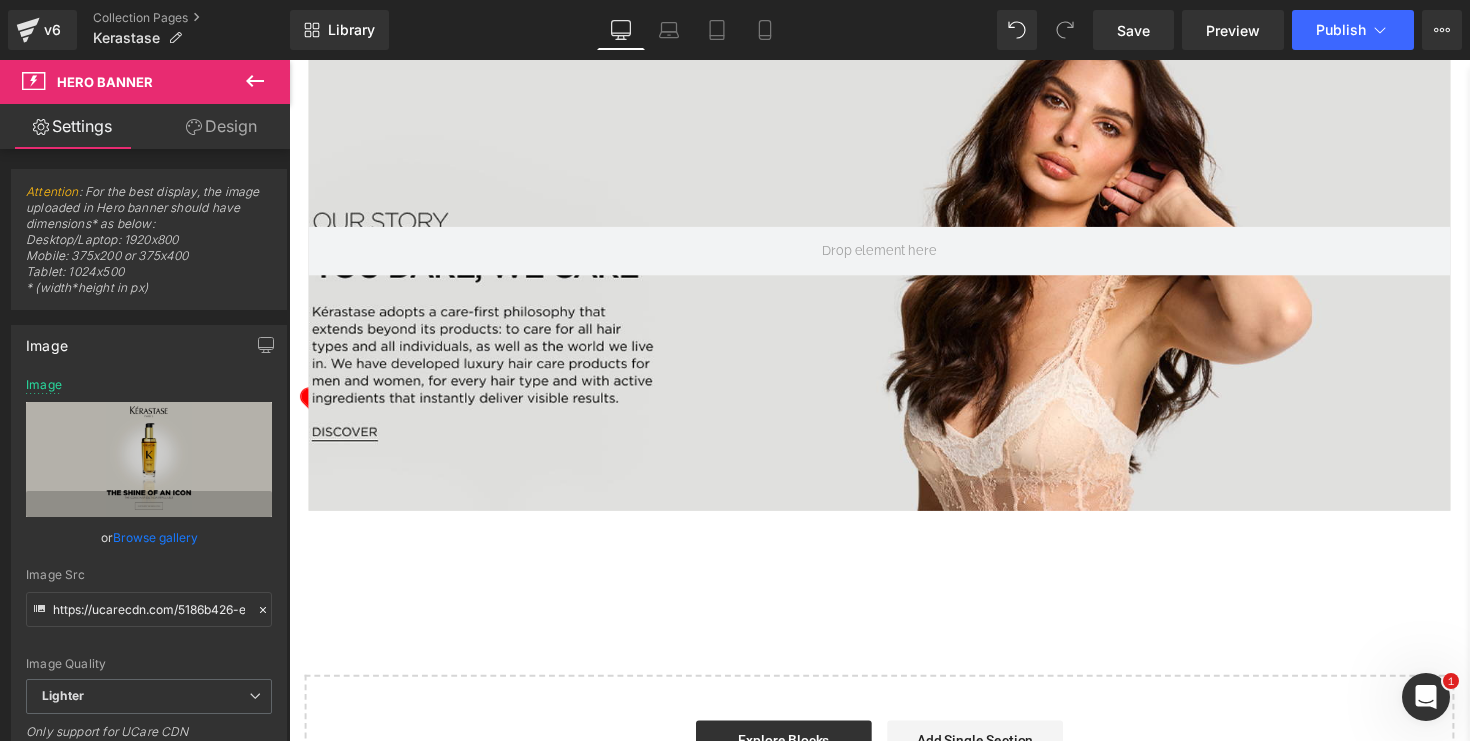 click at bounding box center (894, 278) 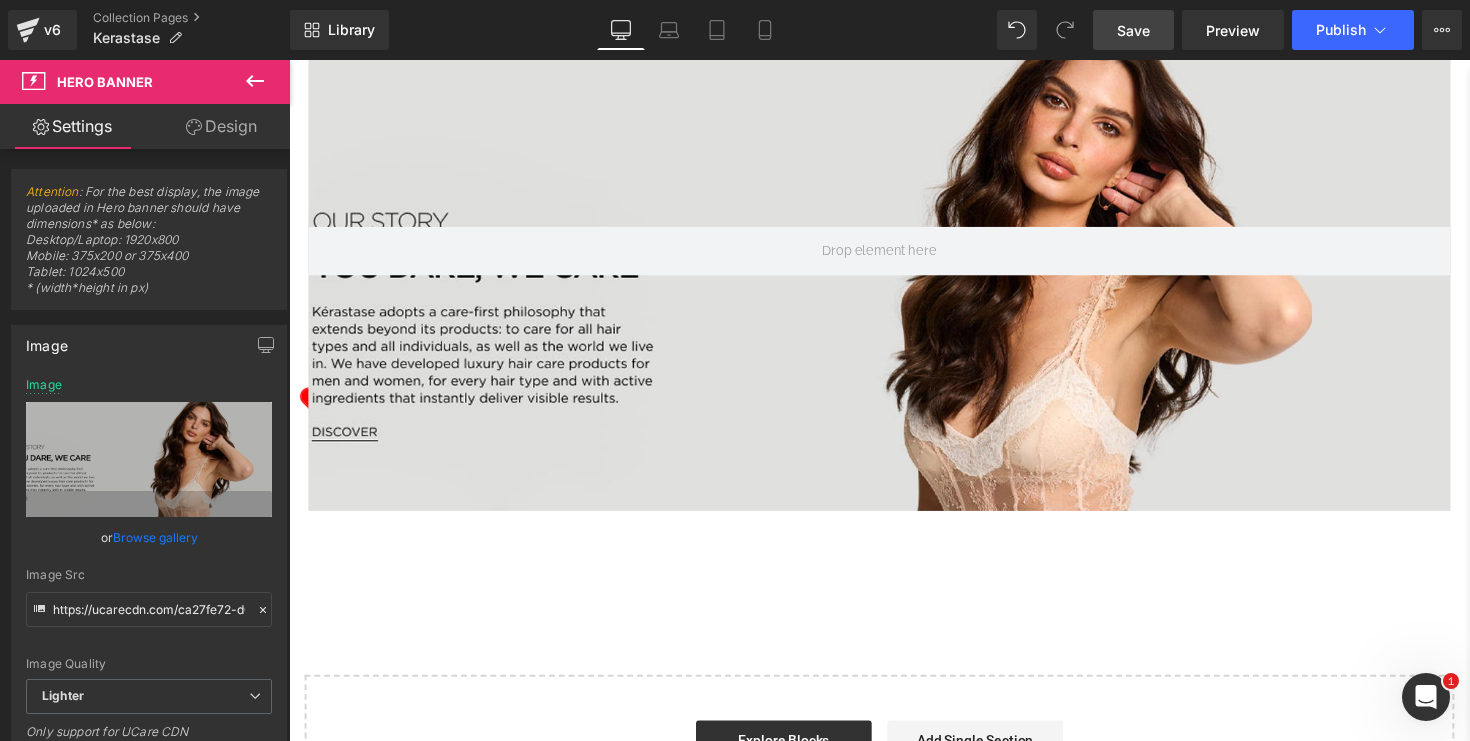 click on "Save" at bounding box center [1133, 30] 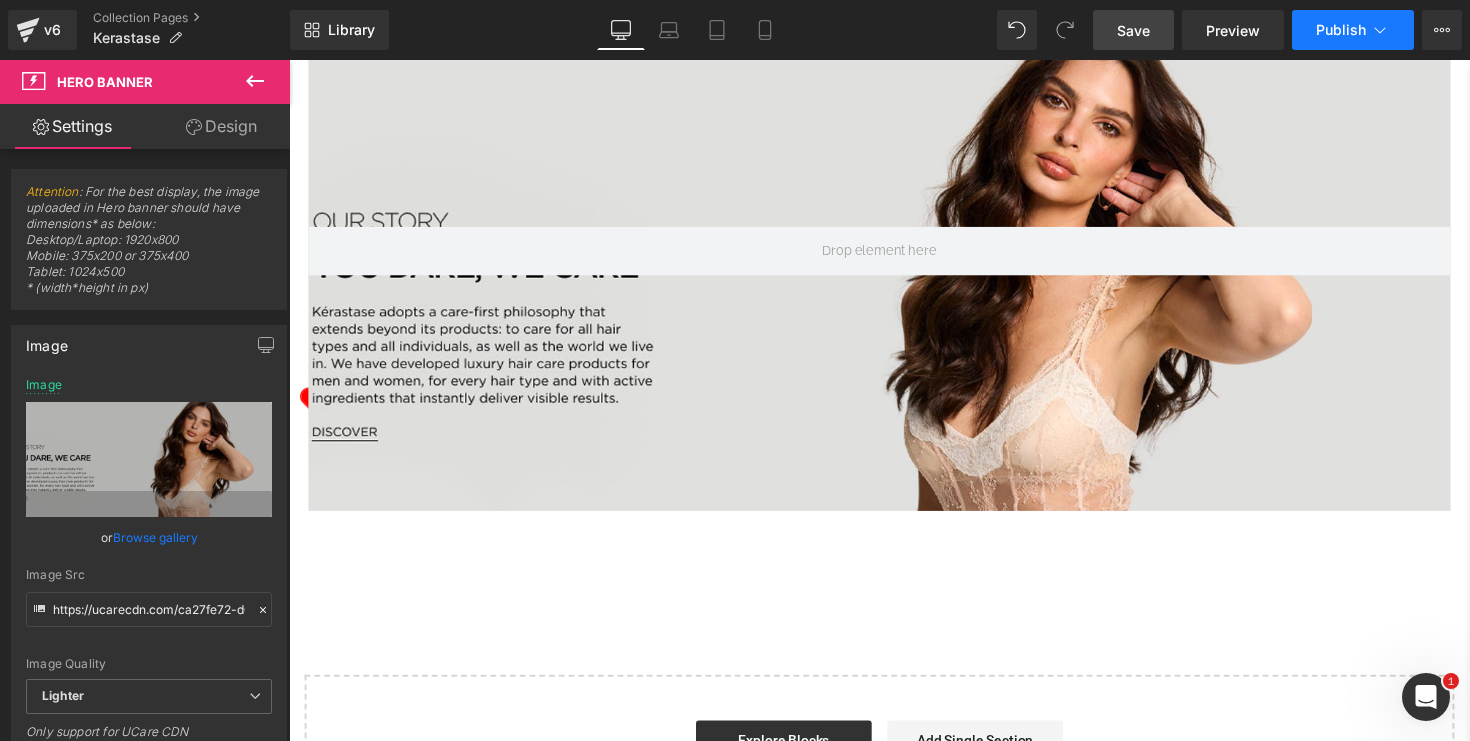 click on "Publish" at bounding box center (1341, 30) 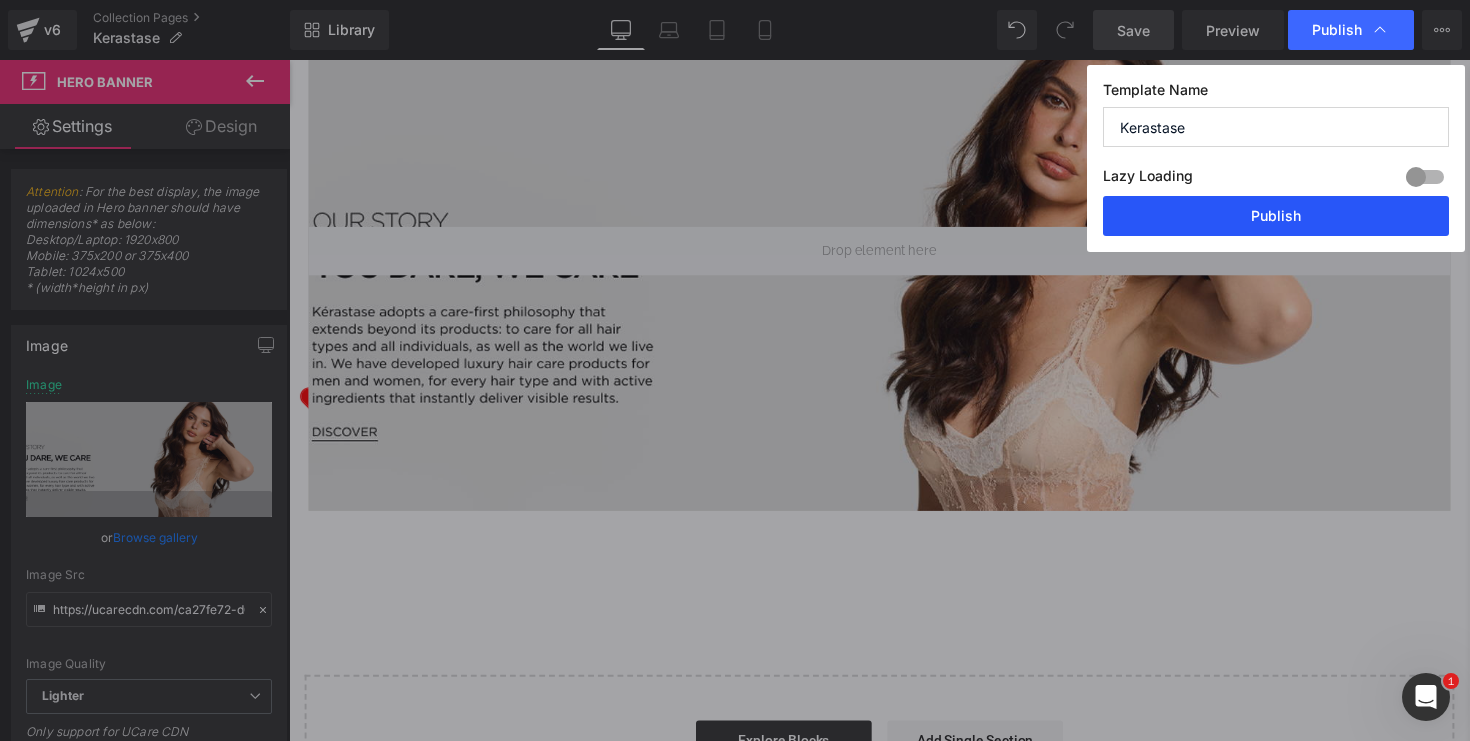 click on "Publish" at bounding box center [1276, 216] 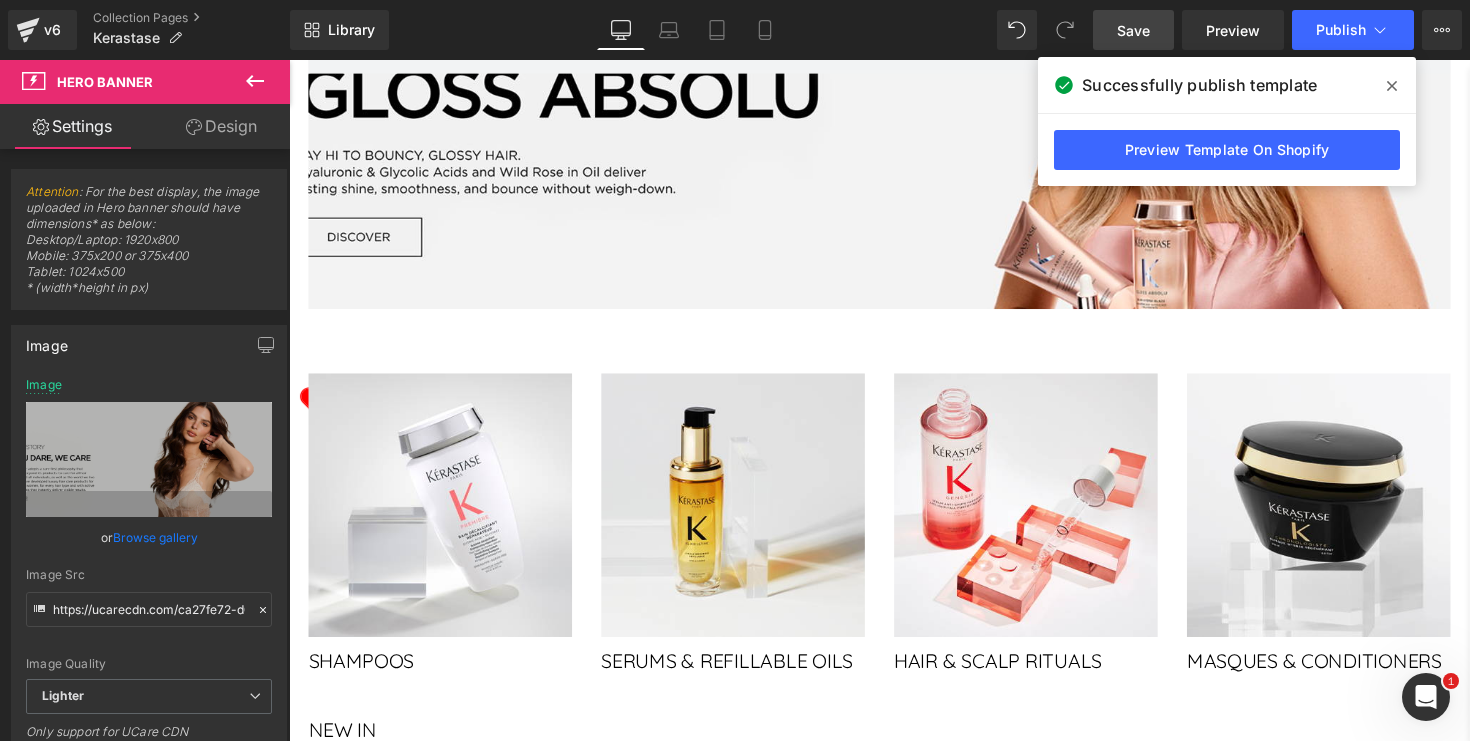 scroll, scrollTop: 0, scrollLeft: 0, axis: both 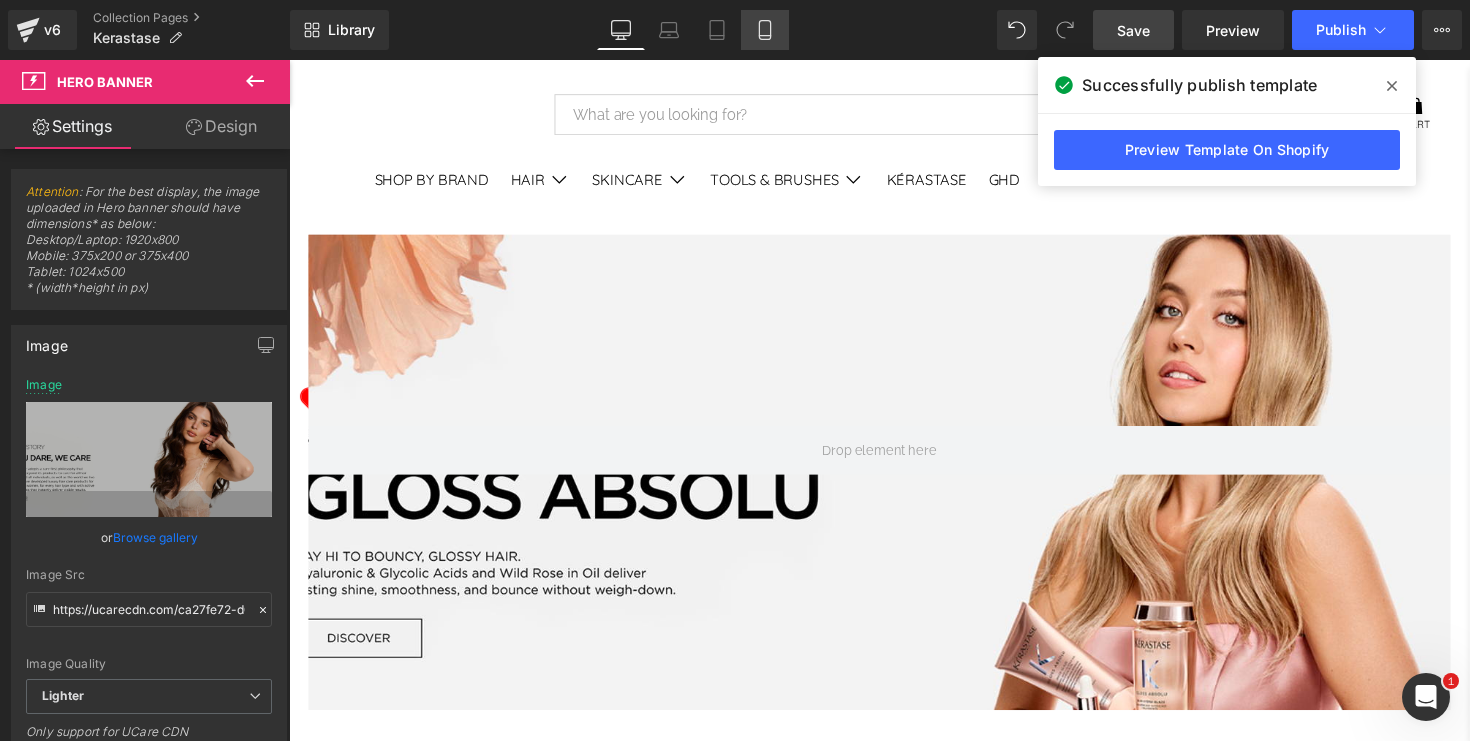 click 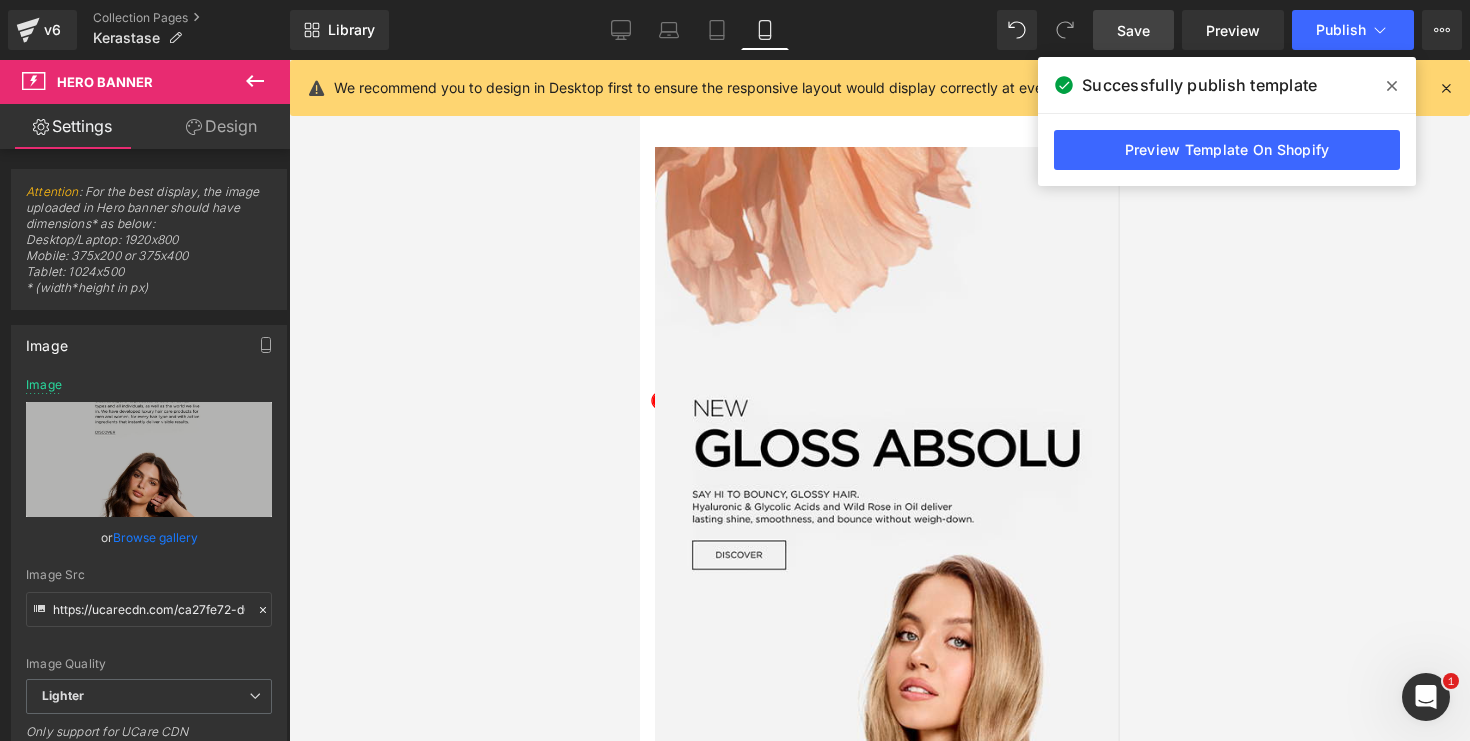 type on "https://ucarecdn.com/328fa4ec-94f6-4eb2-9eb0-a6794589043a/-/format/auto/-/preview/3000x3000/-/quality/lighter/RB-KERASTASE-OUR-STORY-brand-pg-BANNER-MOBILE.jpg" 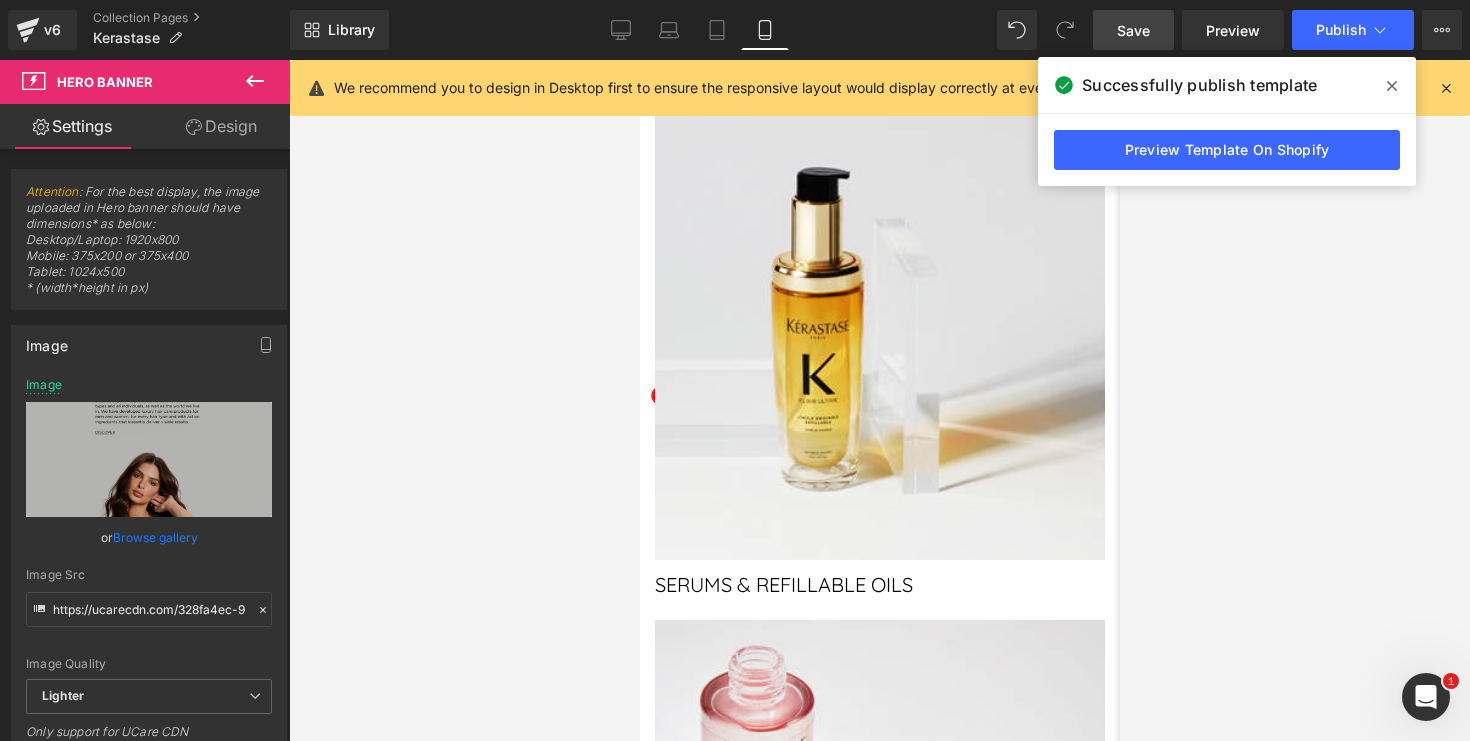scroll, scrollTop: 0, scrollLeft: 0, axis: both 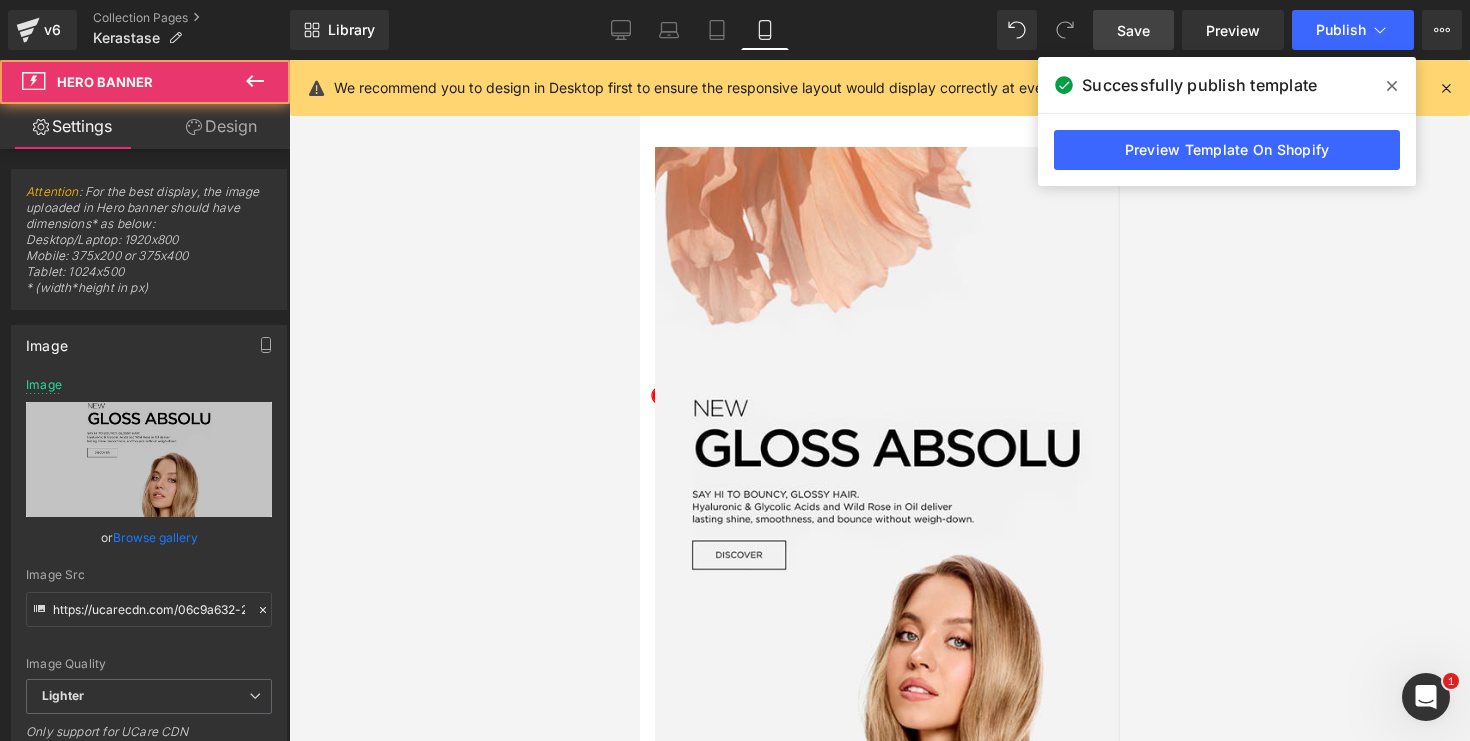 click at bounding box center (885, 577) 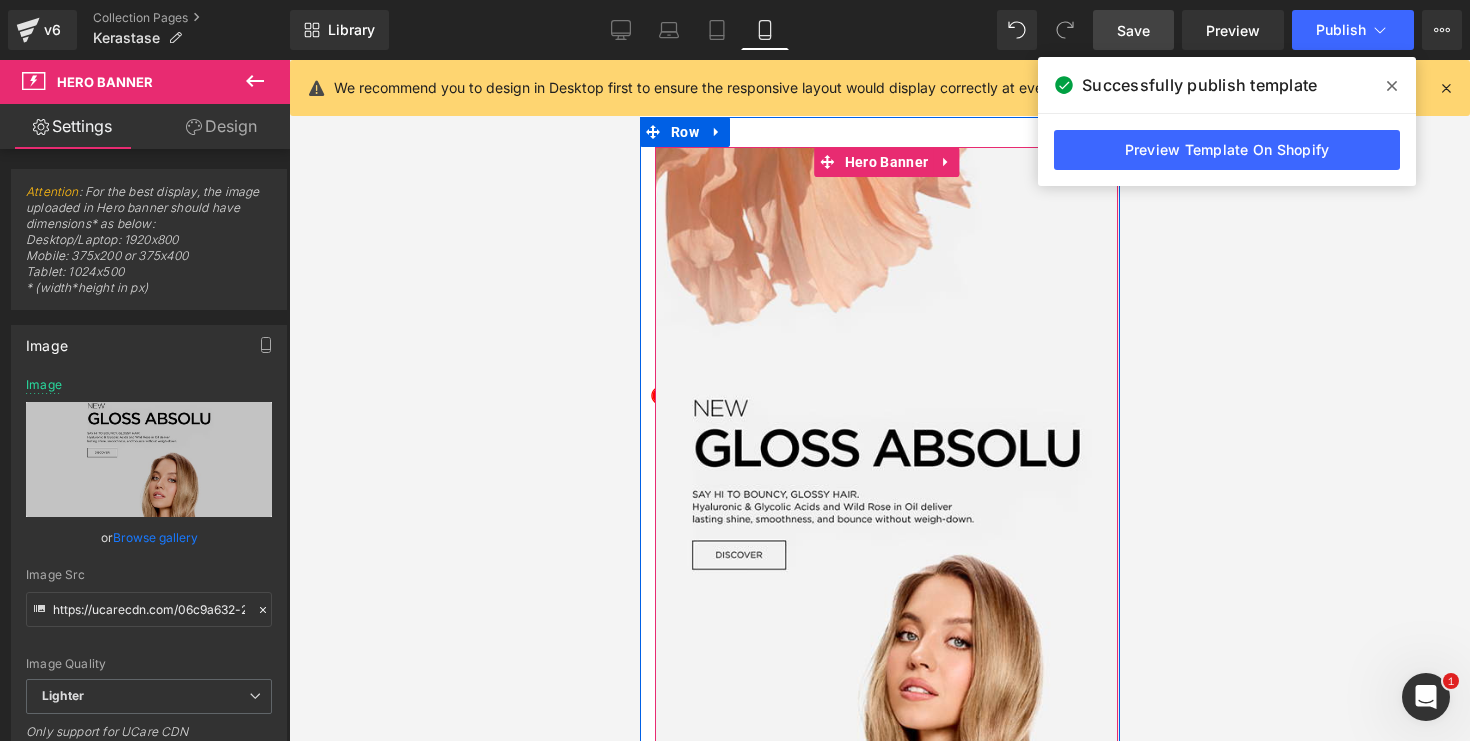 click at bounding box center [885, 577] 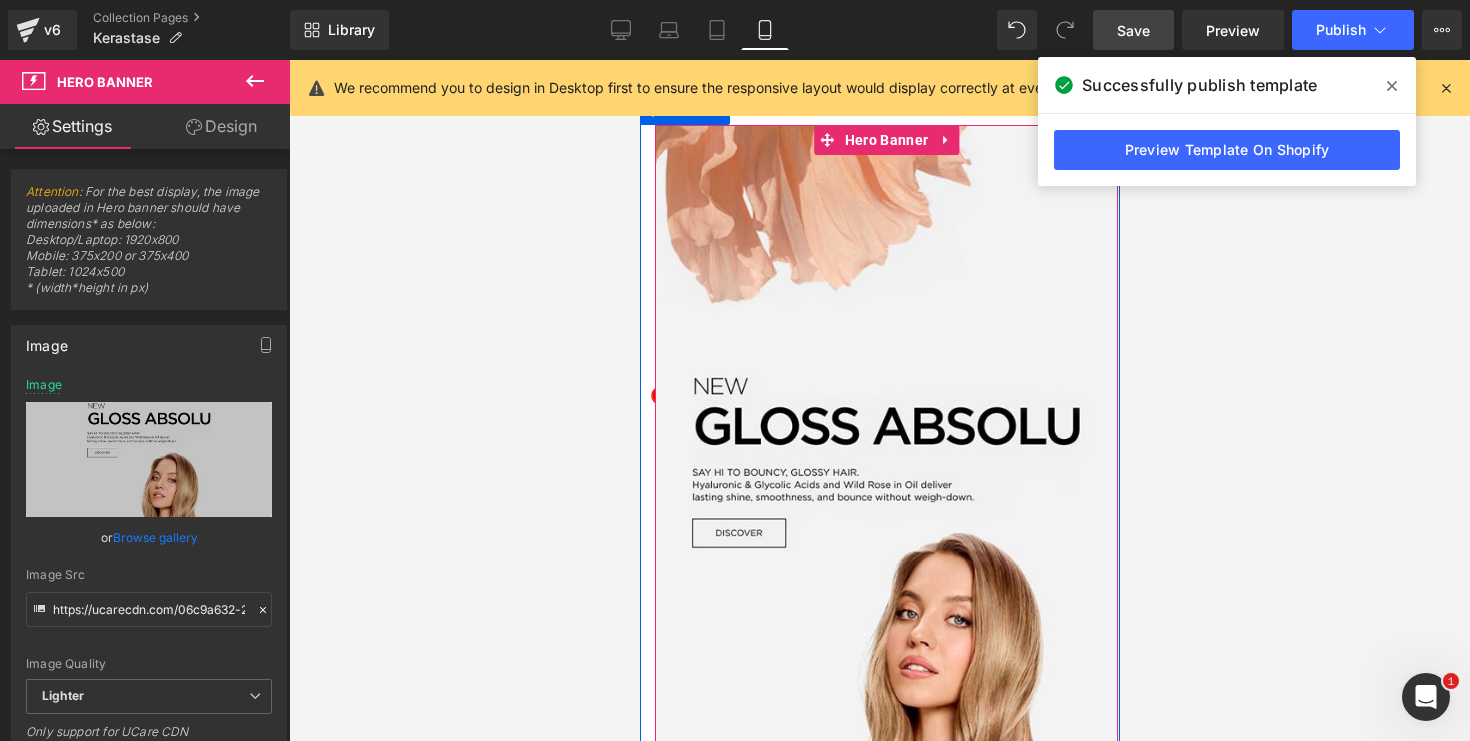 scroll, scrollTop: 20, scrollLeft: 0, axis: vertical 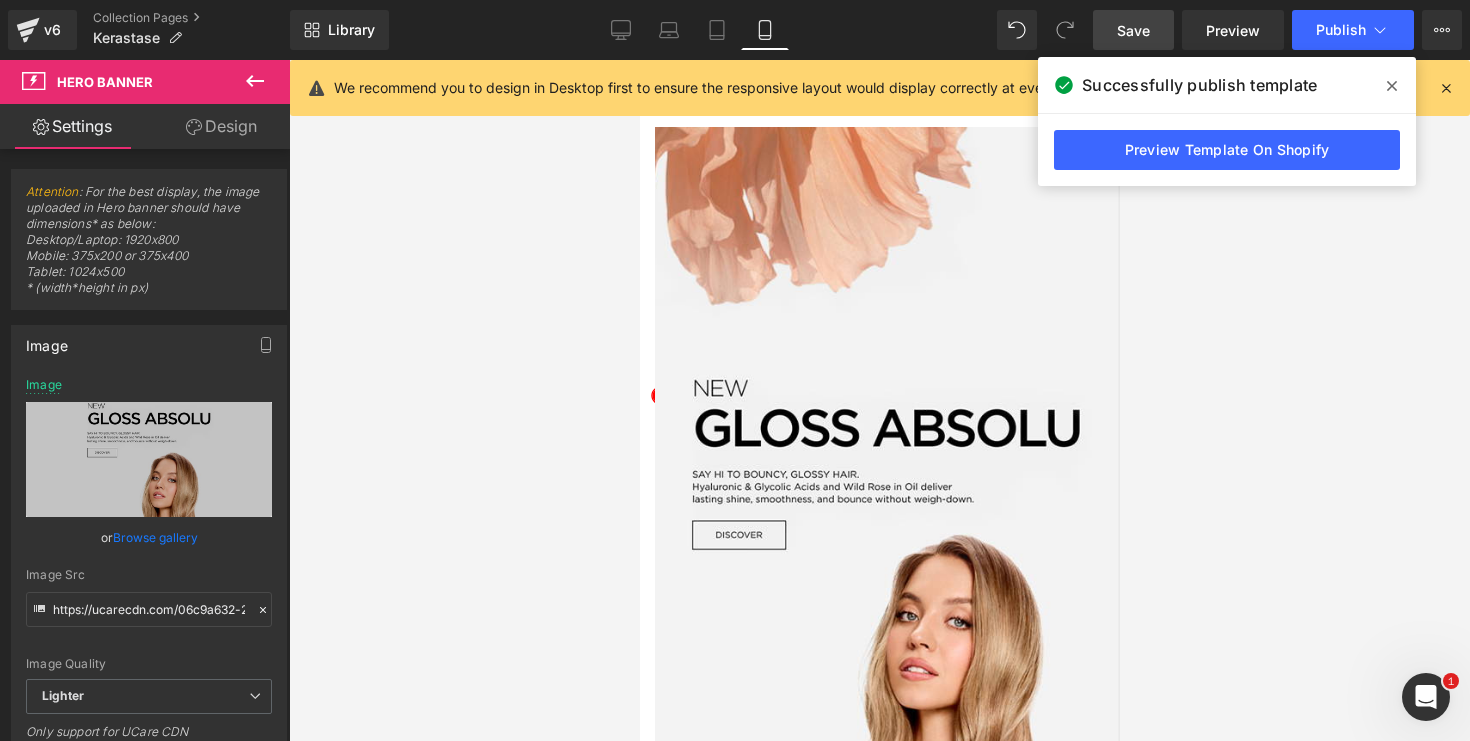 click 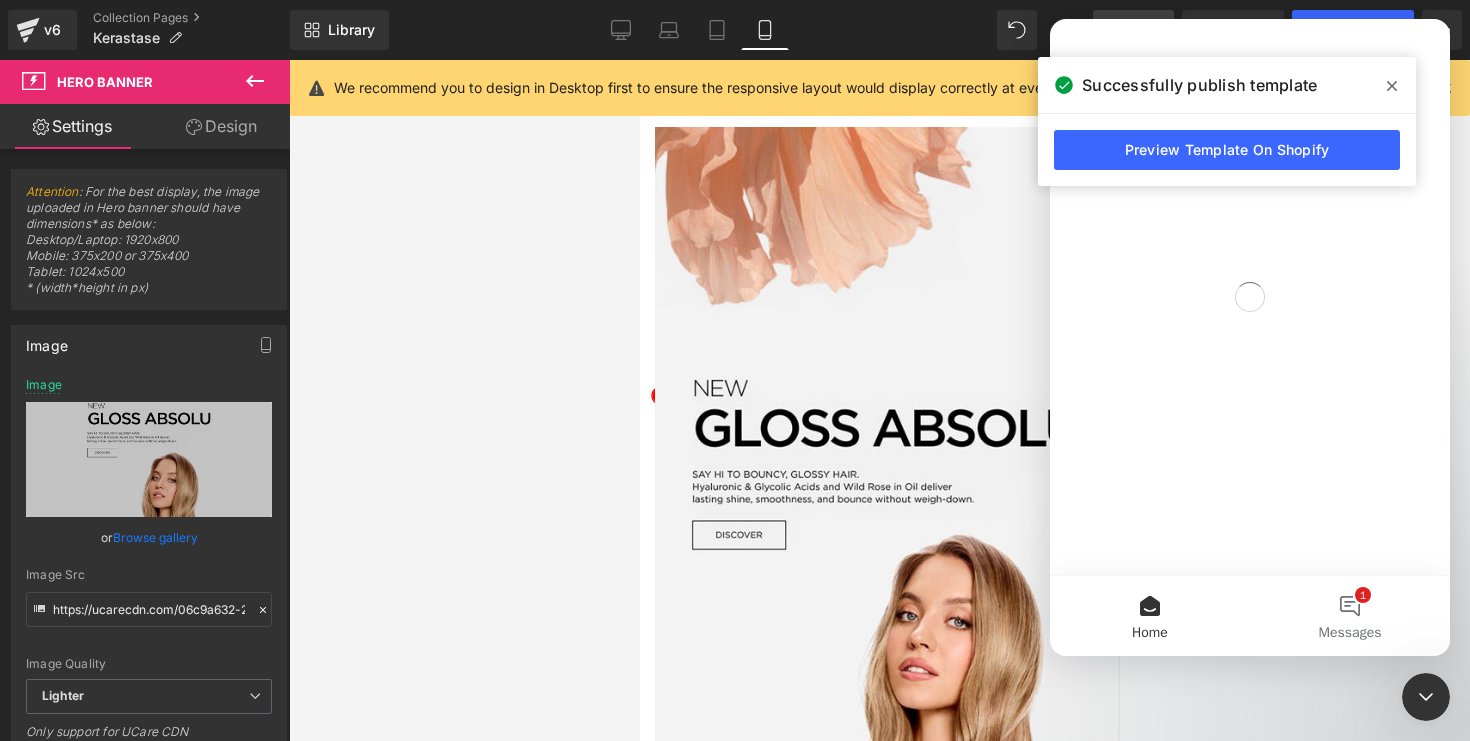 scroll, scrollTop: 0, scrollLeft: 0, axis: both 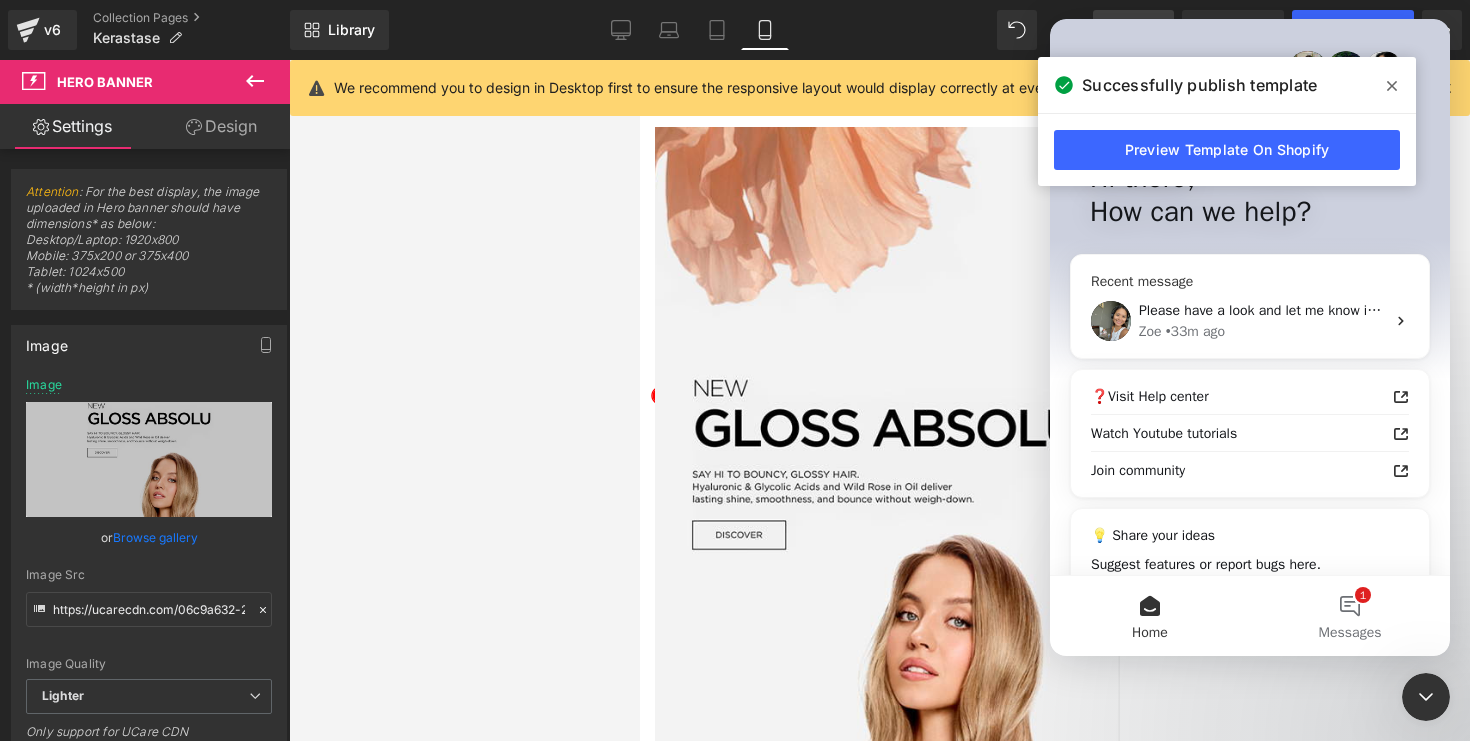 click on "Please have a look and let me know if there's anything else we can do to assist you!" at bounding box center [1398, 310] 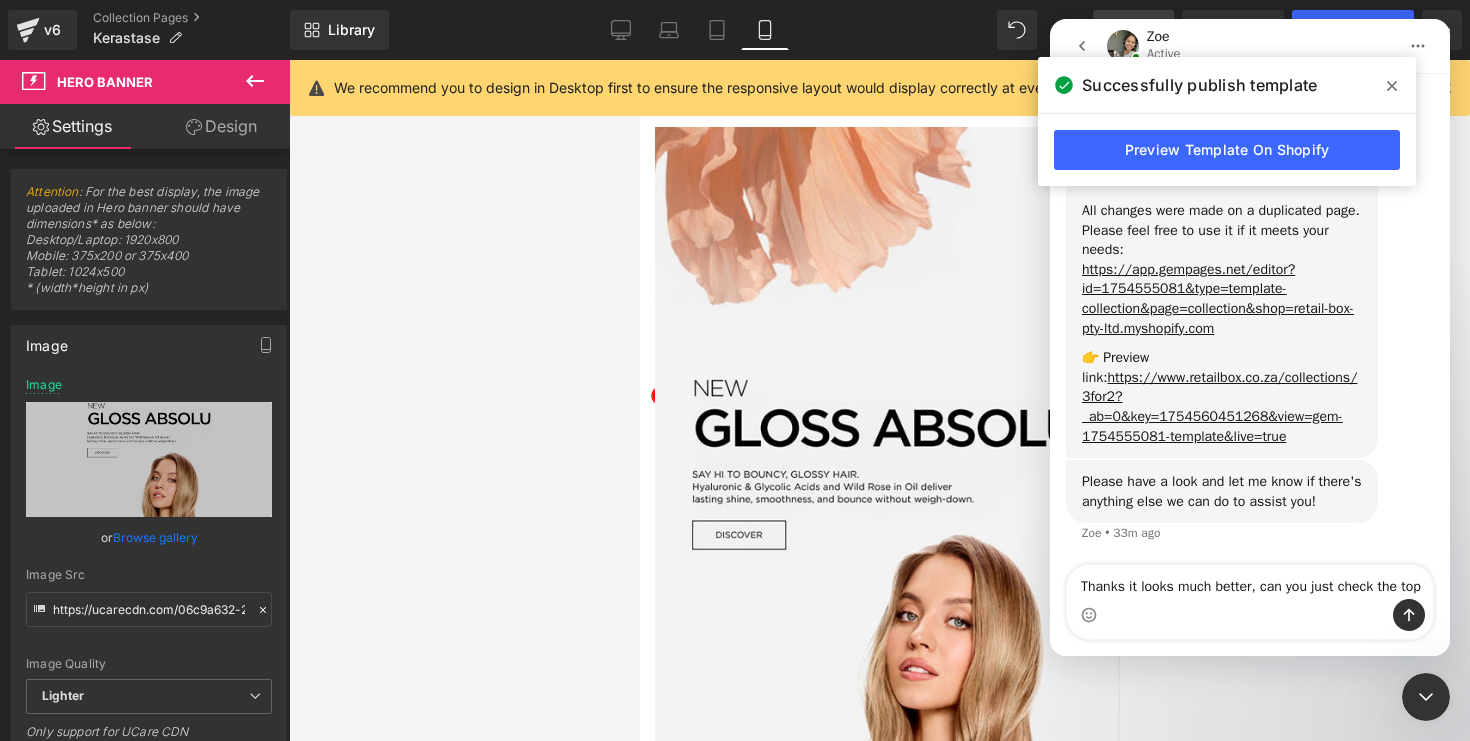 scroll, scrollTop: 4831, scrollLeft: 0, axis: vertical 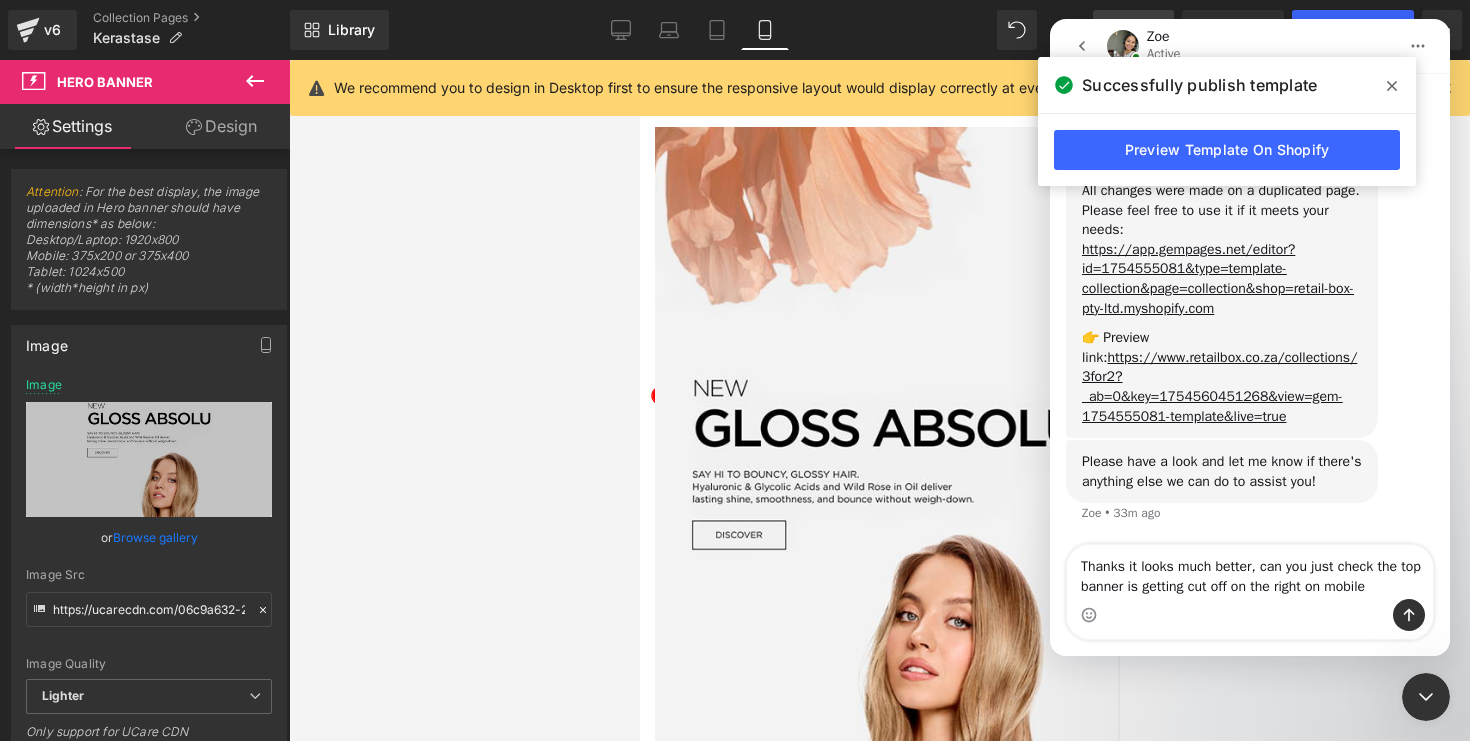 type on "Thanks it looks much better, can you just check the top banner is getting cut off on the right on mobile" 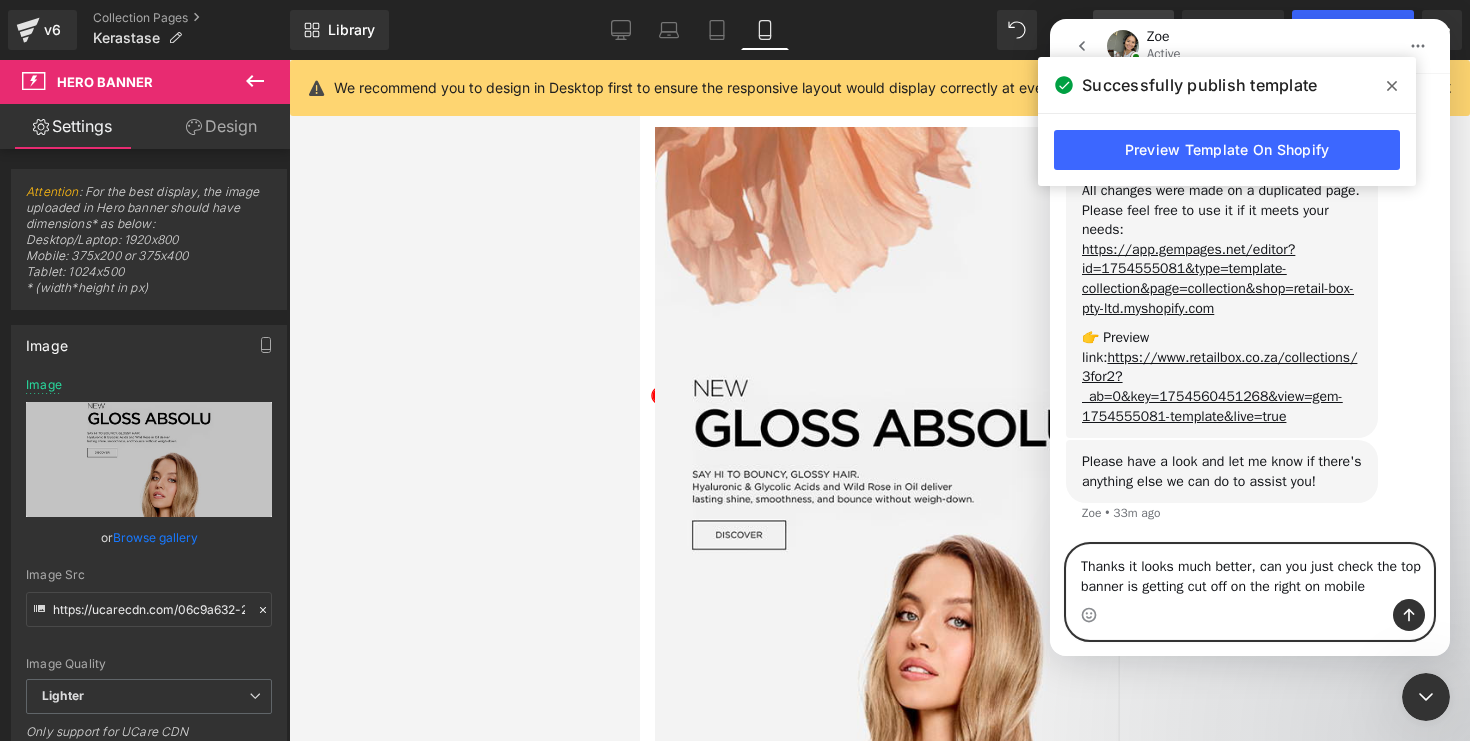 type 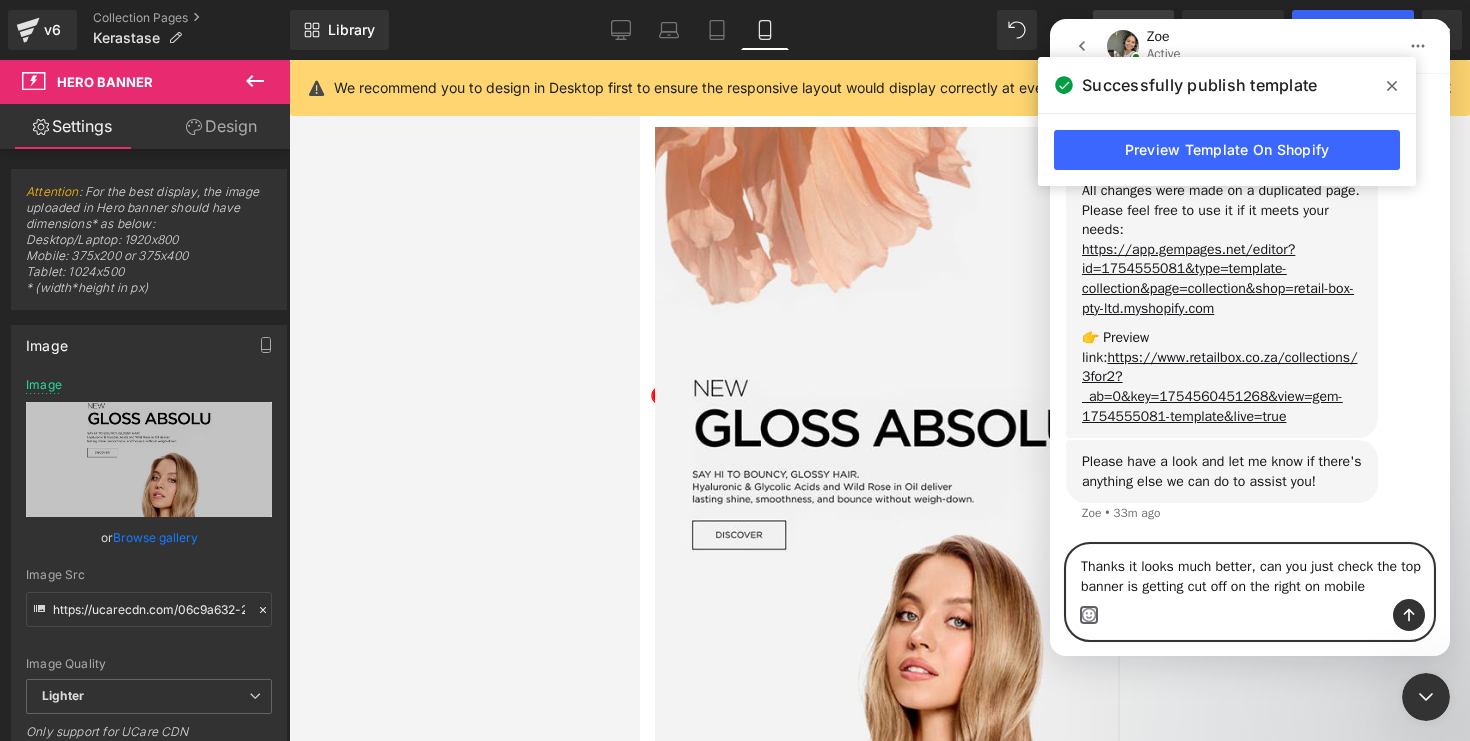 click at bounding box center (1089, 615) 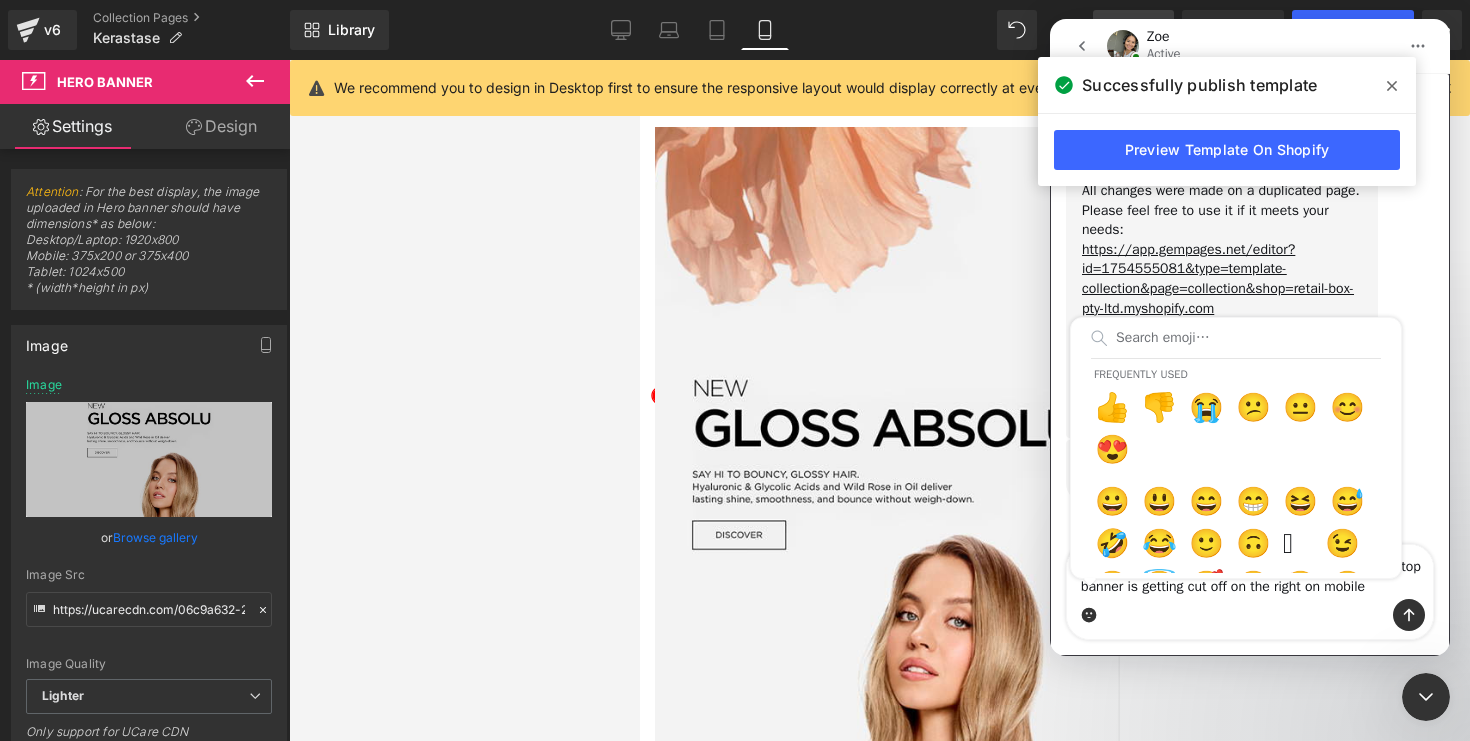 click on "Frequently used 👍 👎 😭 😕 😐 😊 😍 😀 😃 😄 😁 😆 😅 🤣 😂 🙂 🙃 🫠 😉 😊 😇 🥰 😍 🤩 😘 😗 😚 😙 🥲 😋 😛 😜 🤪 😝 🤑 🤗 🤭 🫢 🫣 🤫 🤔 🫡 🤐 🤨 😐 😑 😶 🫥 😶‍🌫️ 😏 😒 🙄 😬 😮‍💨 🤥 🫨 🙂‍↔️ 🙂‍↕️ 😌 😔 😪 🤤 😴 😷 🤒 🤕 🤢 🤮 🤧 🥵 🥶 🥴 😵 😵‍💫 🤯 🤠 🥳 🥸 😎 🤓 🧐 😕 🫤 😟 🙁 😮 😯 😲 😳 🥺 🥹 😦 😧 😨 😰 😥 😢 😭 😱 😖 😣 😞 😓 😩 😫 🥱 😤 😡 😠 🤬 😈 👿 💀 ☠️ 💩 🤡 👹 👺 👻 👽 👾 🤖 😺 😸 😹 😻 😼 😽 🙀 😿 😾 🙈 🙉 🙊 💌 💘 💝 💖 💗 💓 💞 💕 💟 ❣️ 💔 ❤️‍🔥 ❤️‍🩹 ❤️ 🩷 🧡 💛 💚 💙 🩵 💜 🤎 🖤 🩶 🤍 💋 💯 💢 💥 💫 💦 💨 🕳️ 💬 👁️‍🗨️ 🗨️ 🗯️ 💭 💤 👋 🤚 🖐️ ✋ 🖖 🫱 🫲 🫳 🫴 🫷 ✊" at bounding box center [1250, 615] 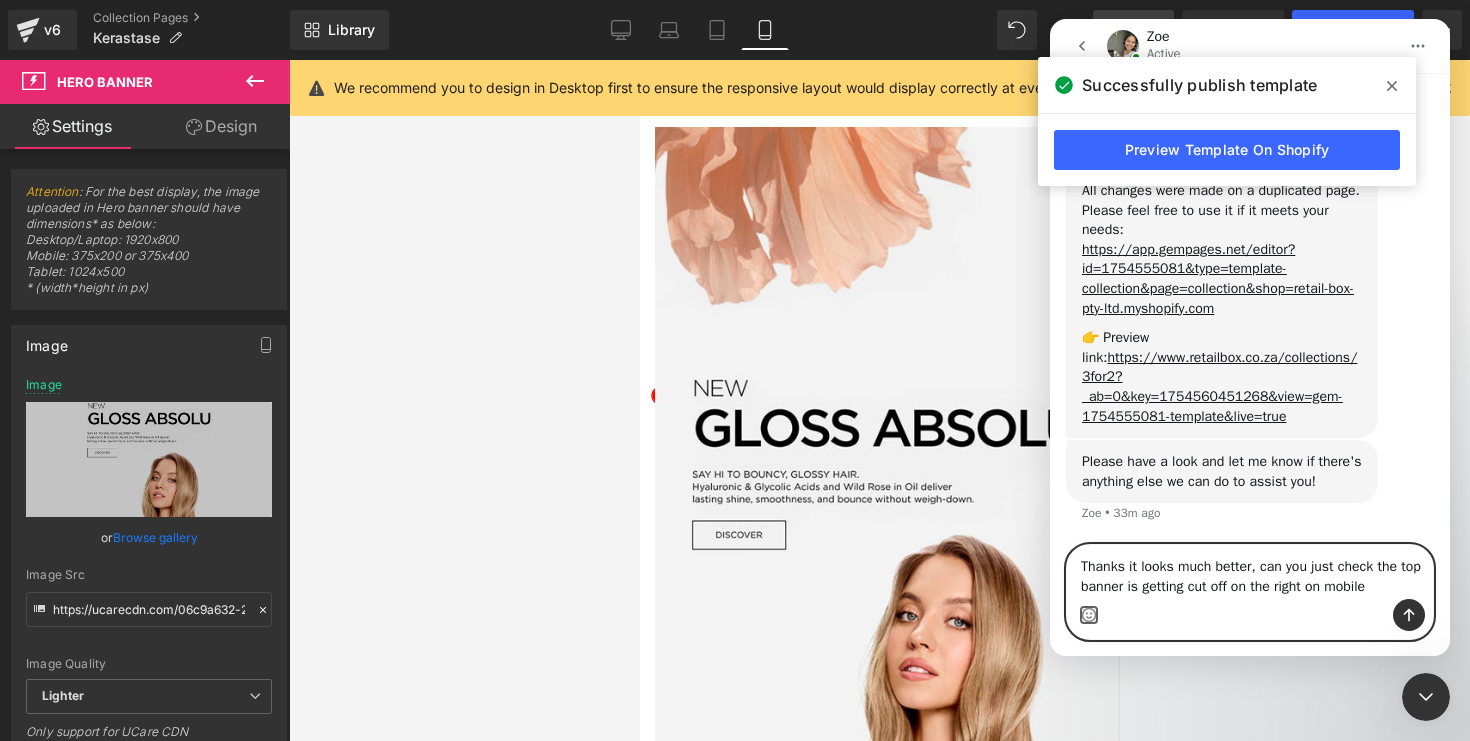 click at bounding box center [1089, 615] 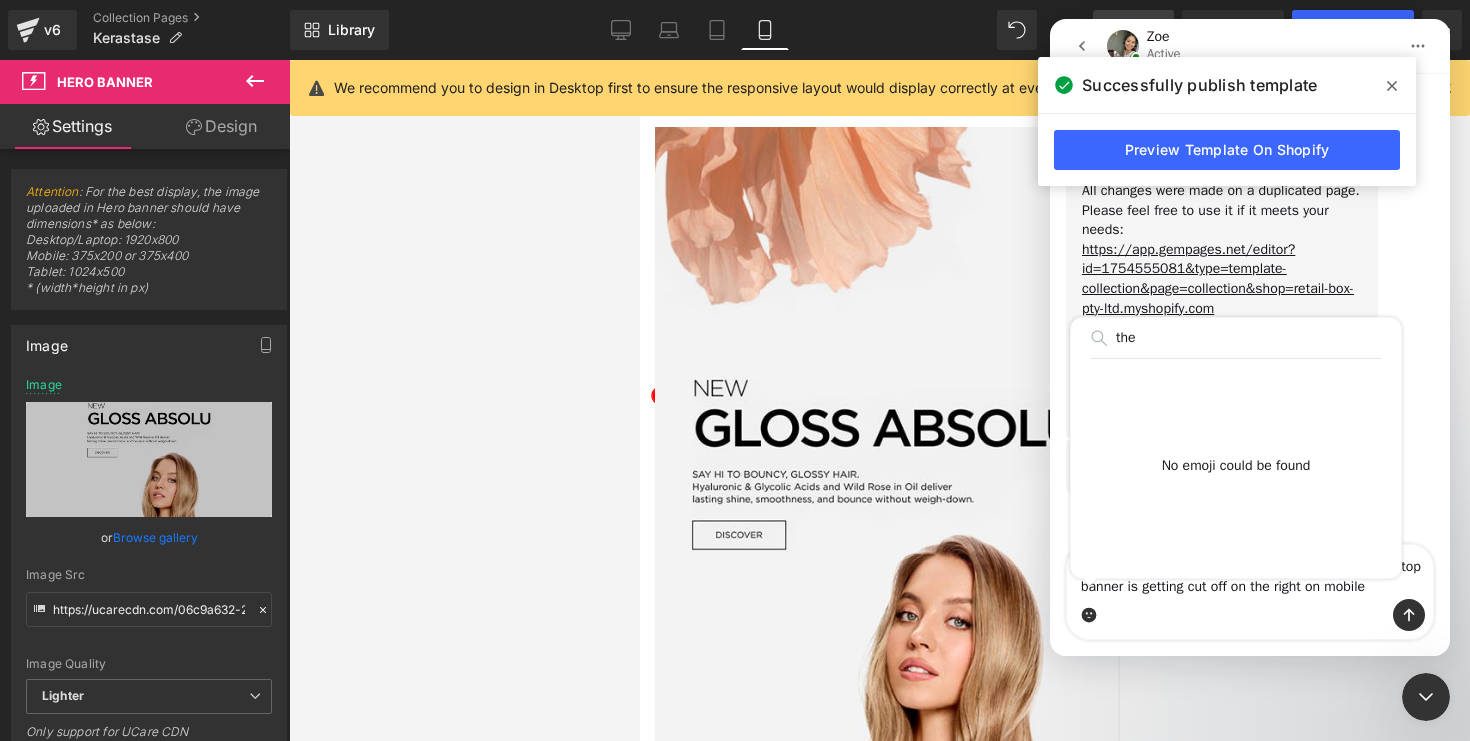 type on "the" 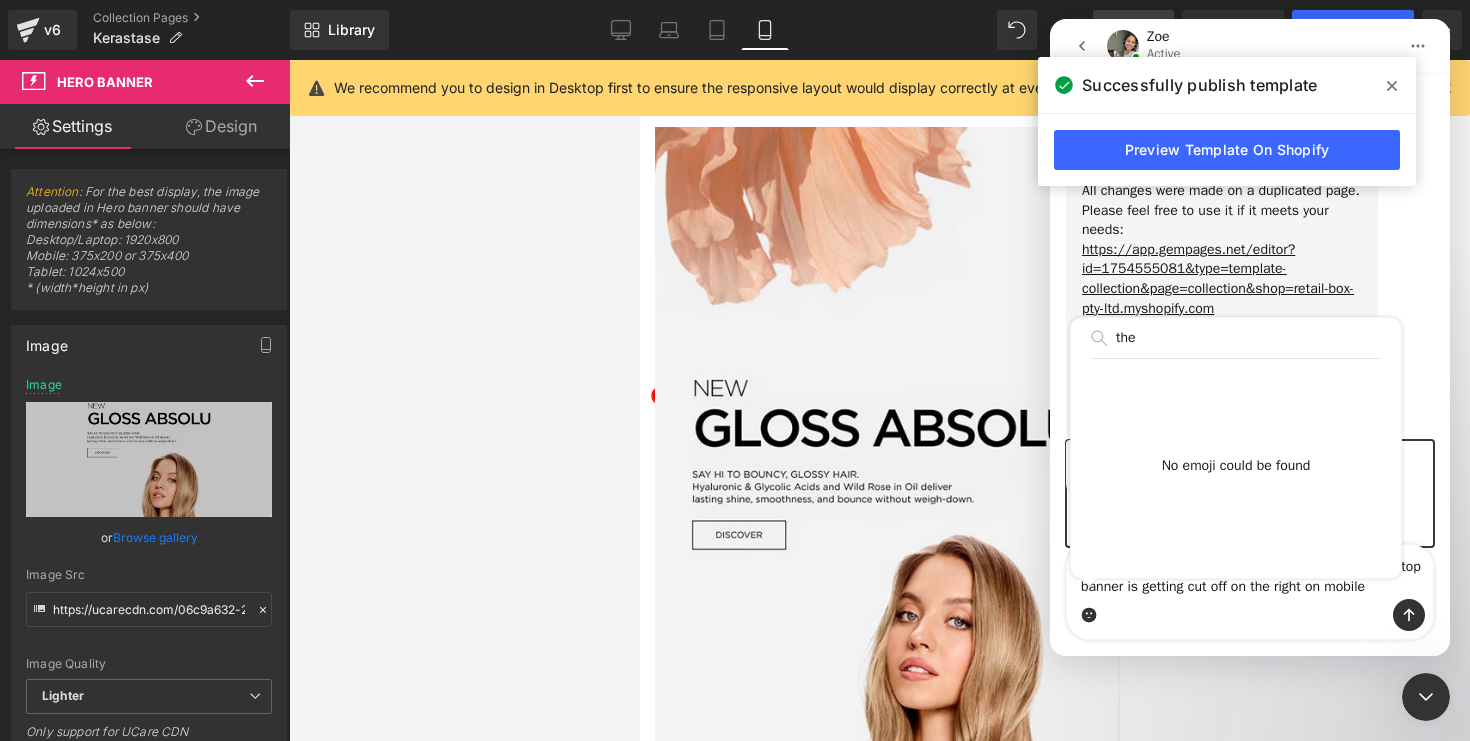 click on "Please have a look and let me know if there's anything else we can do to assist you!  Zoe    •   34m ago" at bounding box center [1250, 493] 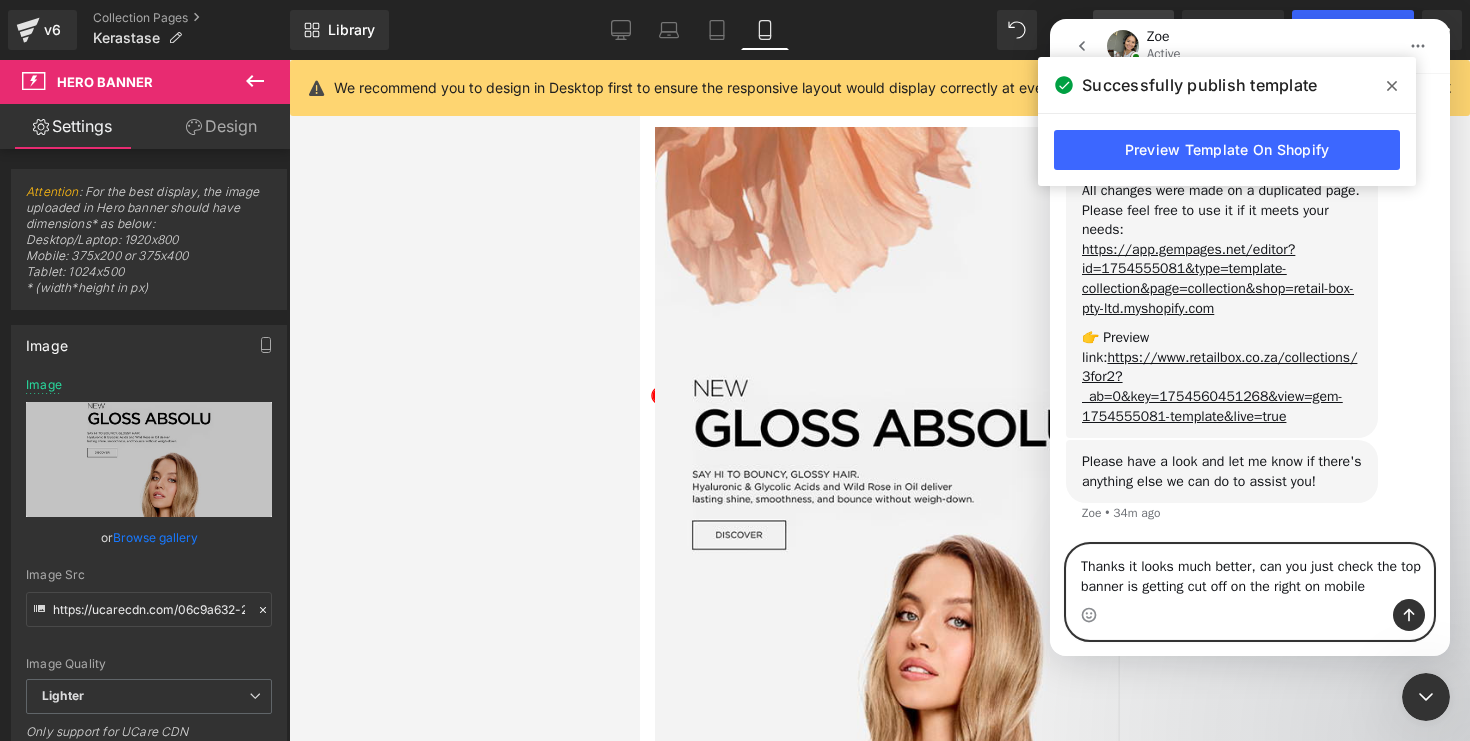 click on "Thanks it looks much better, can you just check the top banner is getting cut off on the right on mobile" at bounding box center [1250, 572] 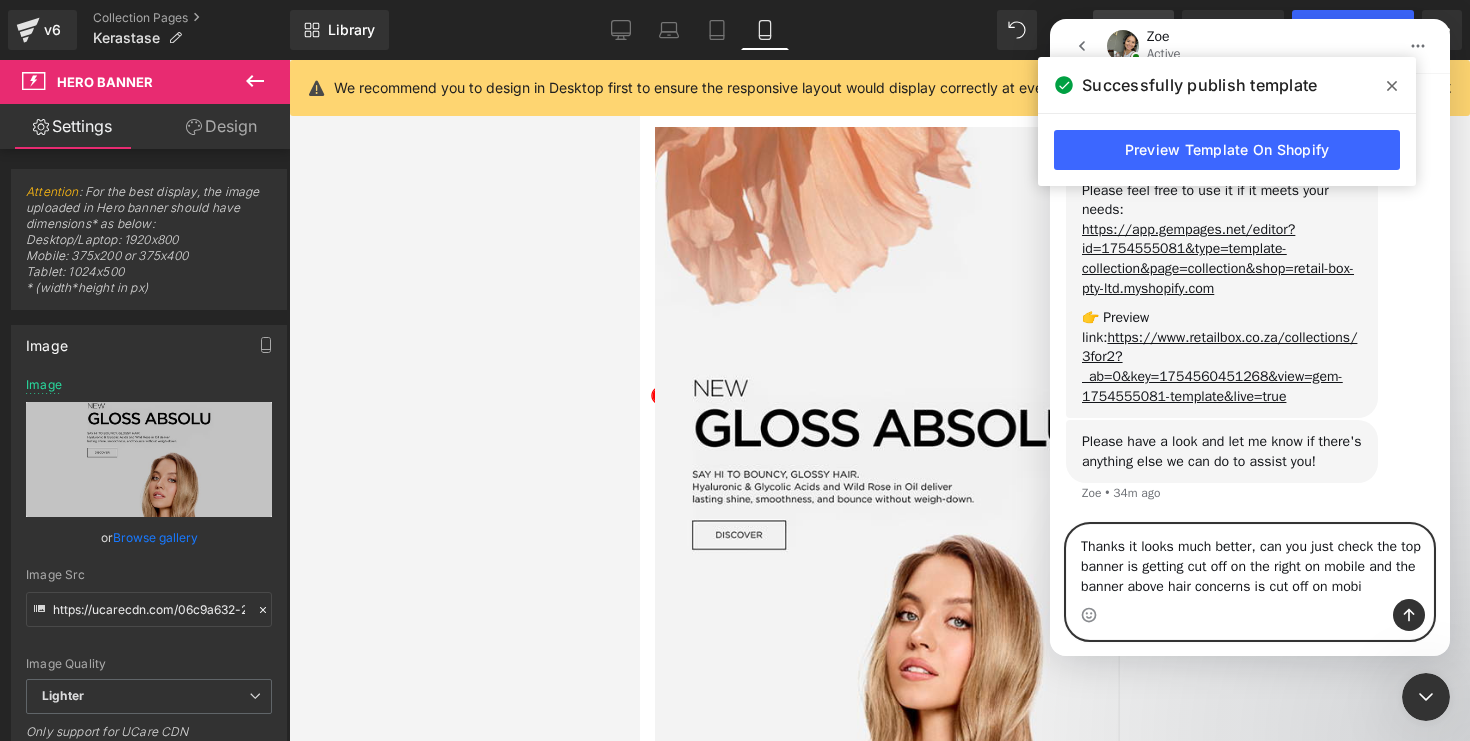 scroll, scrollTop: 4871, scrollLeft: 0, axis: vertical 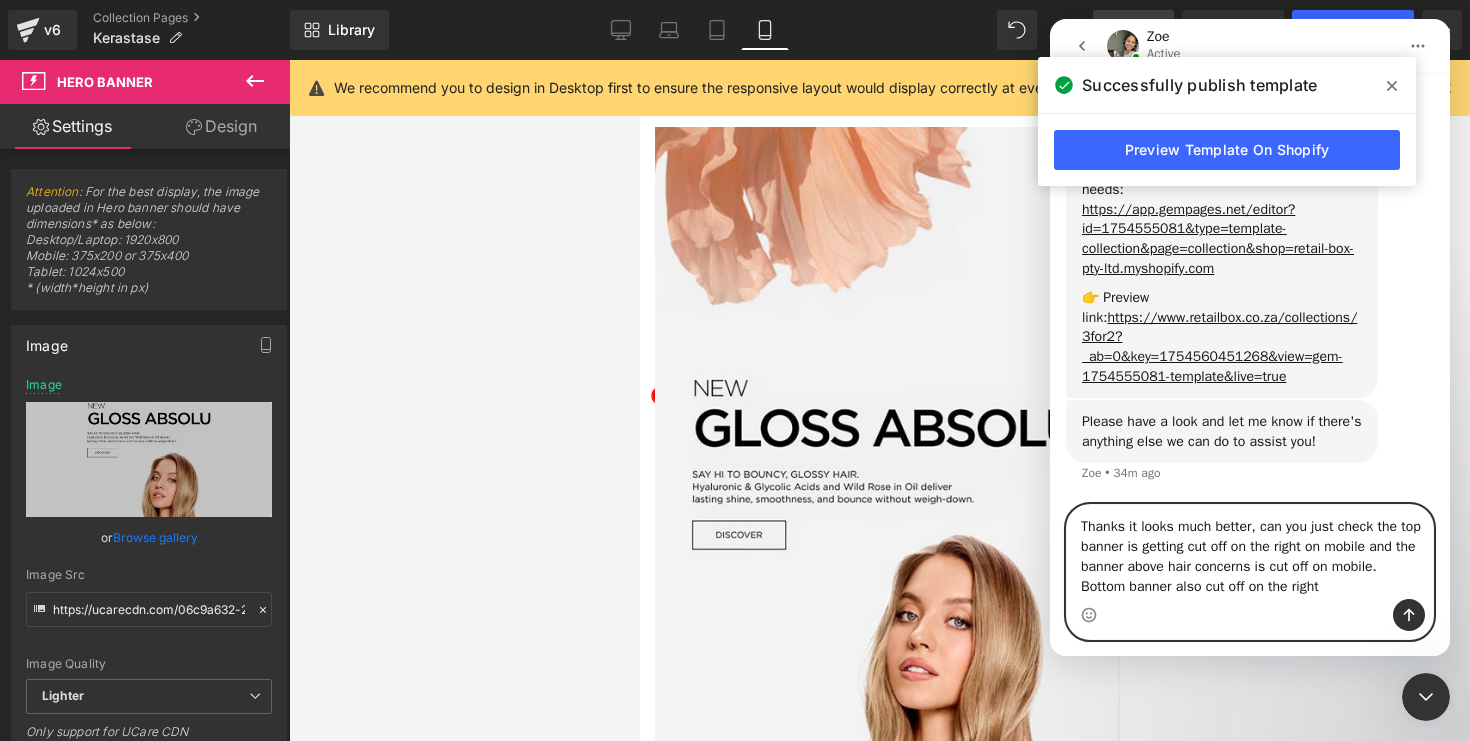 type on "Thanks it looks much better, can you just check the top banner is getting cut off on the right on mobile and the banner above hair concerns is cut off on mobile.  Bottom banner also cut off on the right" 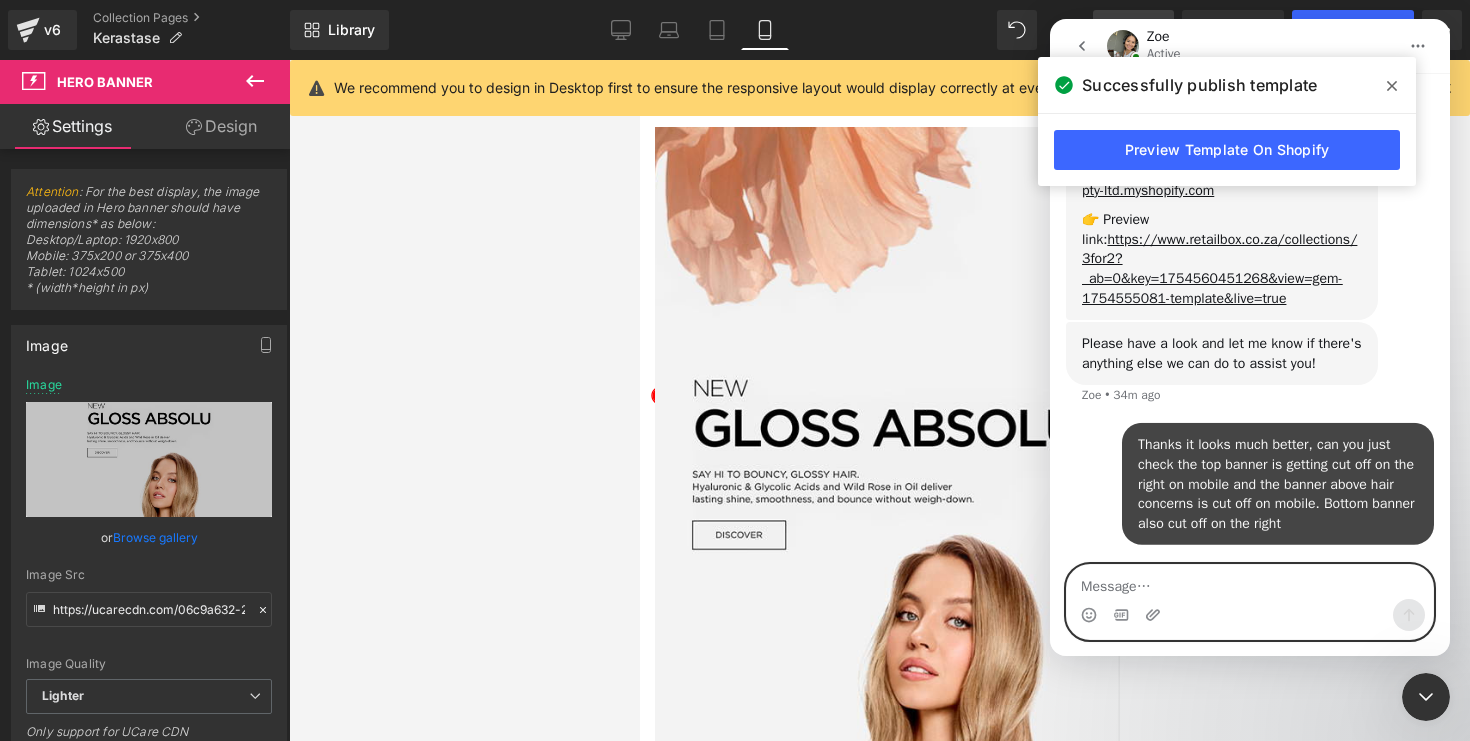 scroll, scrollTop: 4949, scrollLeft: 0, axis: vertical 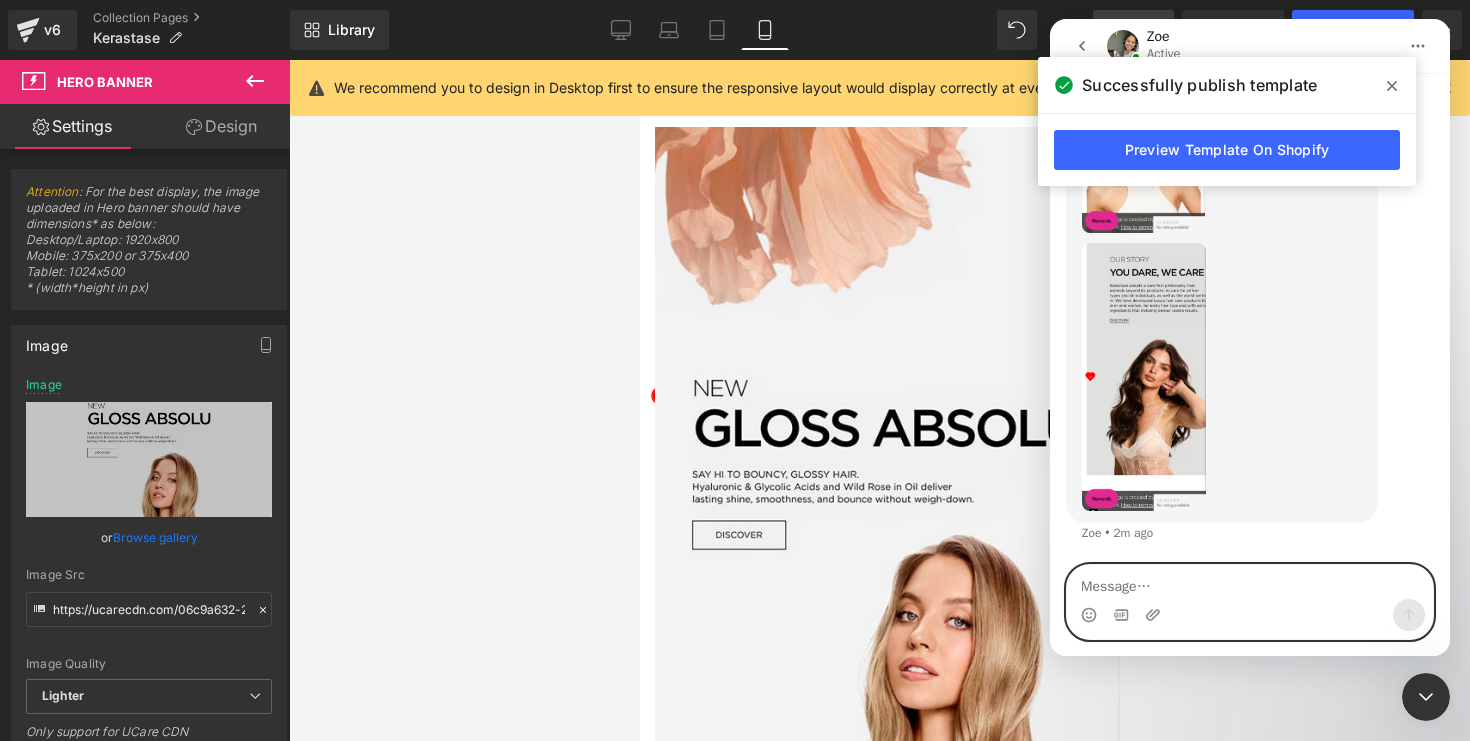 click at bounding box center (1250, 582) 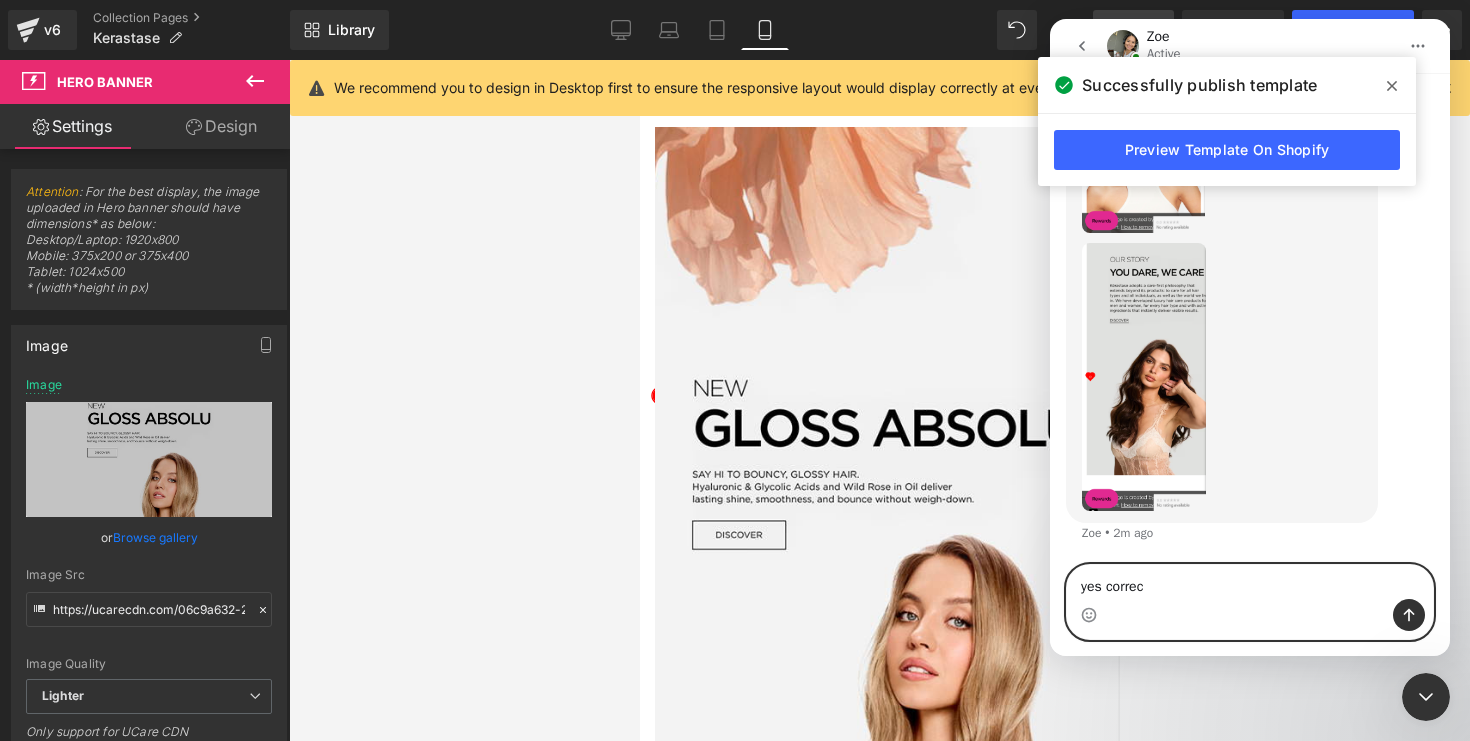 type on "yes correct" 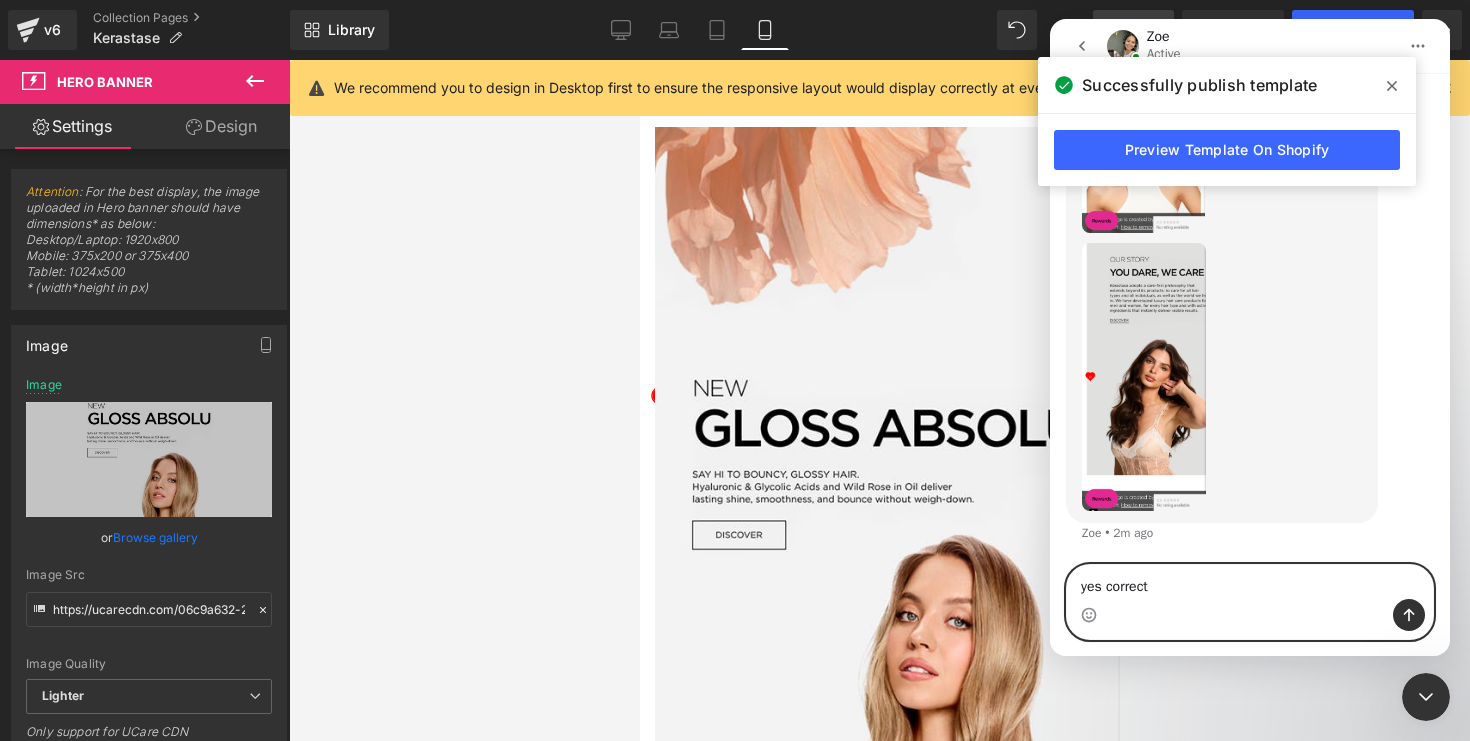 type 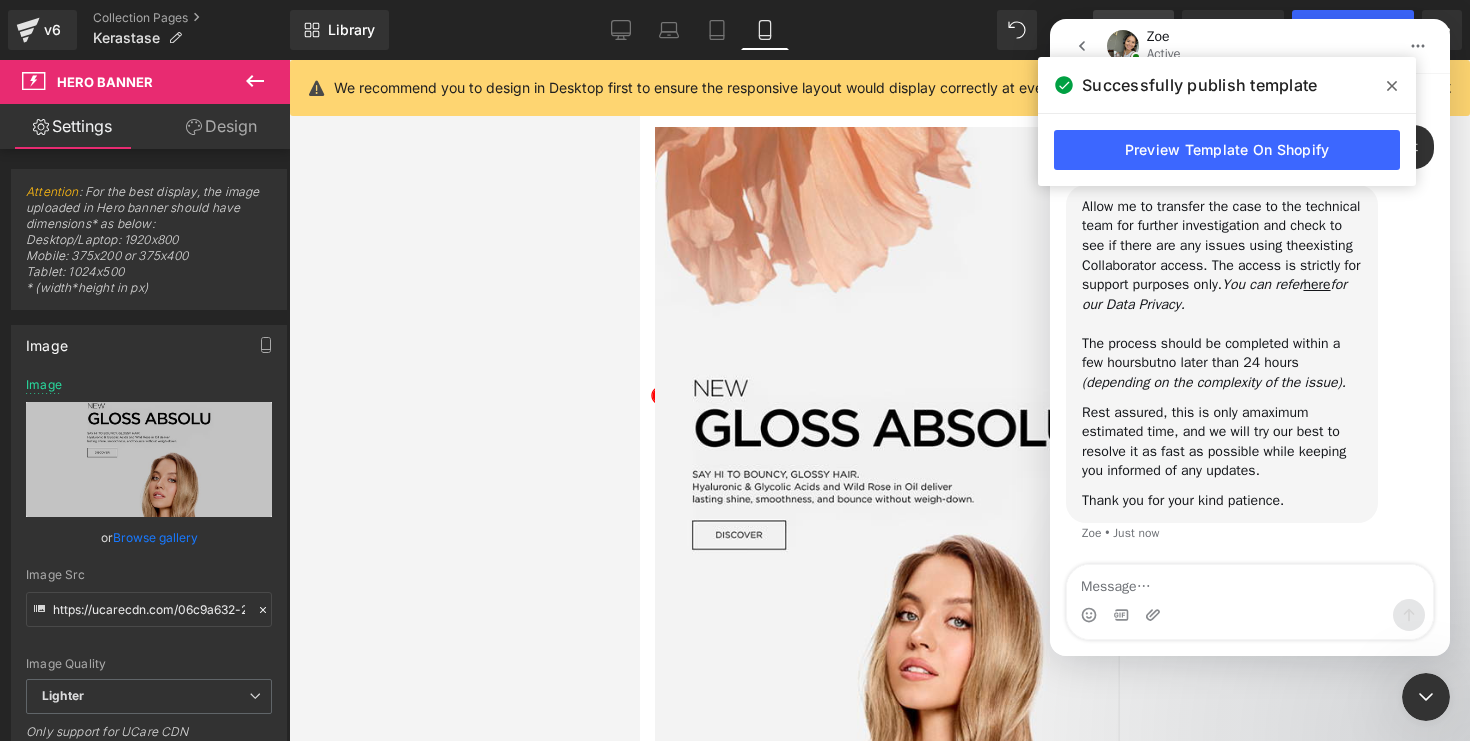 scroll, scrollTop: 6351, scrollLeft: 0, axis: vertical 